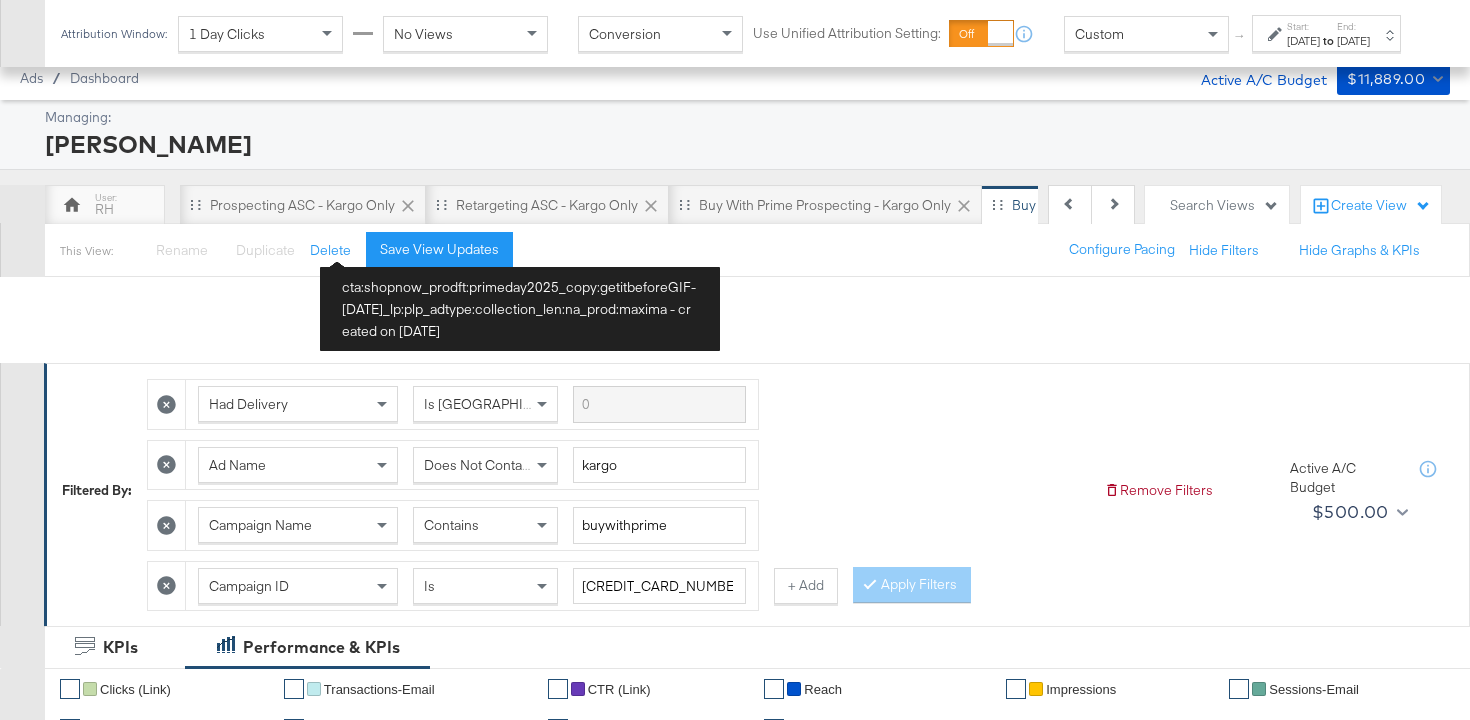scroll, scrollTop: 1177, scrollLeft: 0, axis: vertical 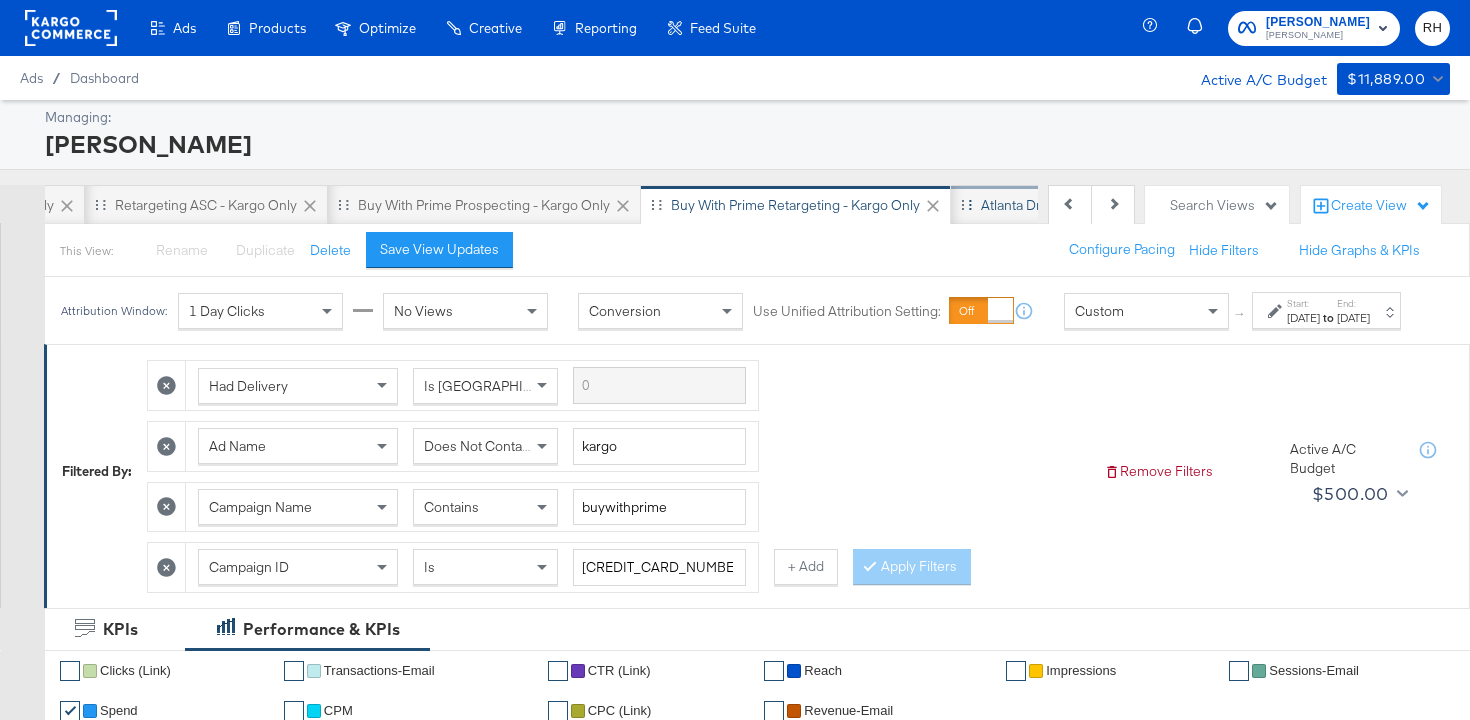 click on "Atlanta Drive to Store - Kargo only" at bounding box center (1086, 205) 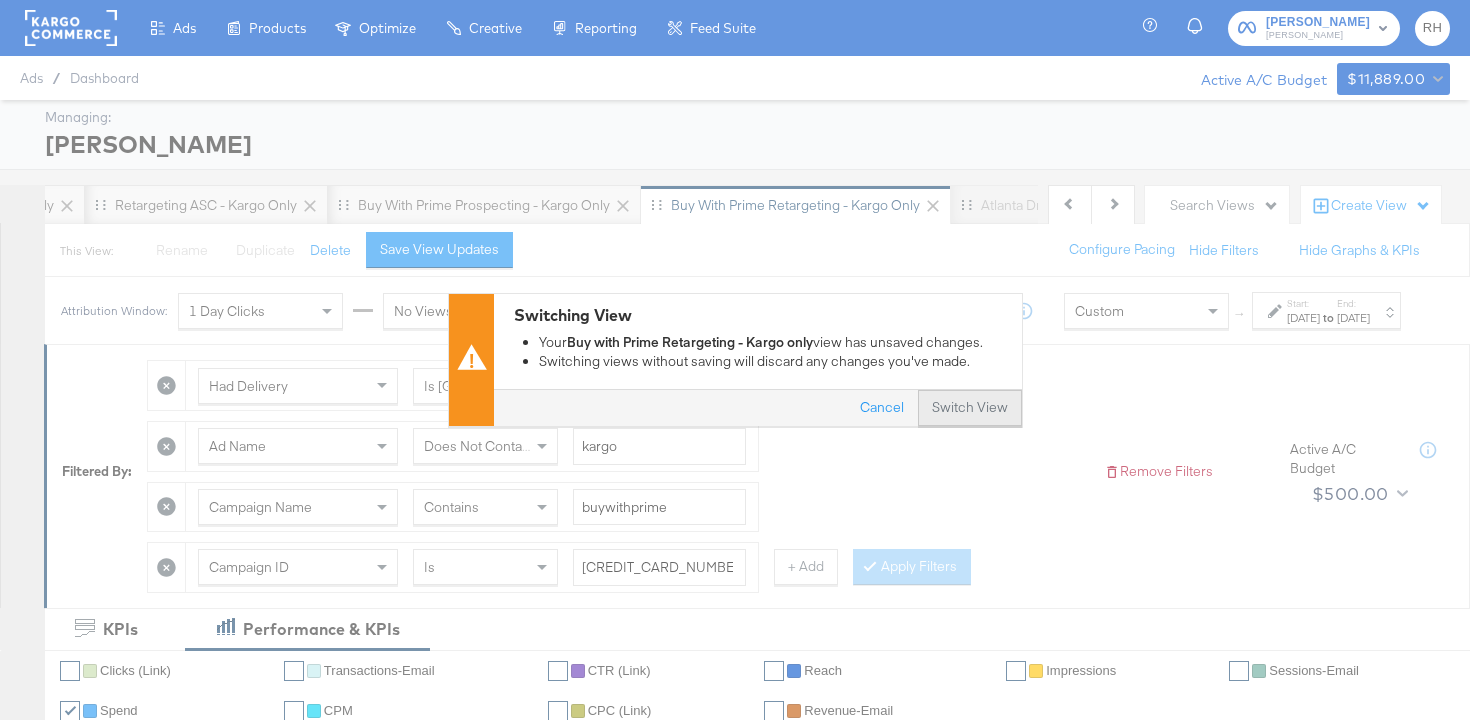 click on "Switch View" at bounding box center [970, 409] 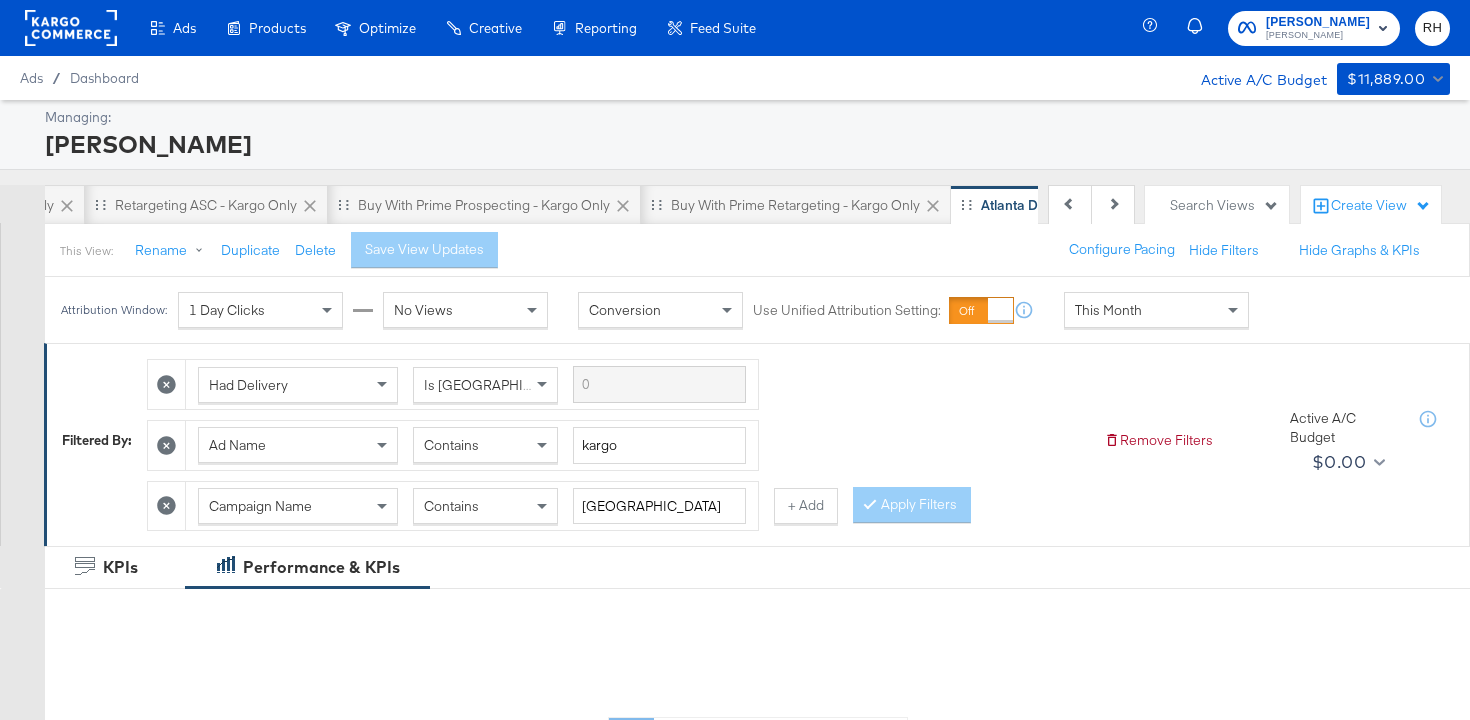 click on "This Month" at bounding box center [1108, 310] 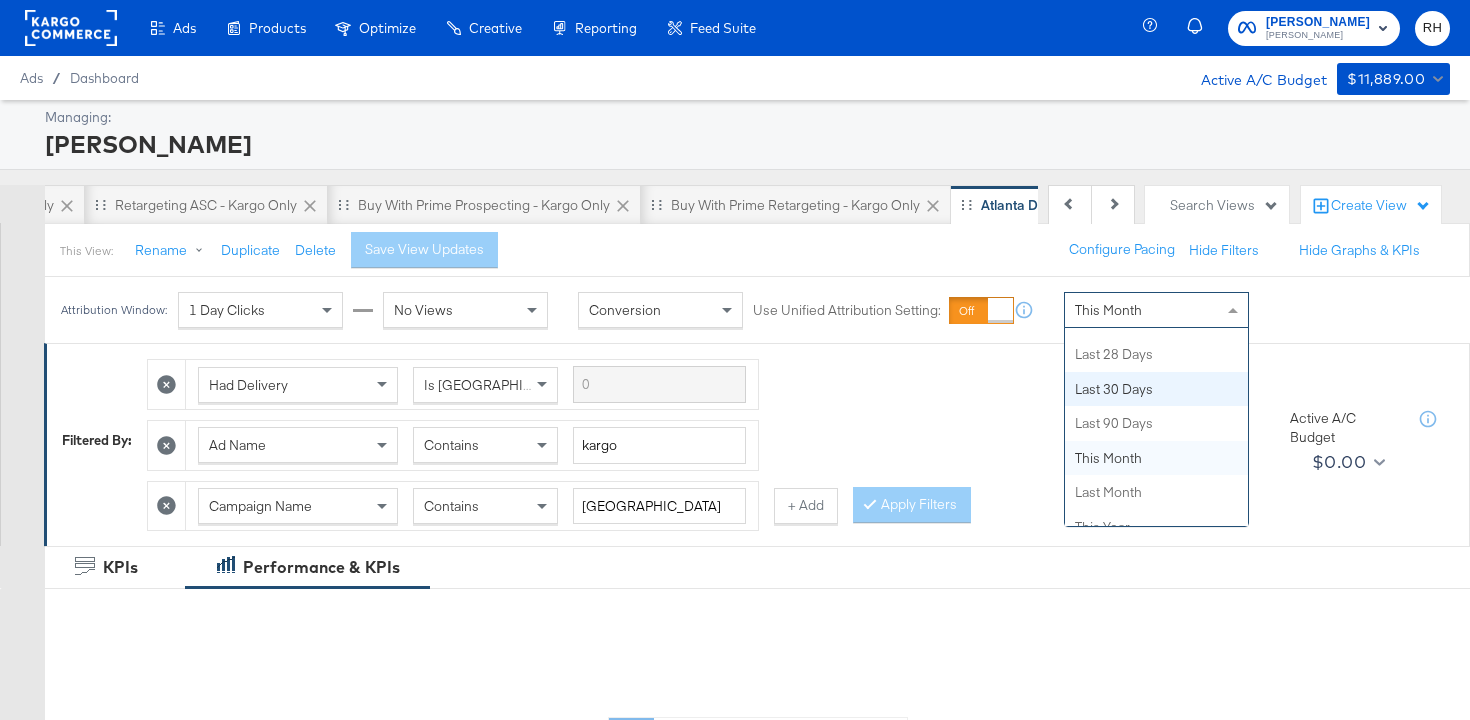 scroll, scrollTop: 344, scrollLeft: 0, axis: vertical 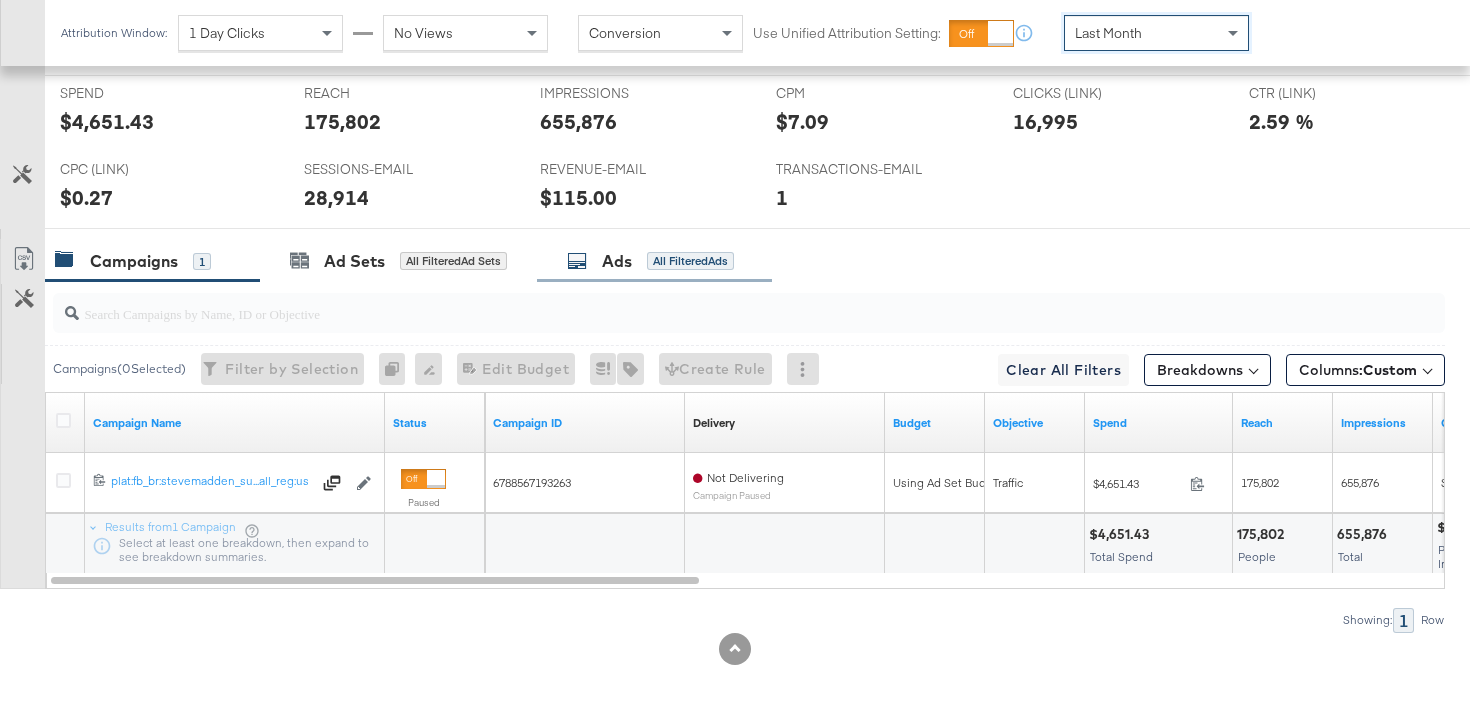 click on "All Filtered  Ads" at bounding box center (690, 261) 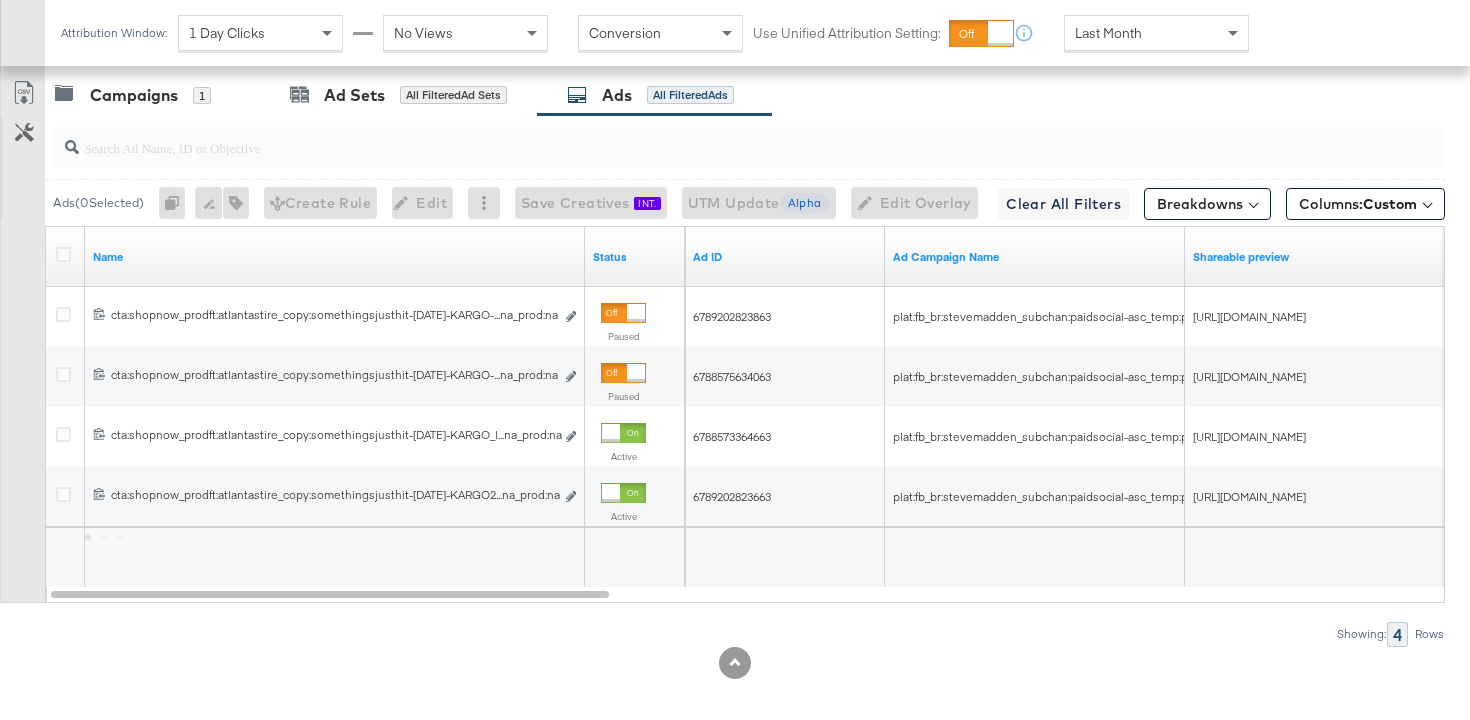 scroll, scrollTop: 1124, scrollLeft: 0, axis: vertical 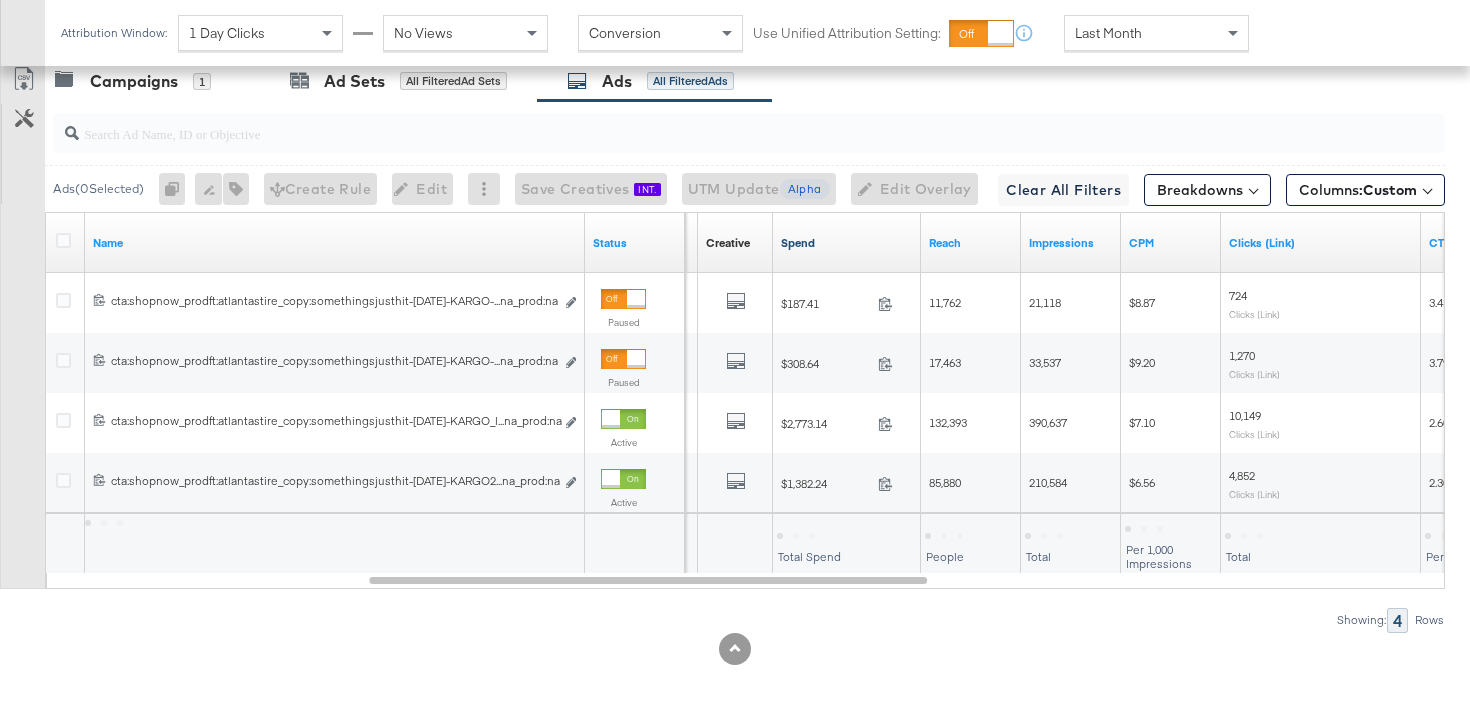 click on "Spend" at bounding box center [847, 243] 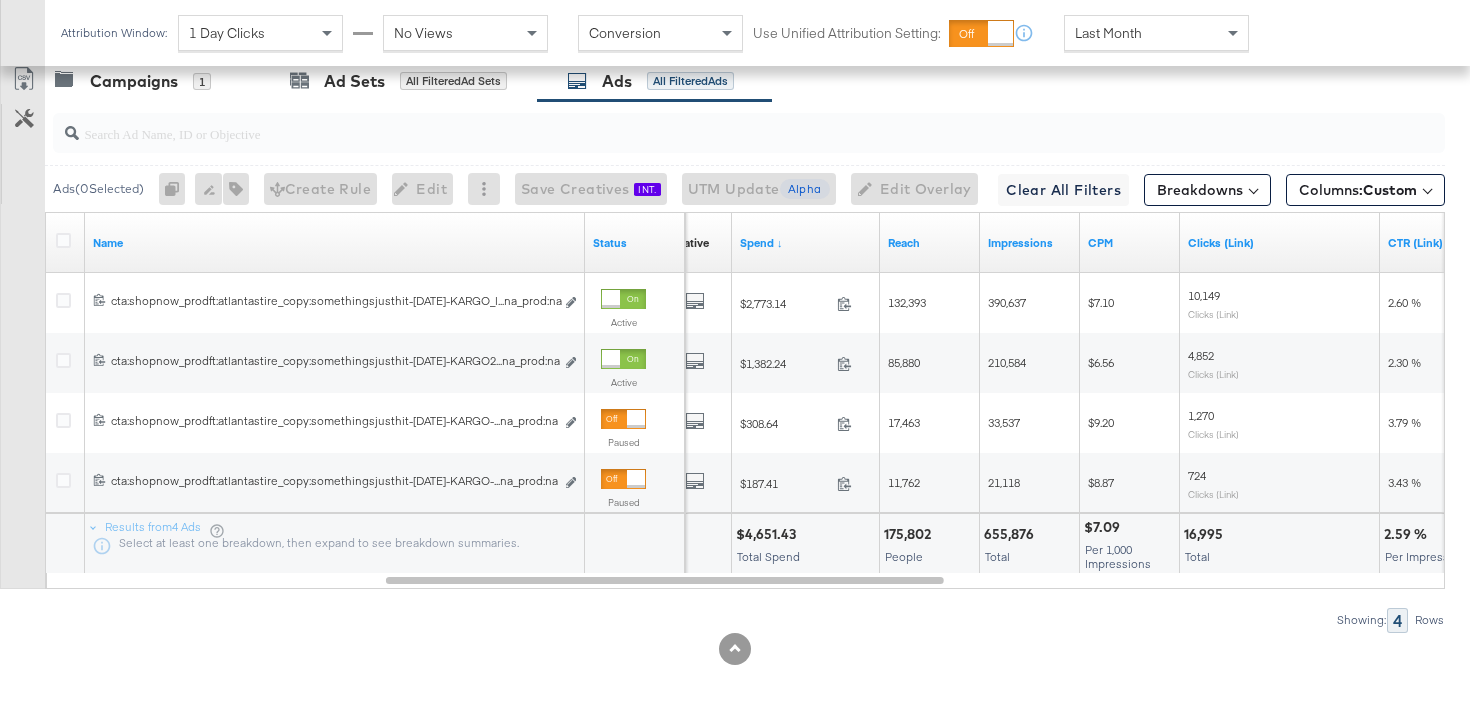 scroll, scrollTop: 1110, scrollLeft: 0, axis: vertical 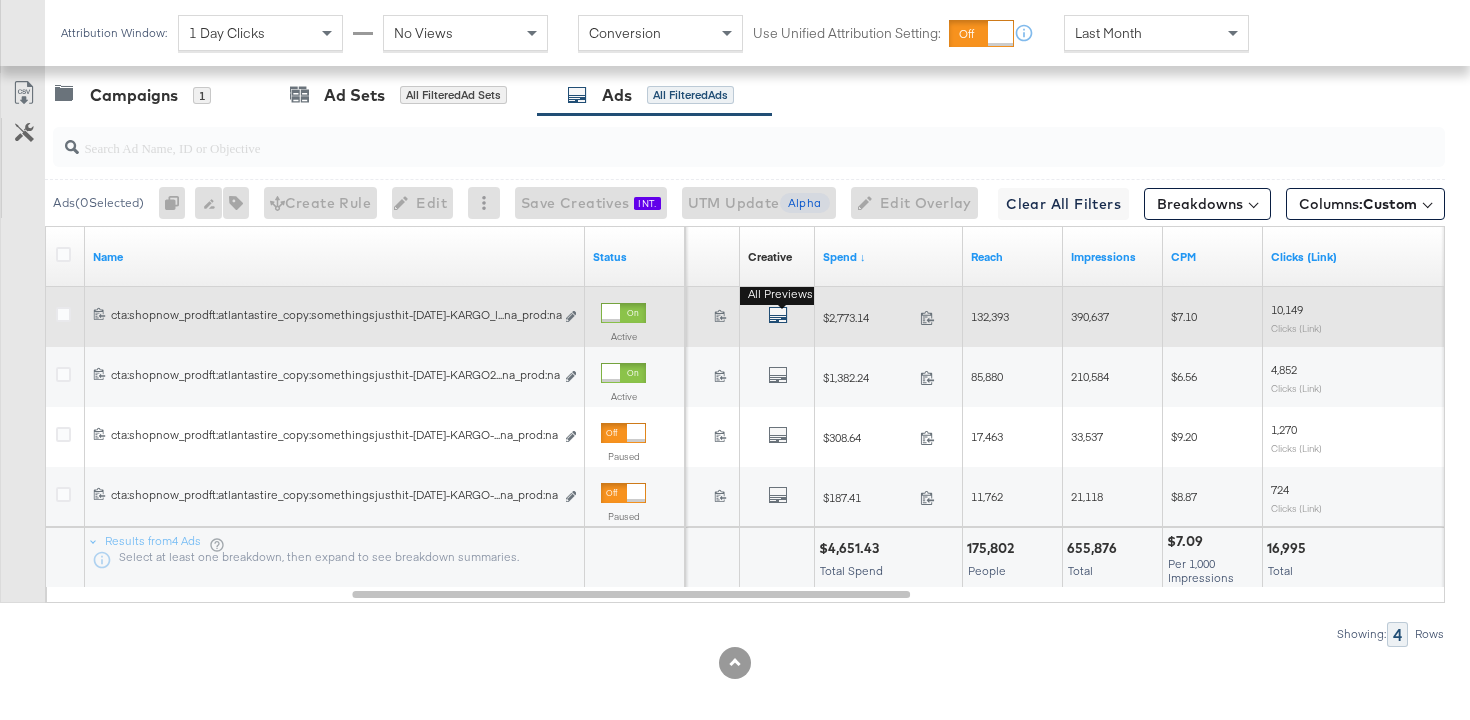 click at bounding box center [778, 315] 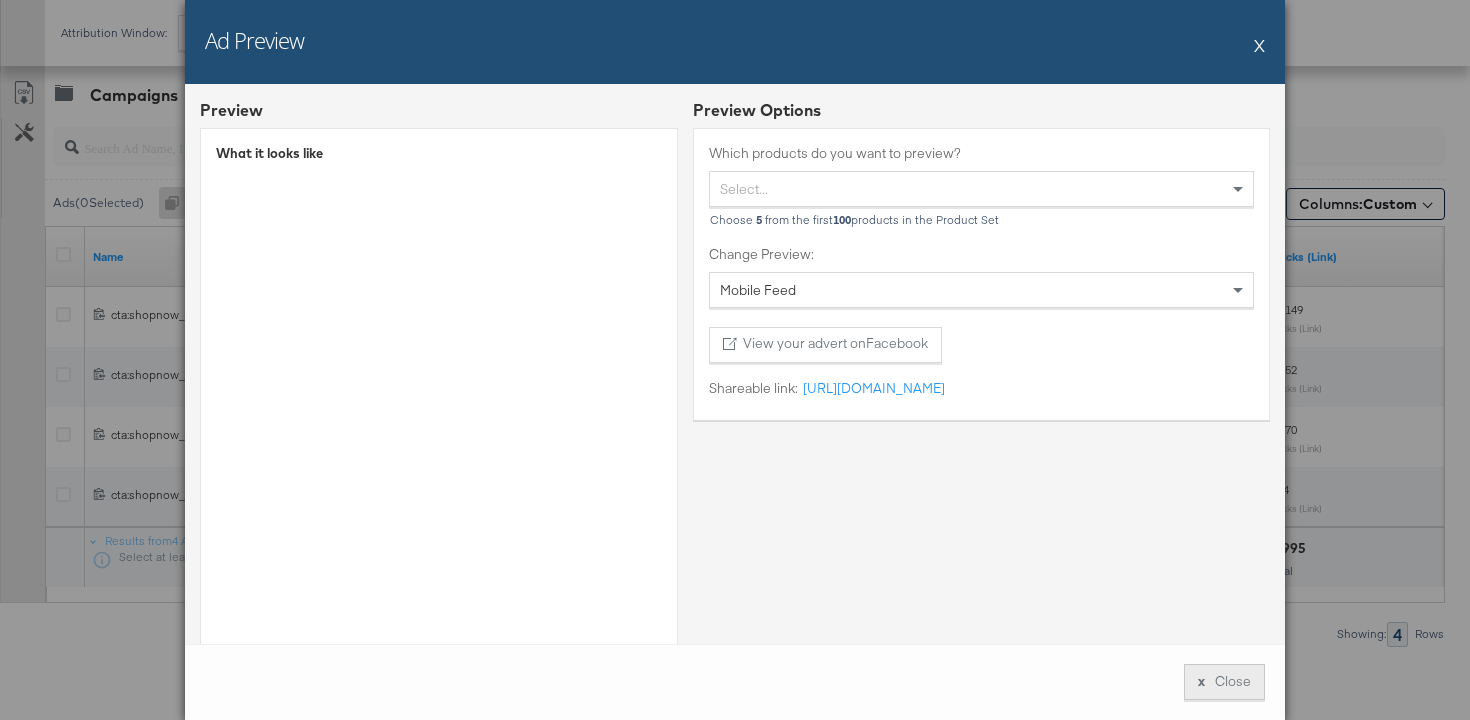 click on "x" at bounding box center [1201, 681] 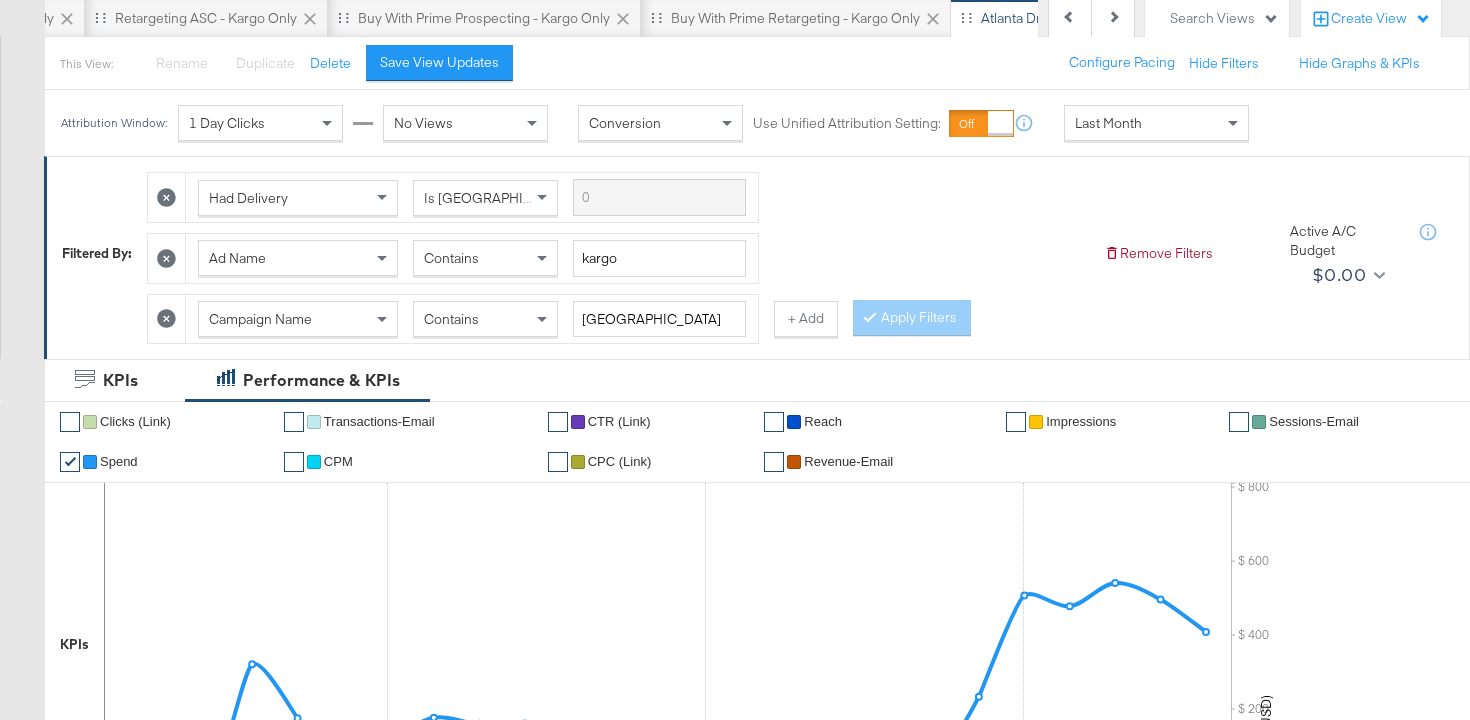 scroll, scrollTop: 0, scrollLeft: 0, axis: both 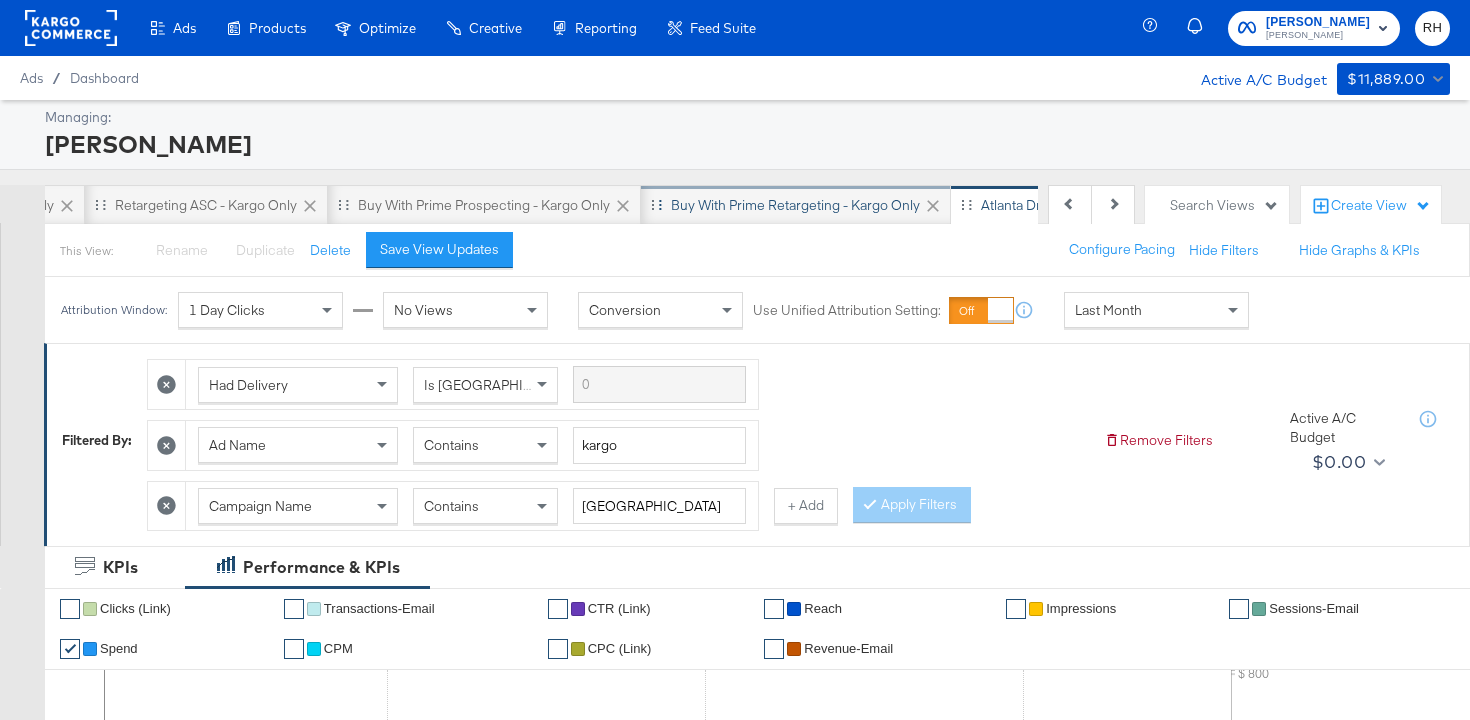 click on "Buy with Prime Retargeting - Kargo only" at bounding box center (795, 205) 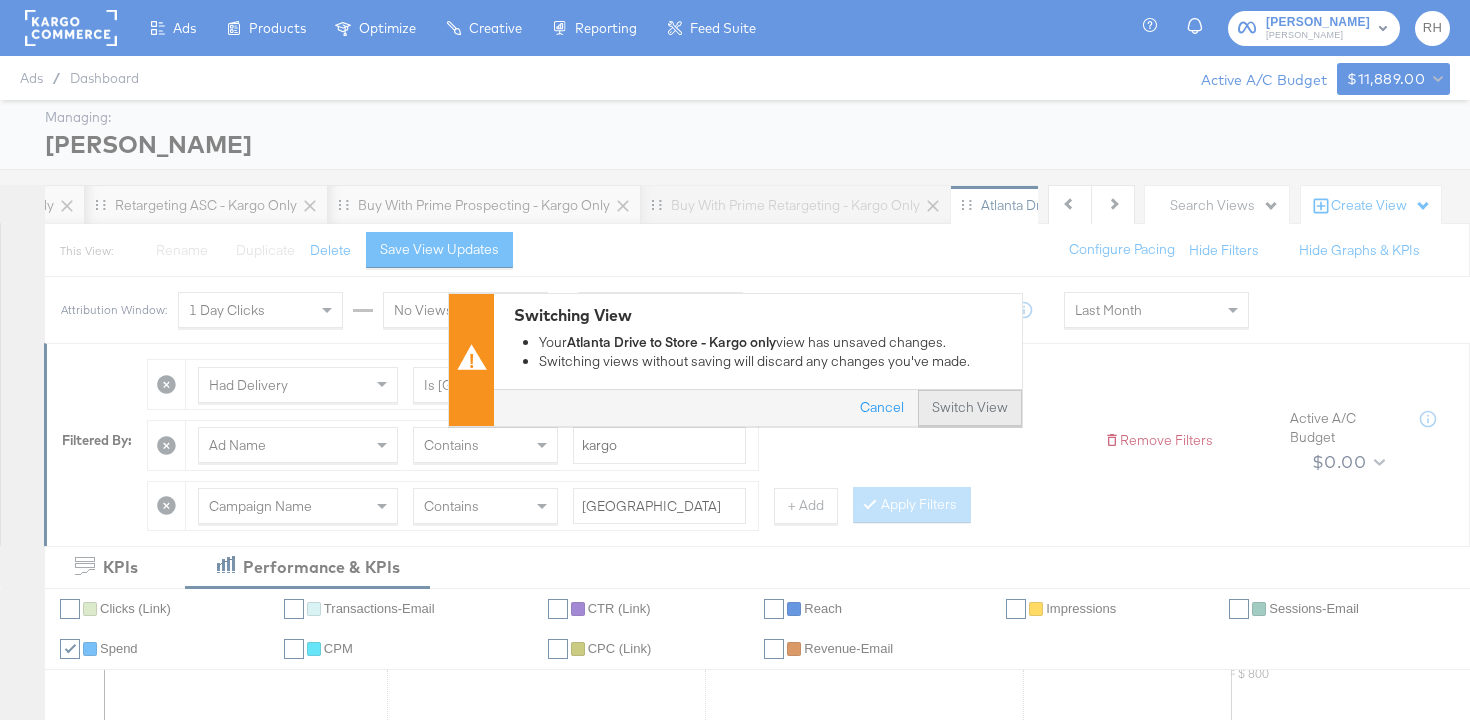 click on "Switch View" at bounding box center [970, 409] 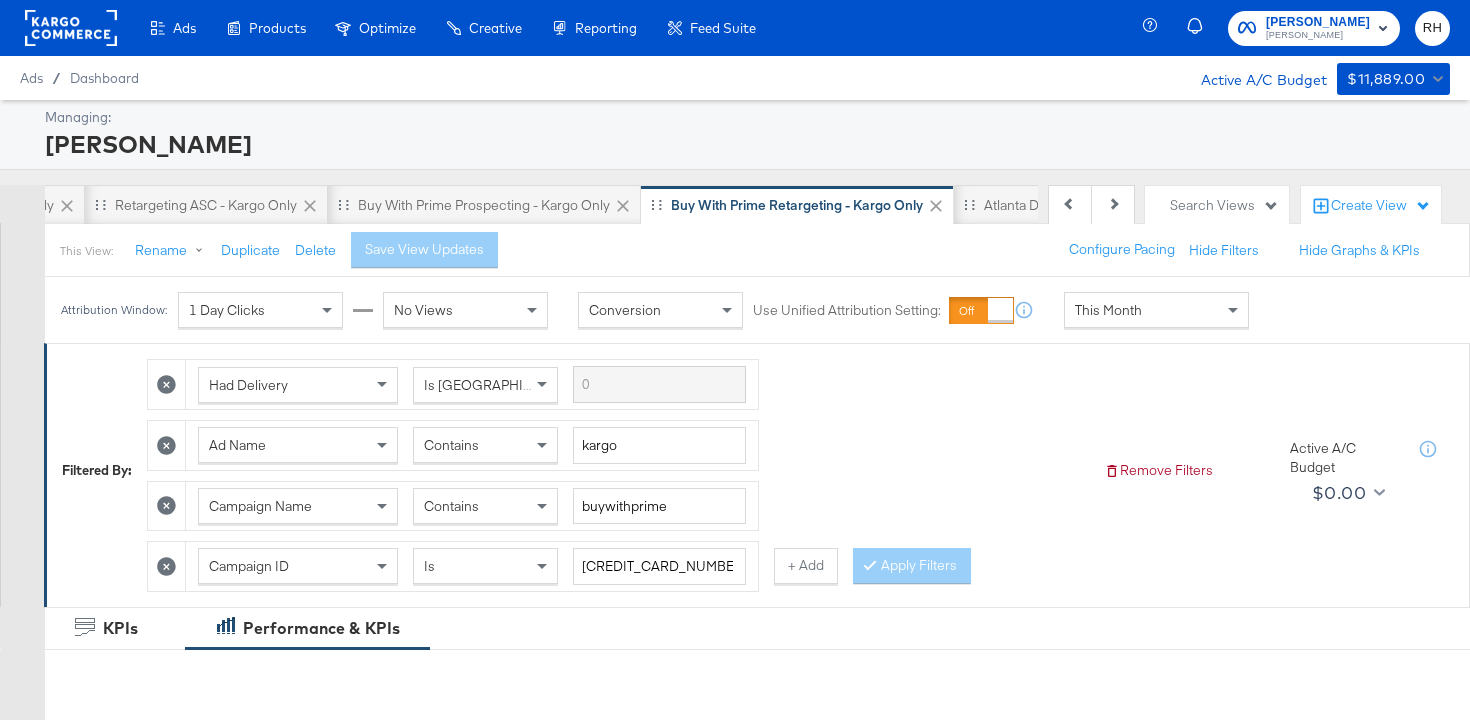 click on "This Month" at bounding box center (1156, 310) 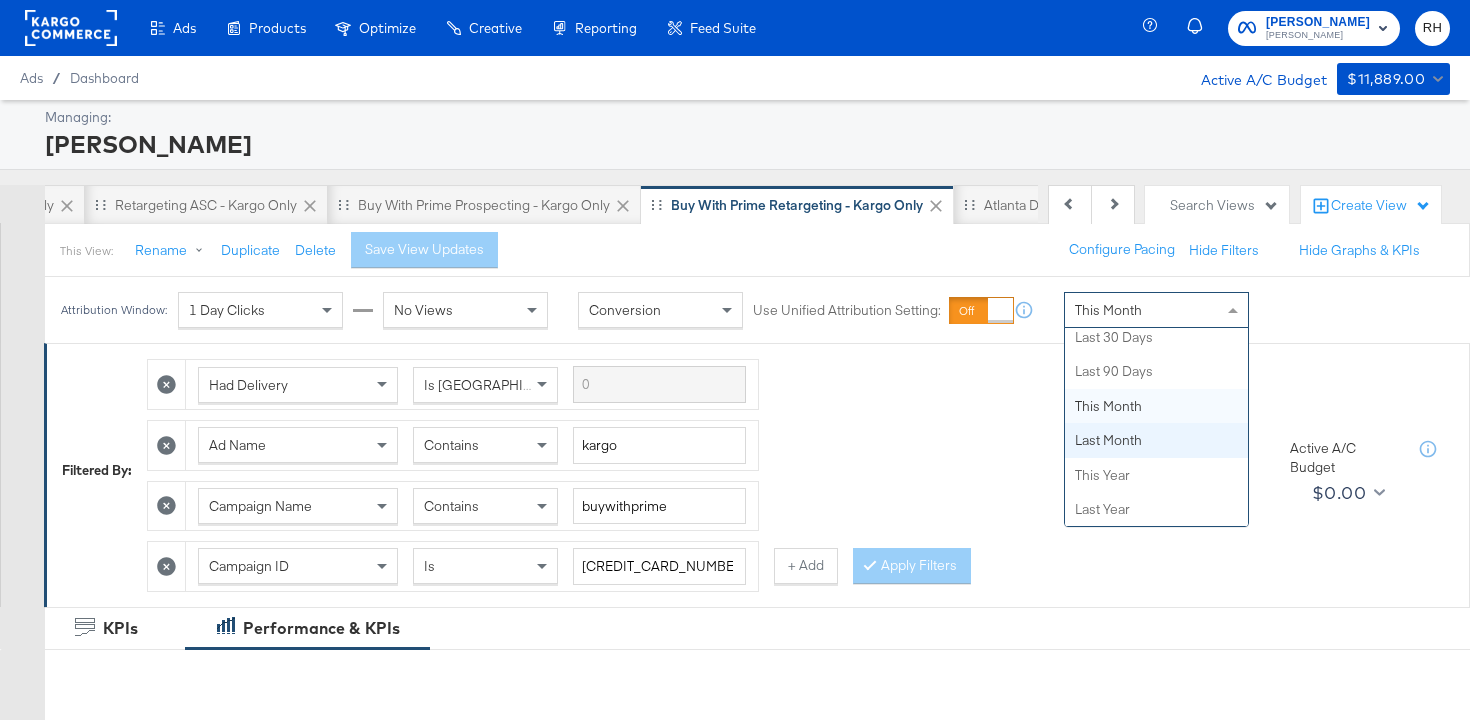 scroll, scrollTop: 0, scrollLeft: 0, axis: both 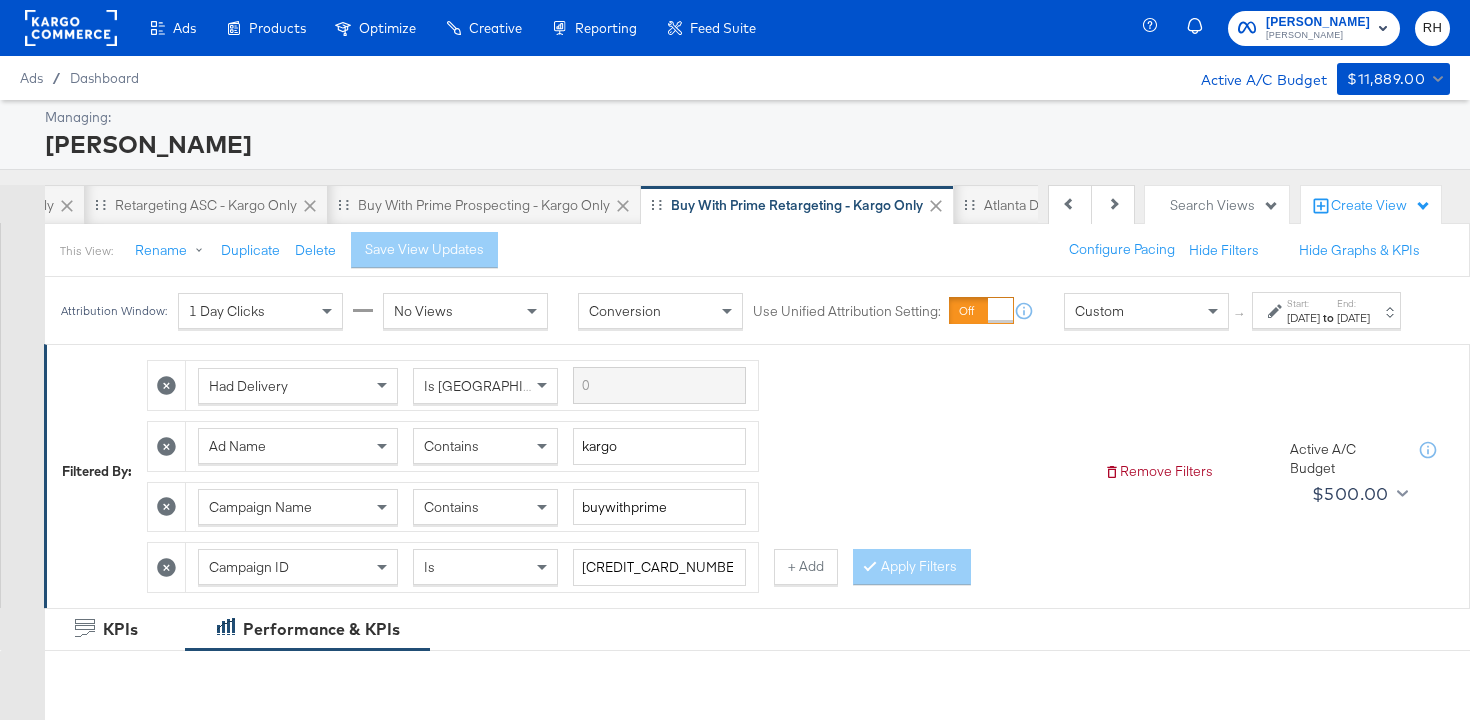 click at bounding box center [1277, 311] 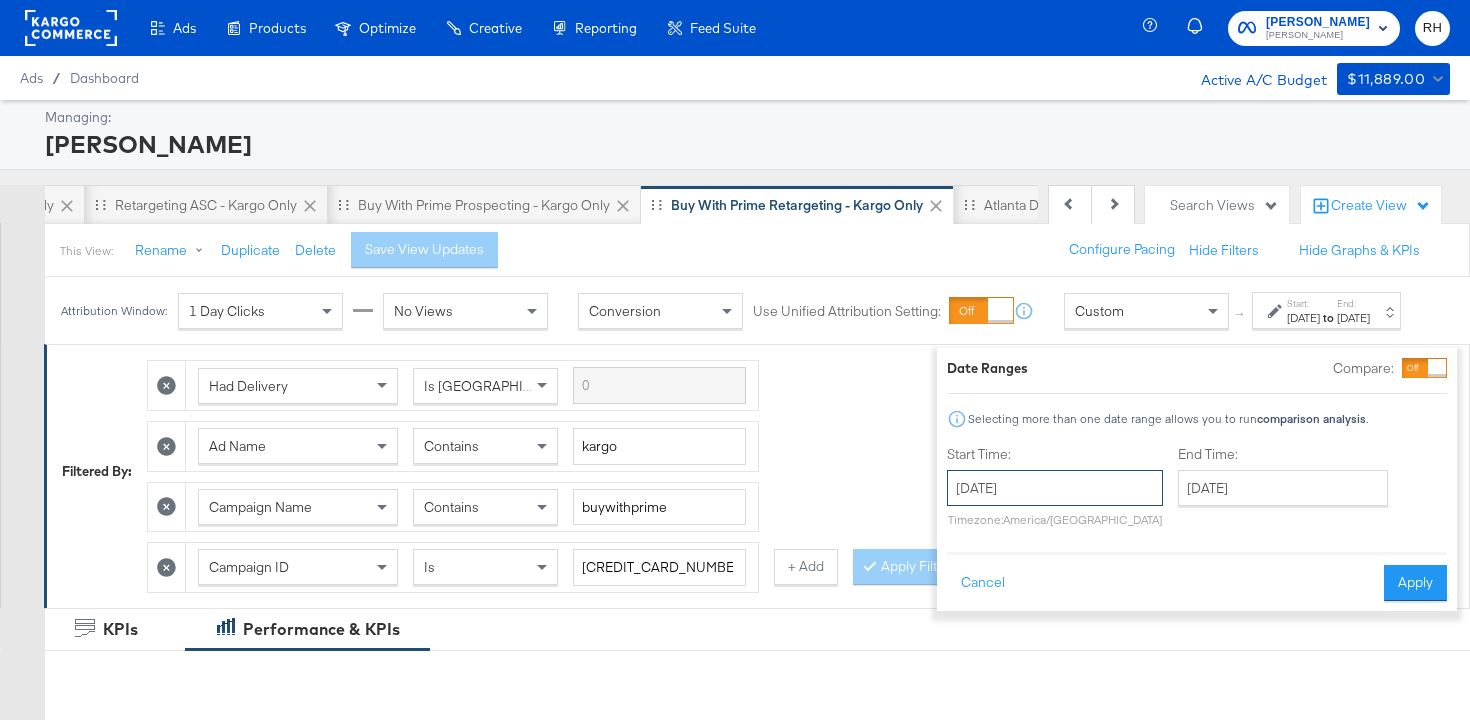click on "July 25th 2025" at bounding box center [1055, 488] 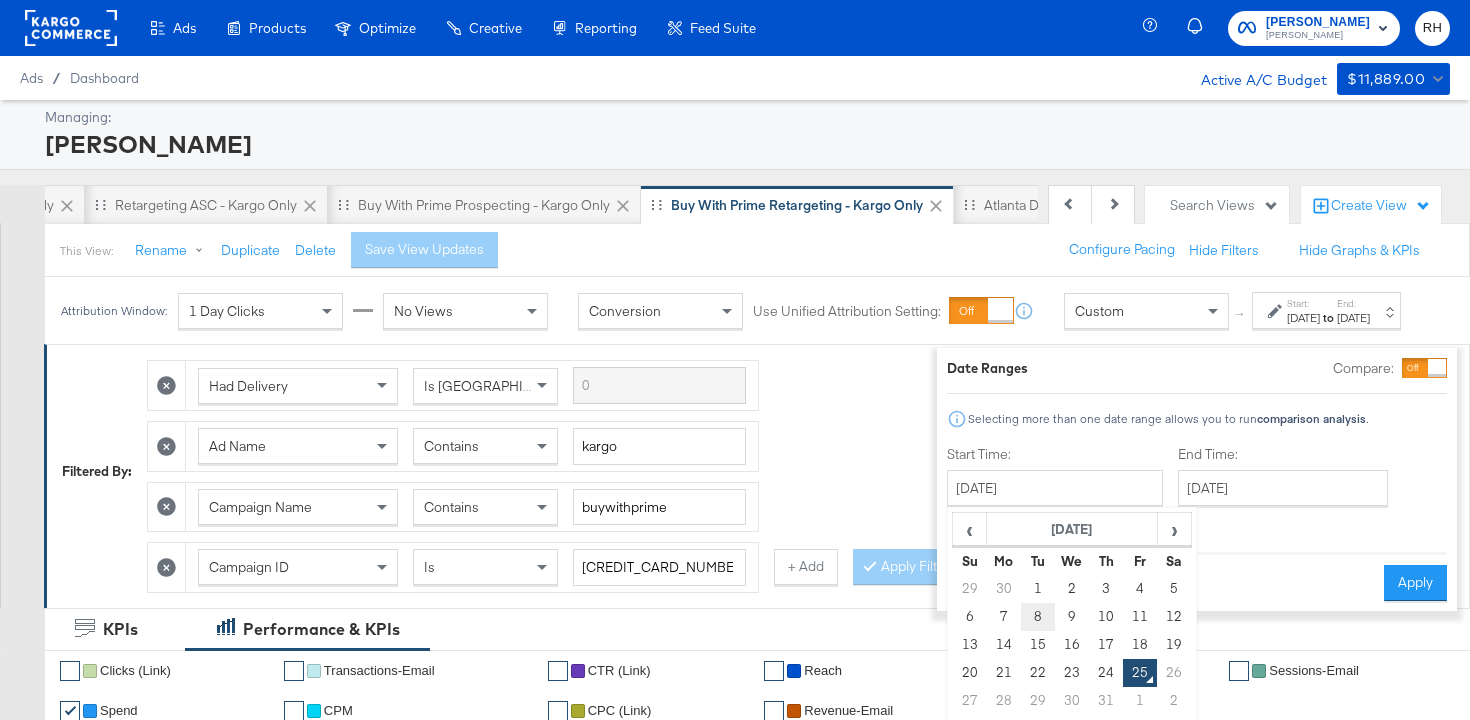 click on "8" at bounding box center (1038, 617) 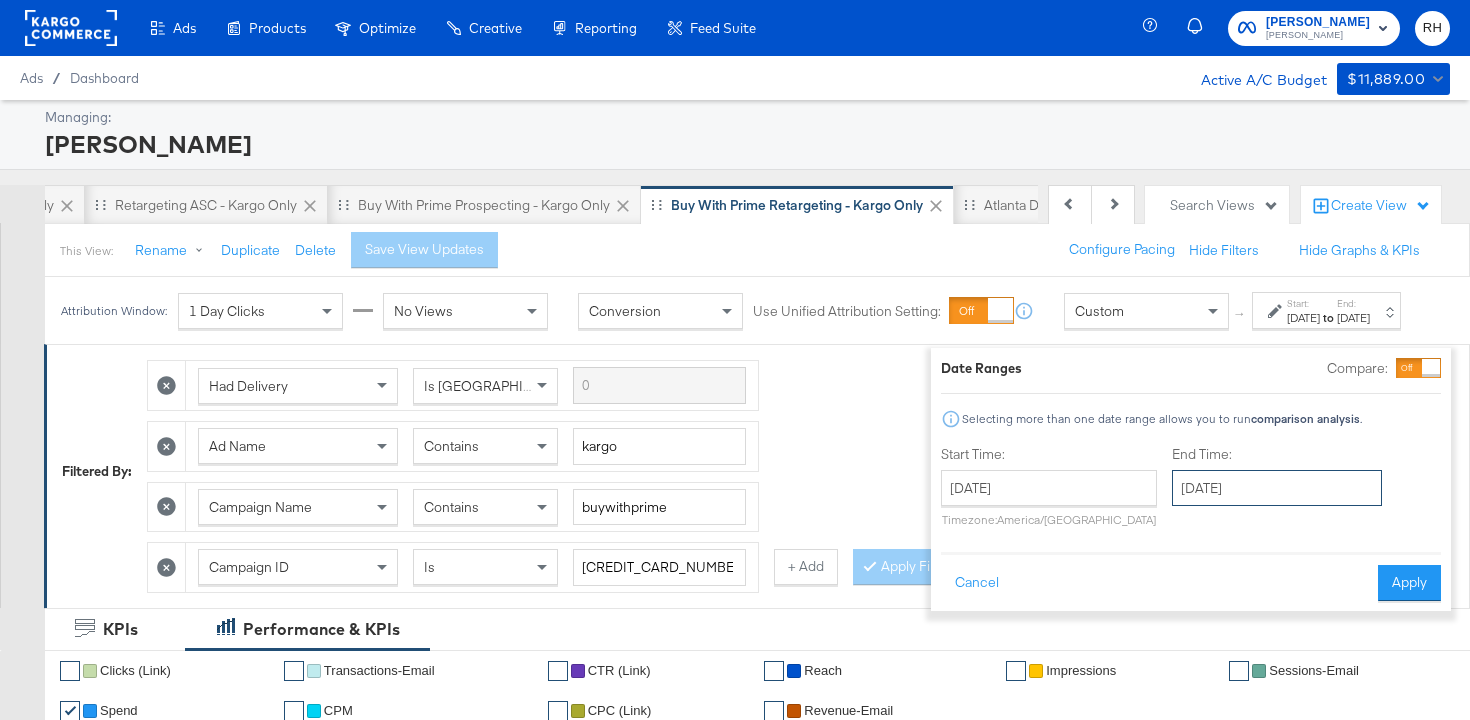 click on "July 25th 2025" at bounding box center (1277, 488) 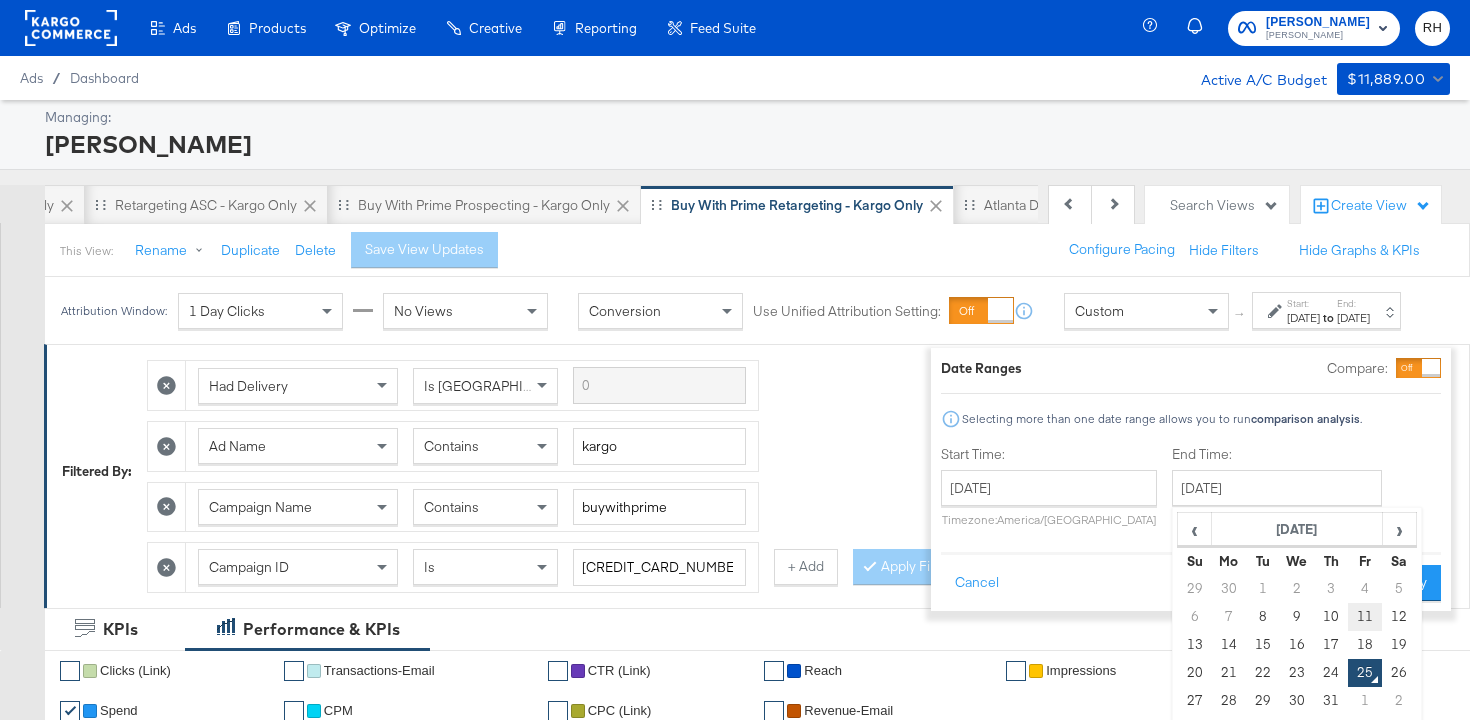click on "11" at bounding box center [1365, 617] 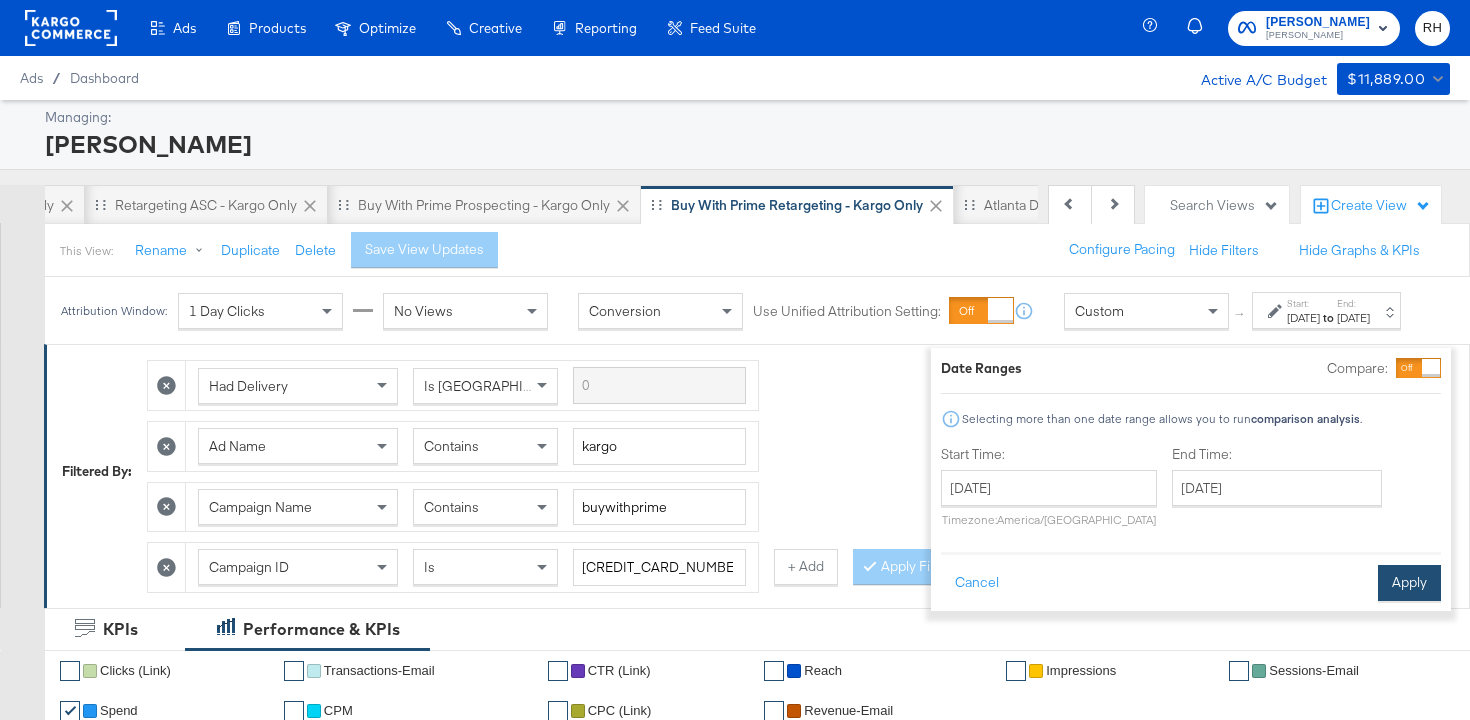 click on "Apply" at bounding box center [1409, 583] 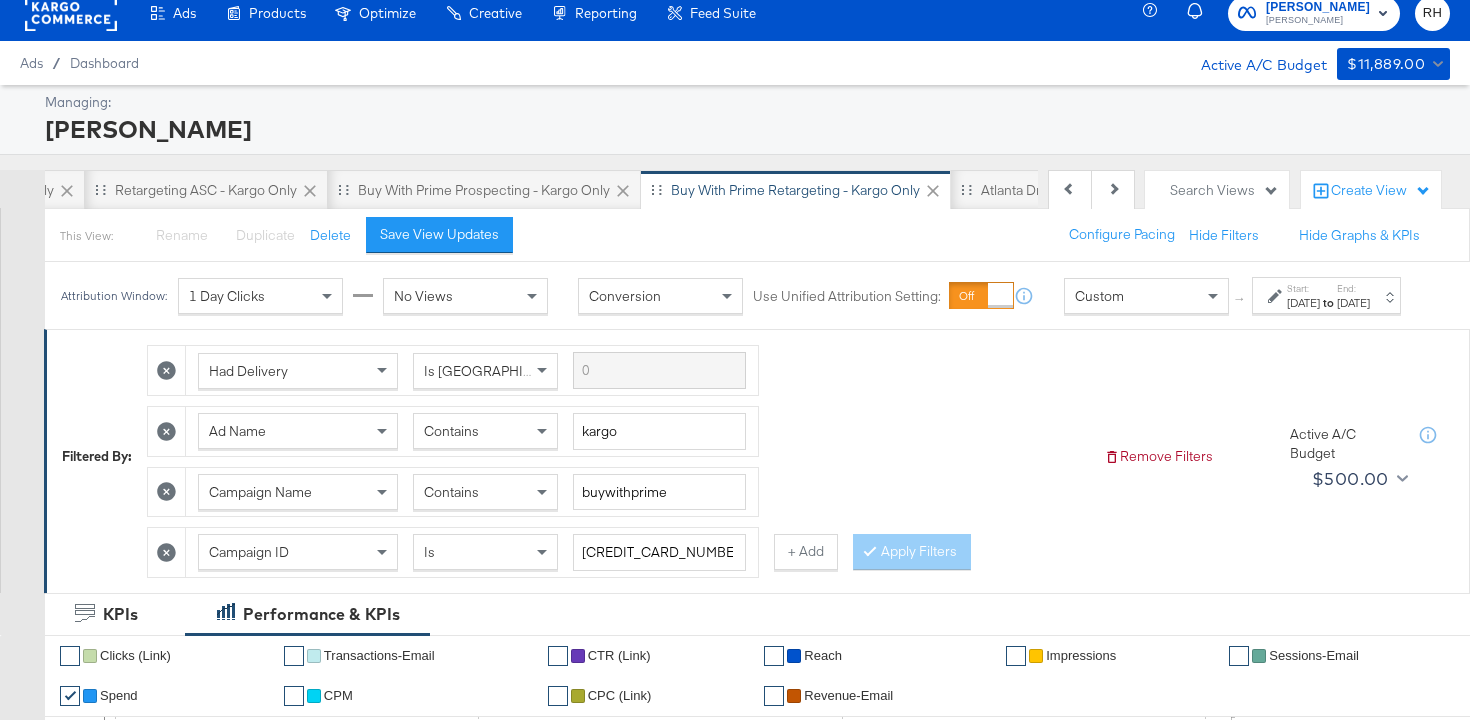 scroll, scrollTop: 17, scrollLeft: 0, axis: vertical 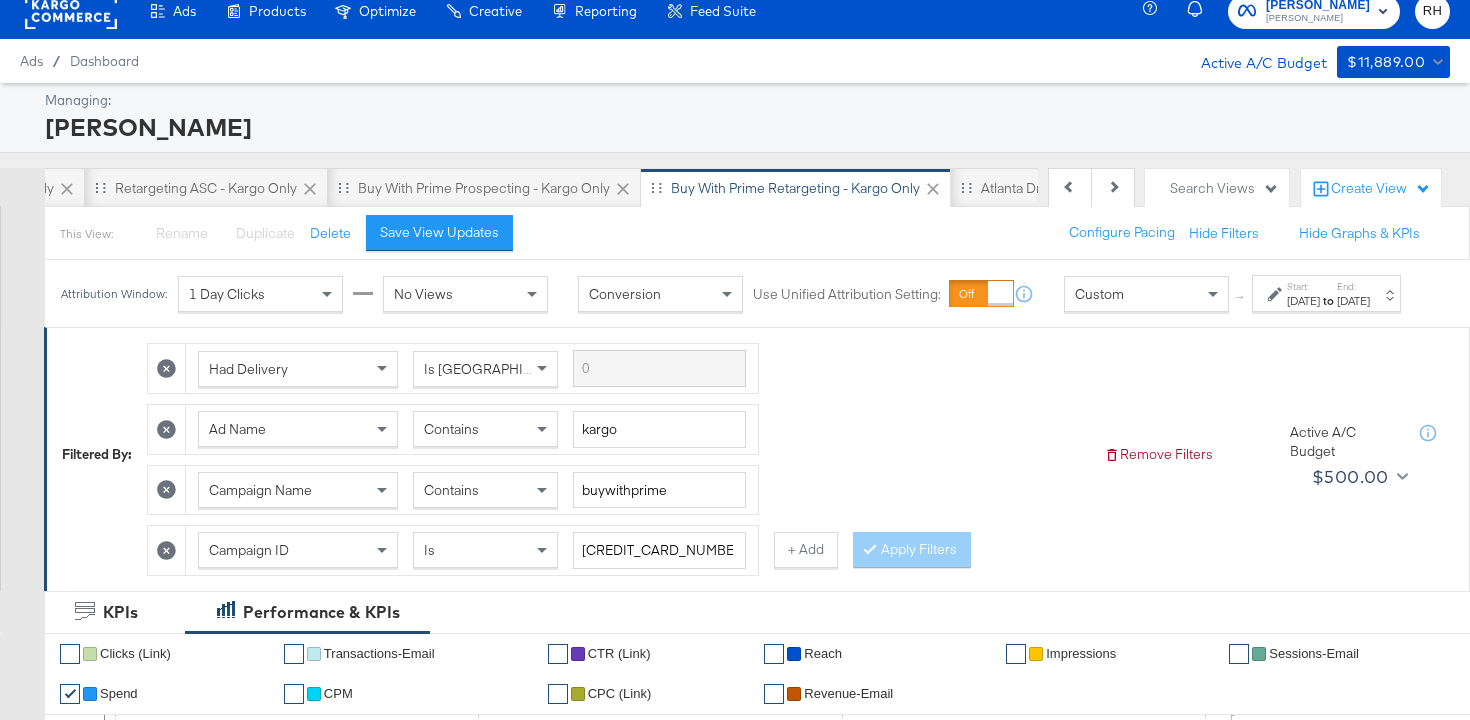 click 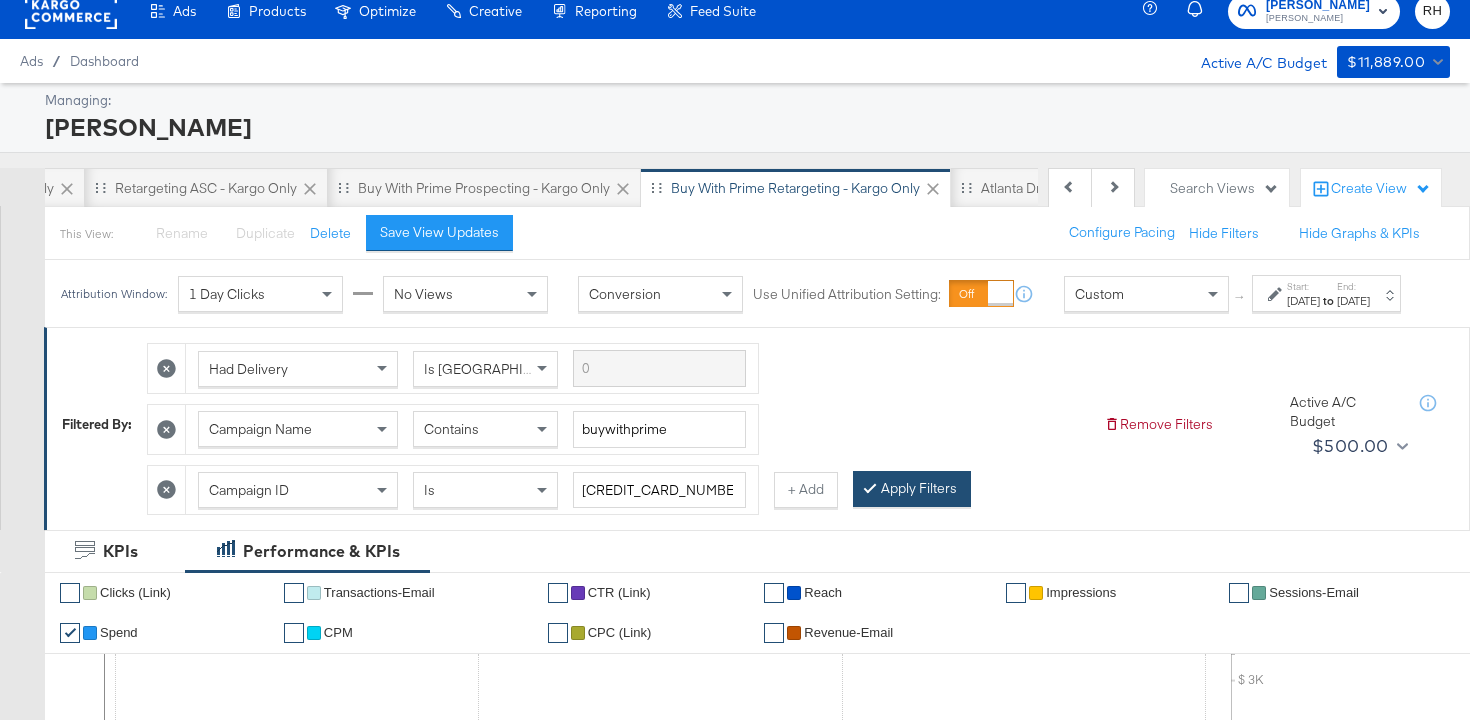 click on "Apply Filters" at bounding box center (912, 489) 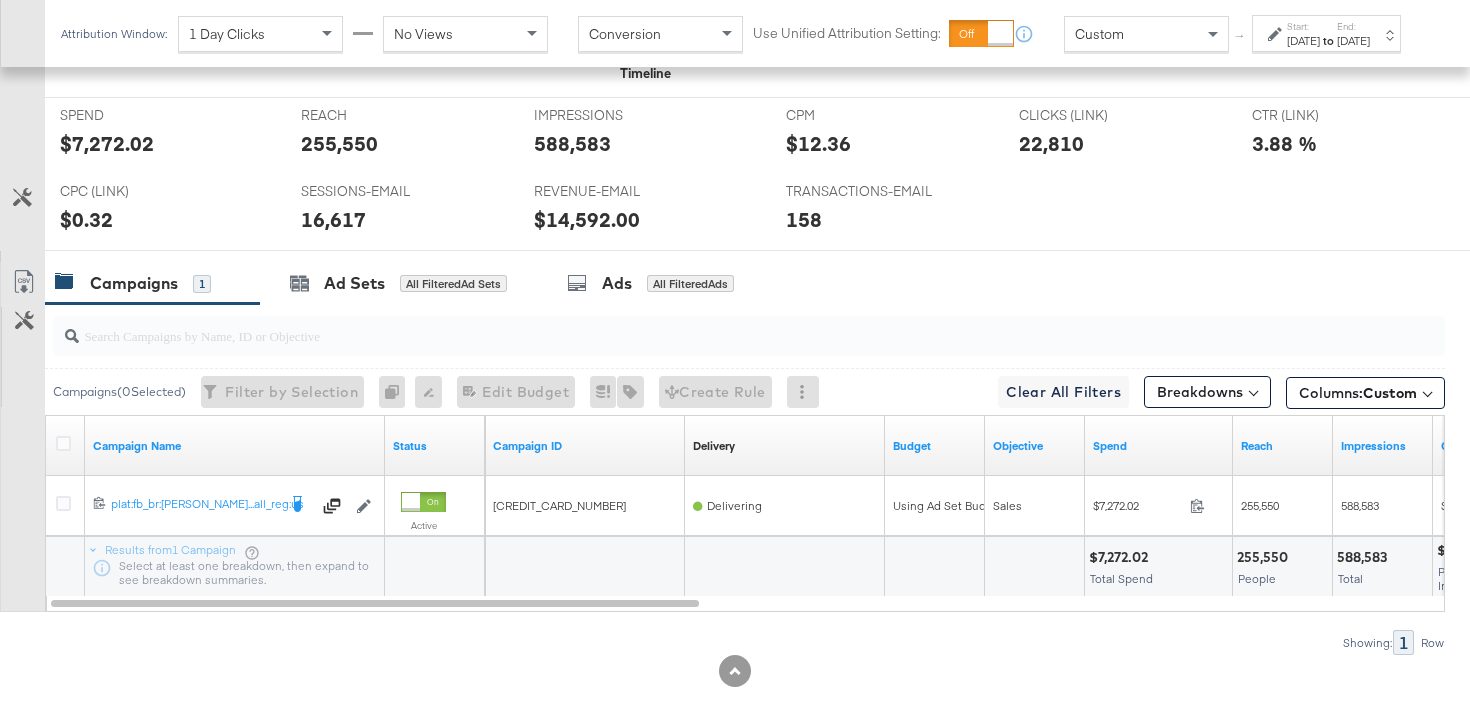 scroll, scrollTop: 959, scrollLeft: 0, axis: vertical 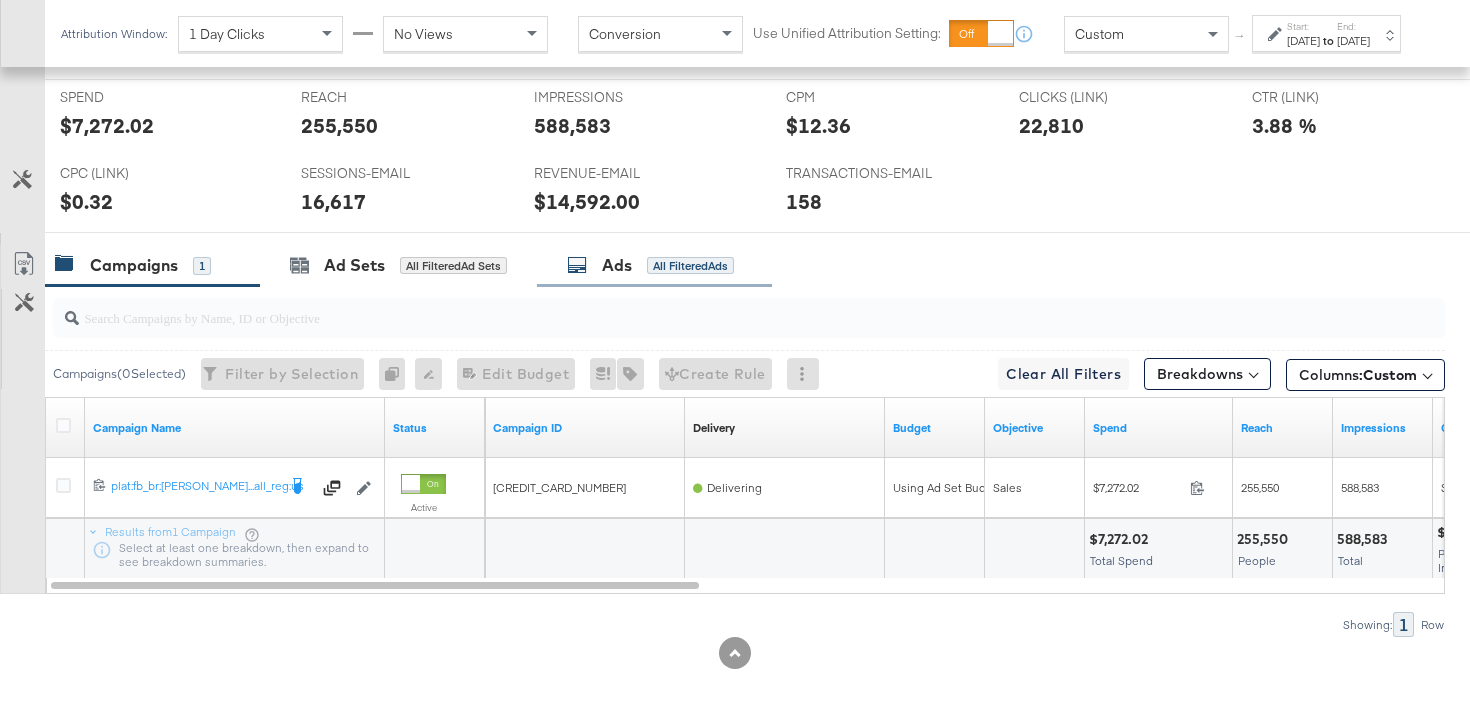 click on "All Filtered  Ads" at bounding box center [690, 266] 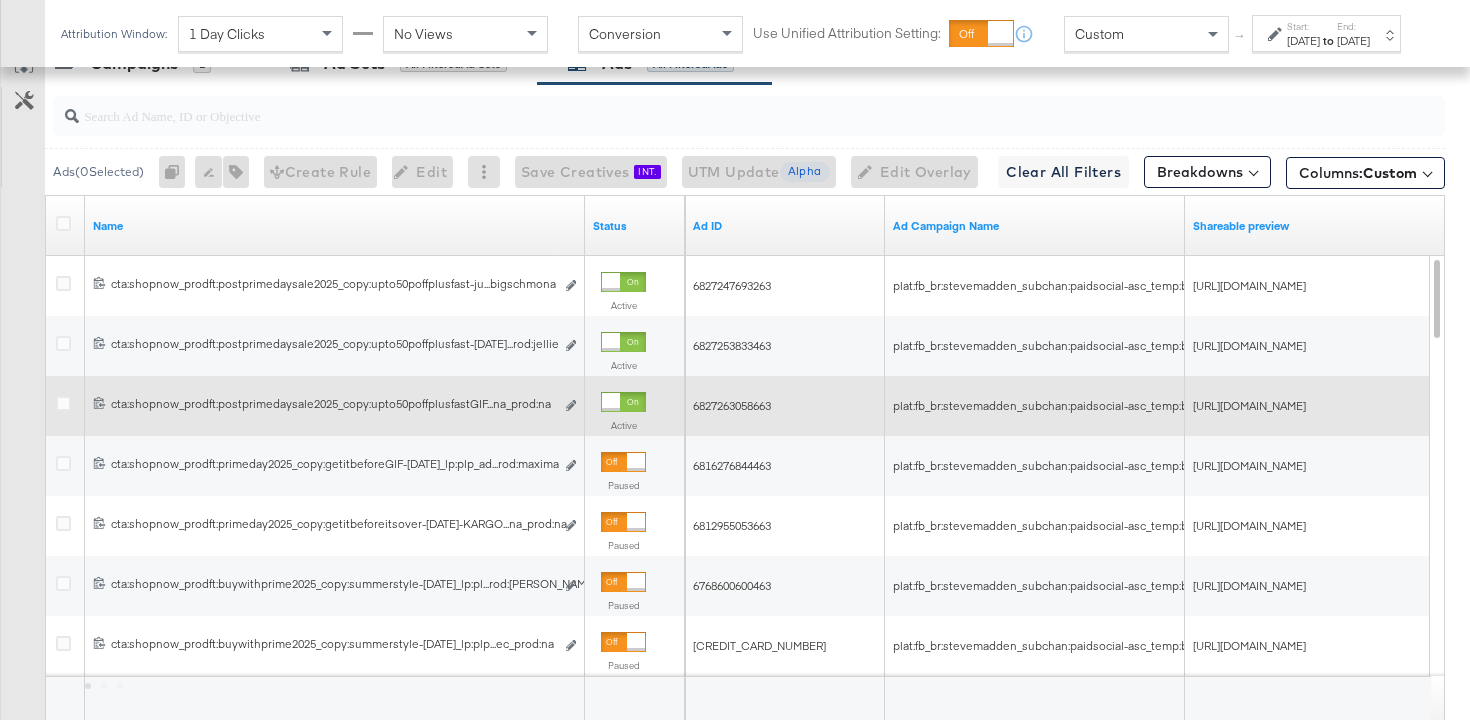 scroll, scrollTop: 1210, scrollLeft: 0, axis: vertical 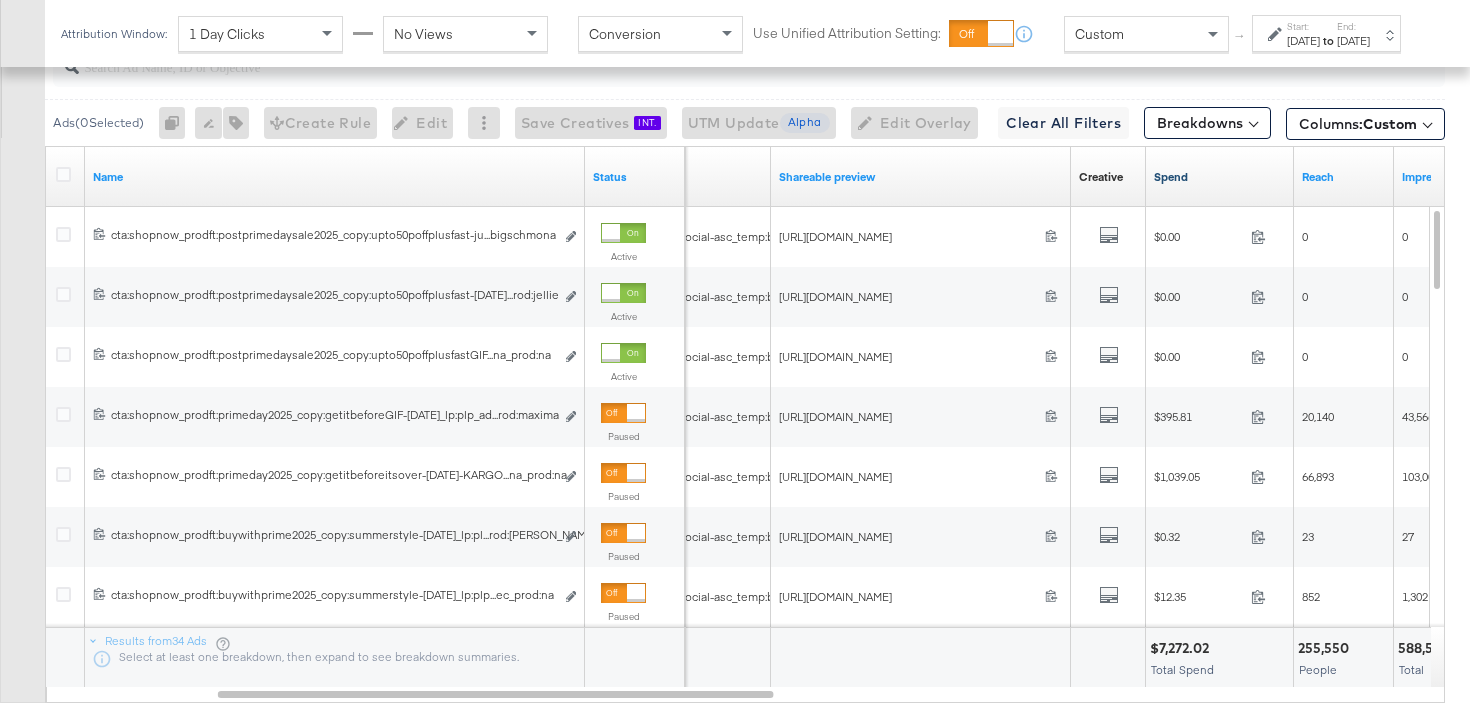 click on "Spend" at bounding box center [1220, 177] 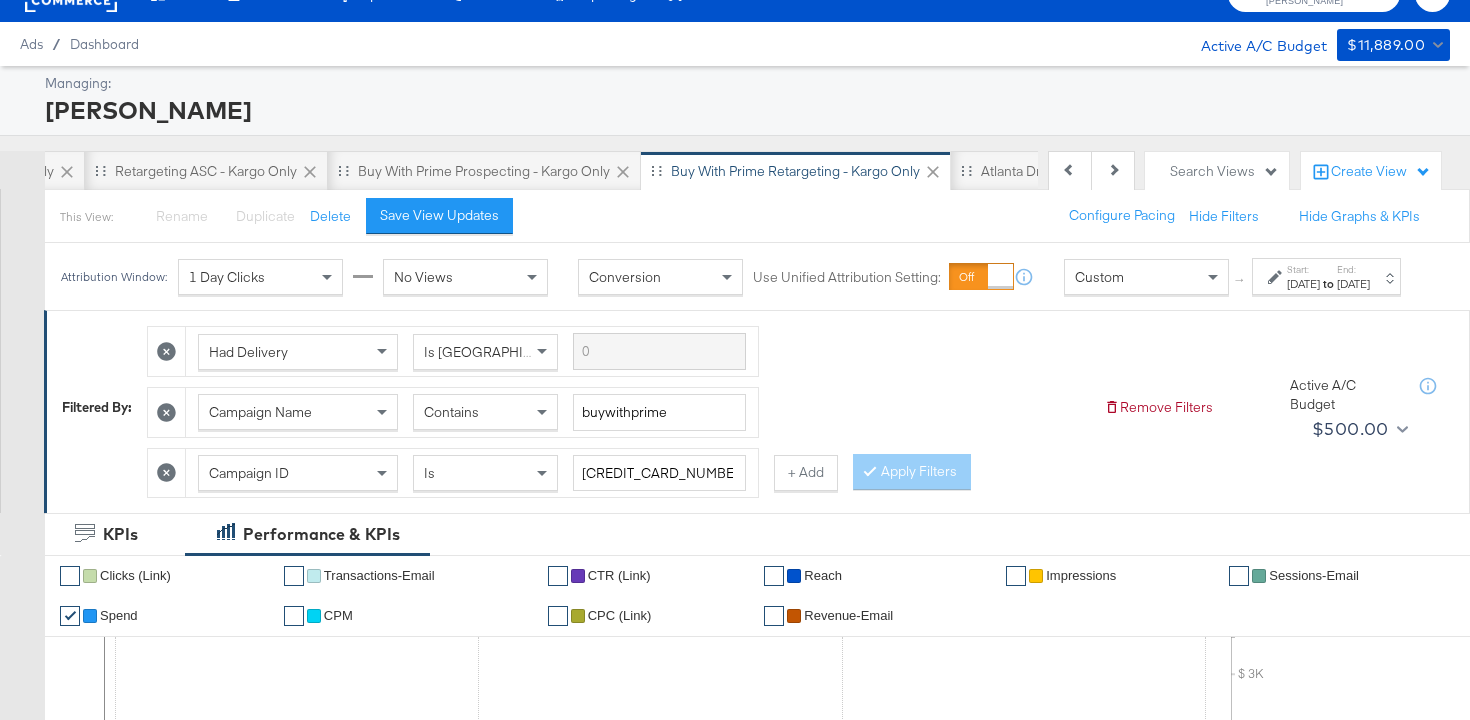 scroll, scrollTop: 0, scrollLeft: 0, axis: both 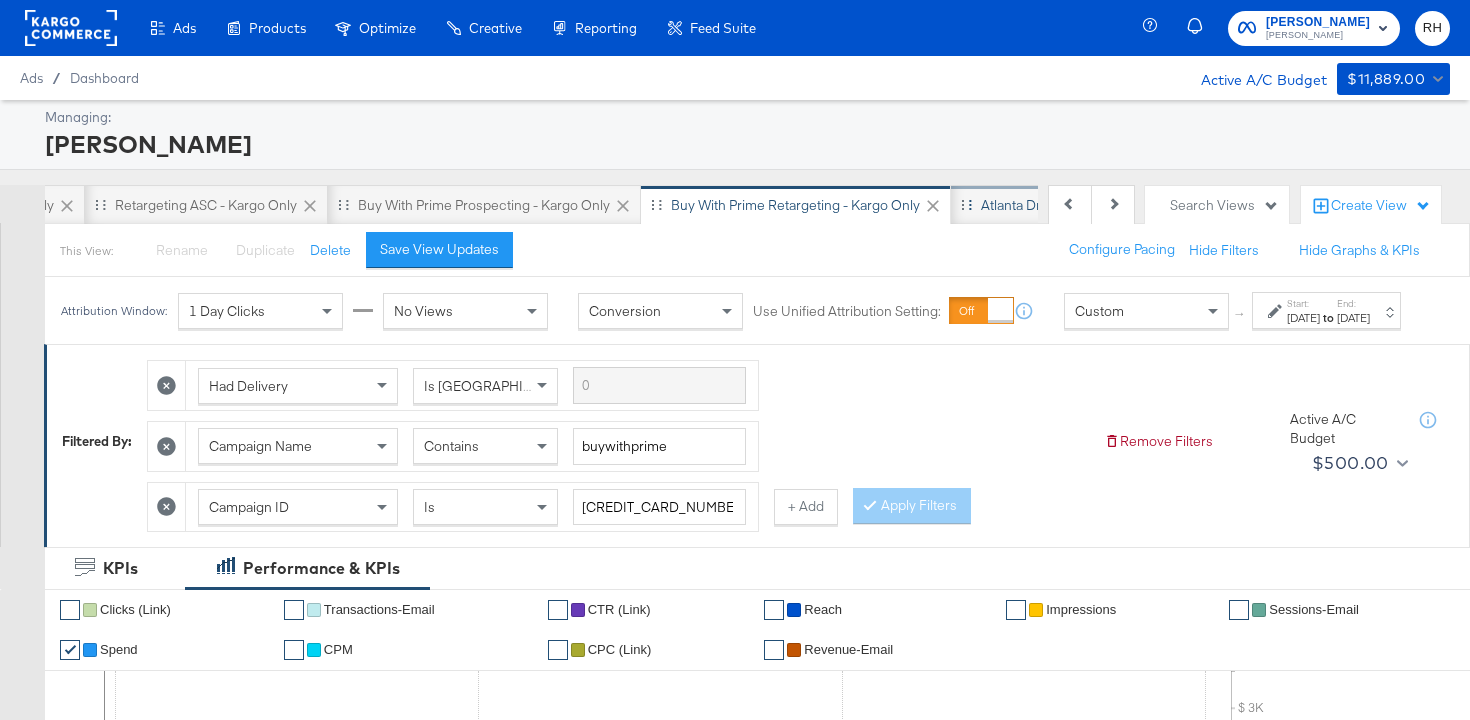 click on "Atlanta Drive to Store - Kargo only" at bounding box center [1086, 205] 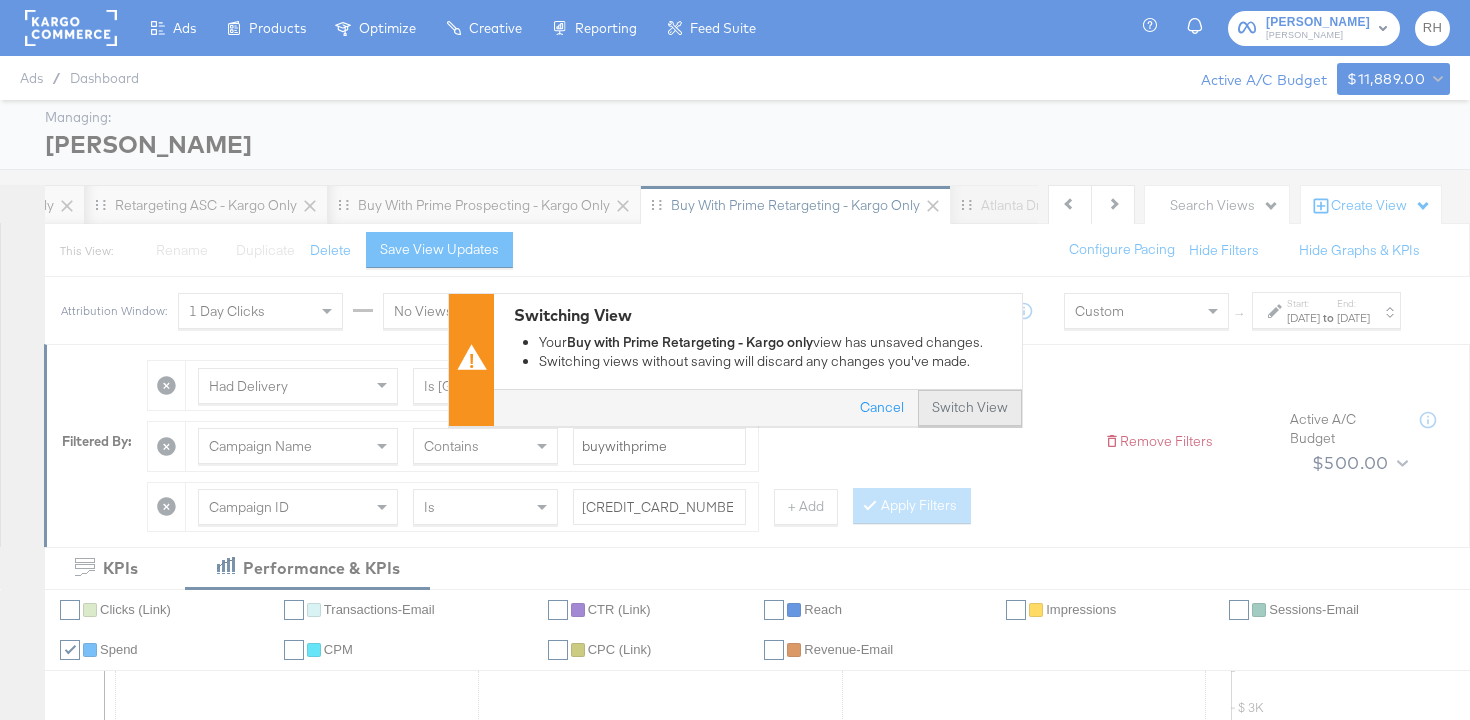 click on "Switch View" at bounding box center (970, 409) 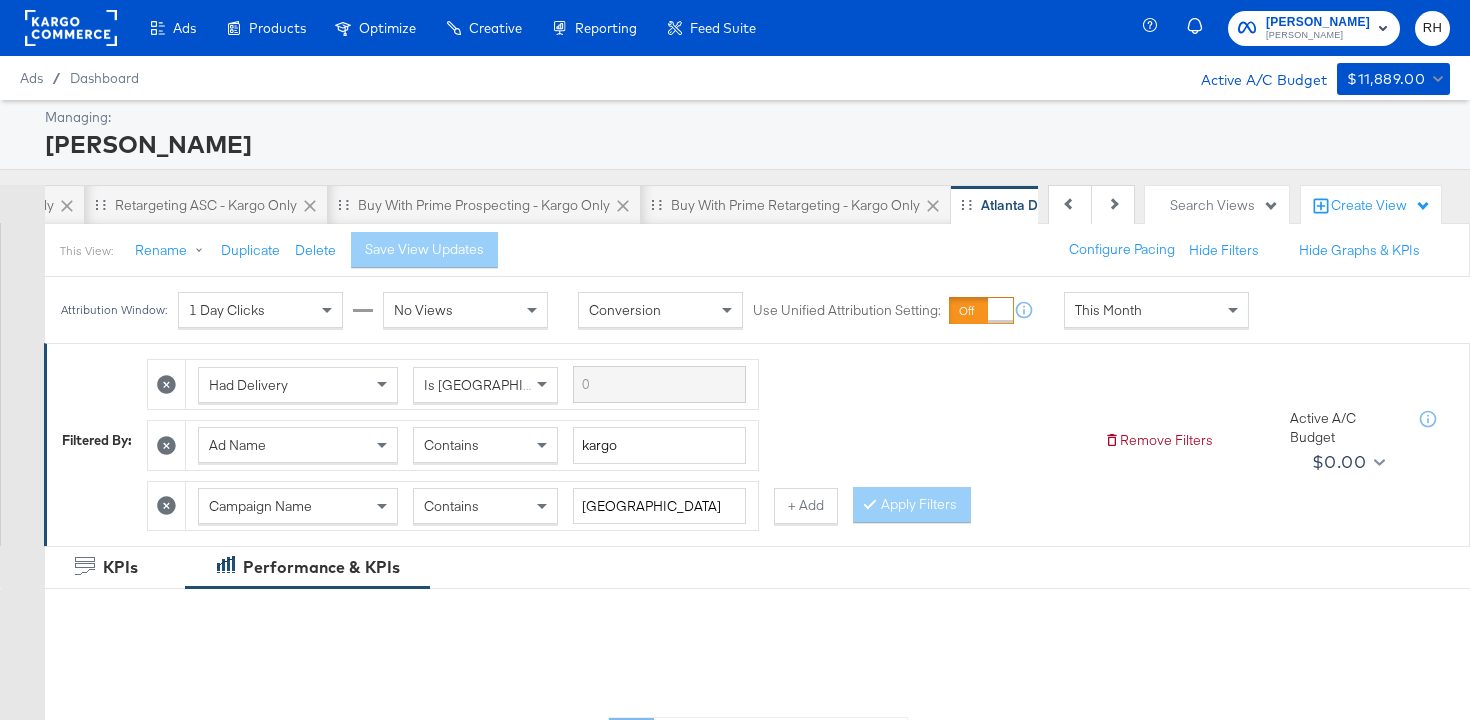 click on "This Month" at bounding box center [1156, 310] 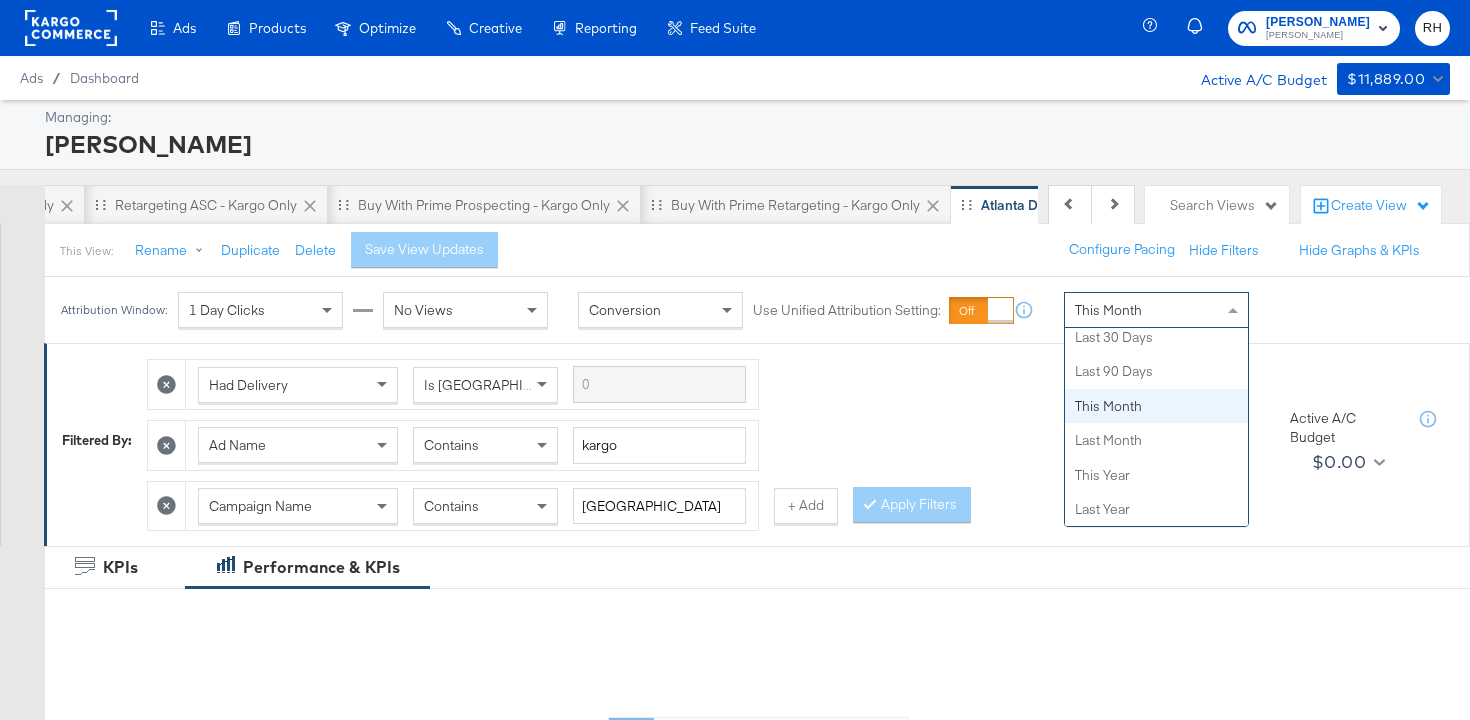 scroll, scrollTop: 0, scrollLeft: 0, axis: both 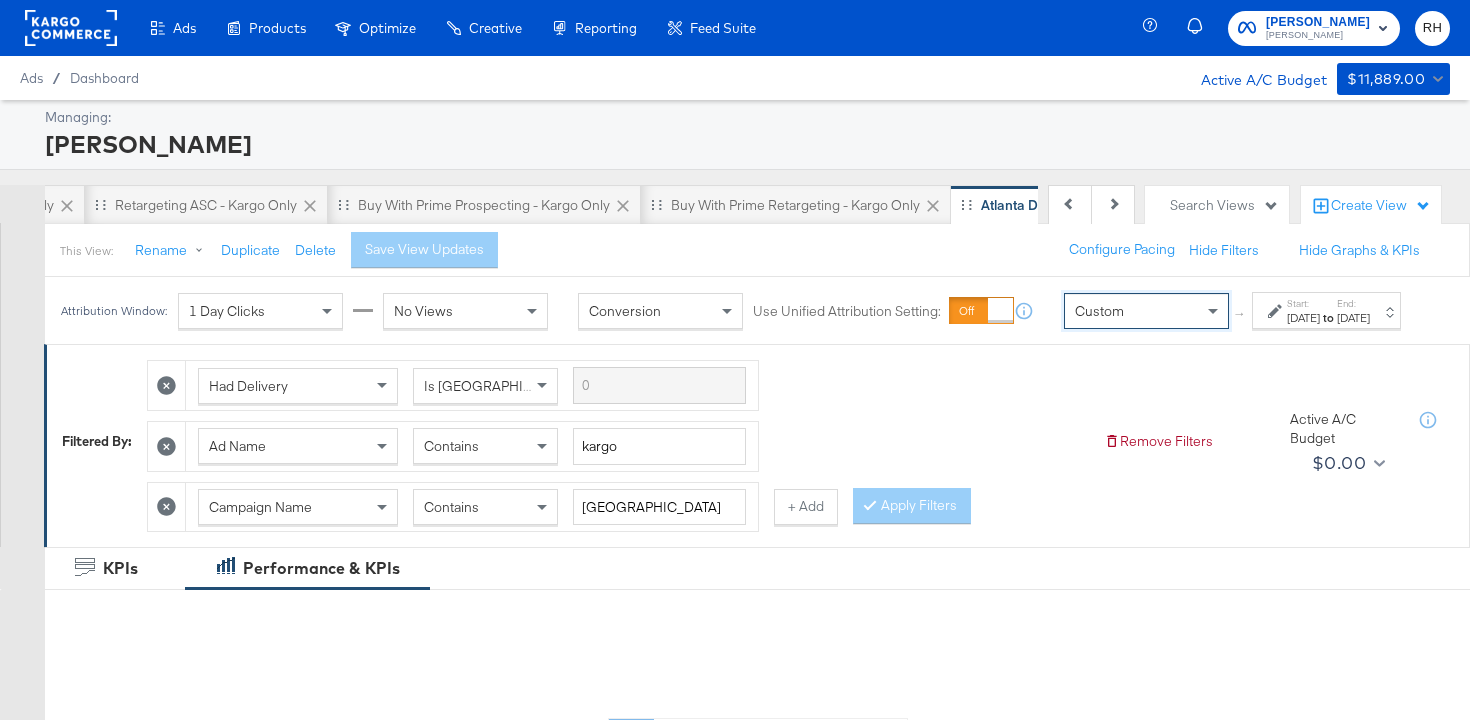 click on "Jul 25th 2025" at bounding box center [1303, 318] 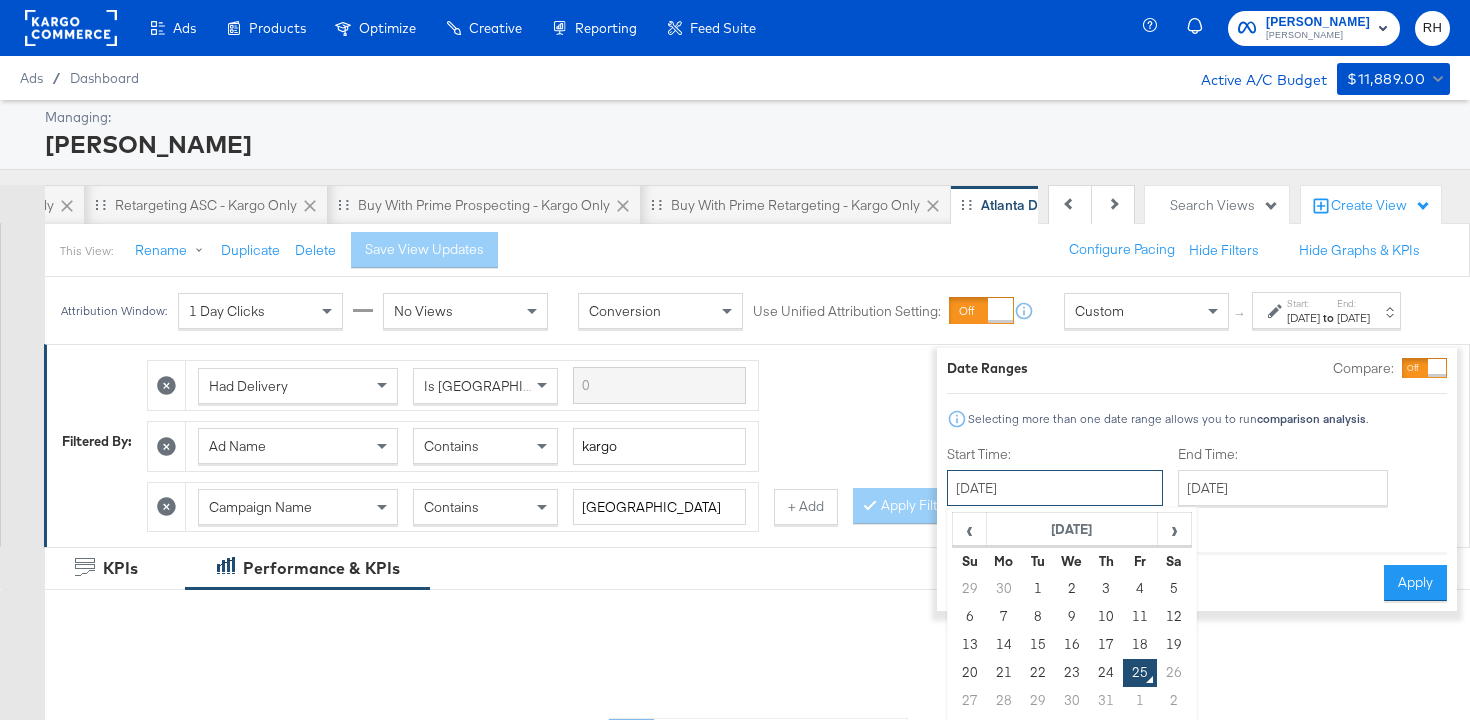 click on "July 25th 2025" at bounding box center [1055, 488] 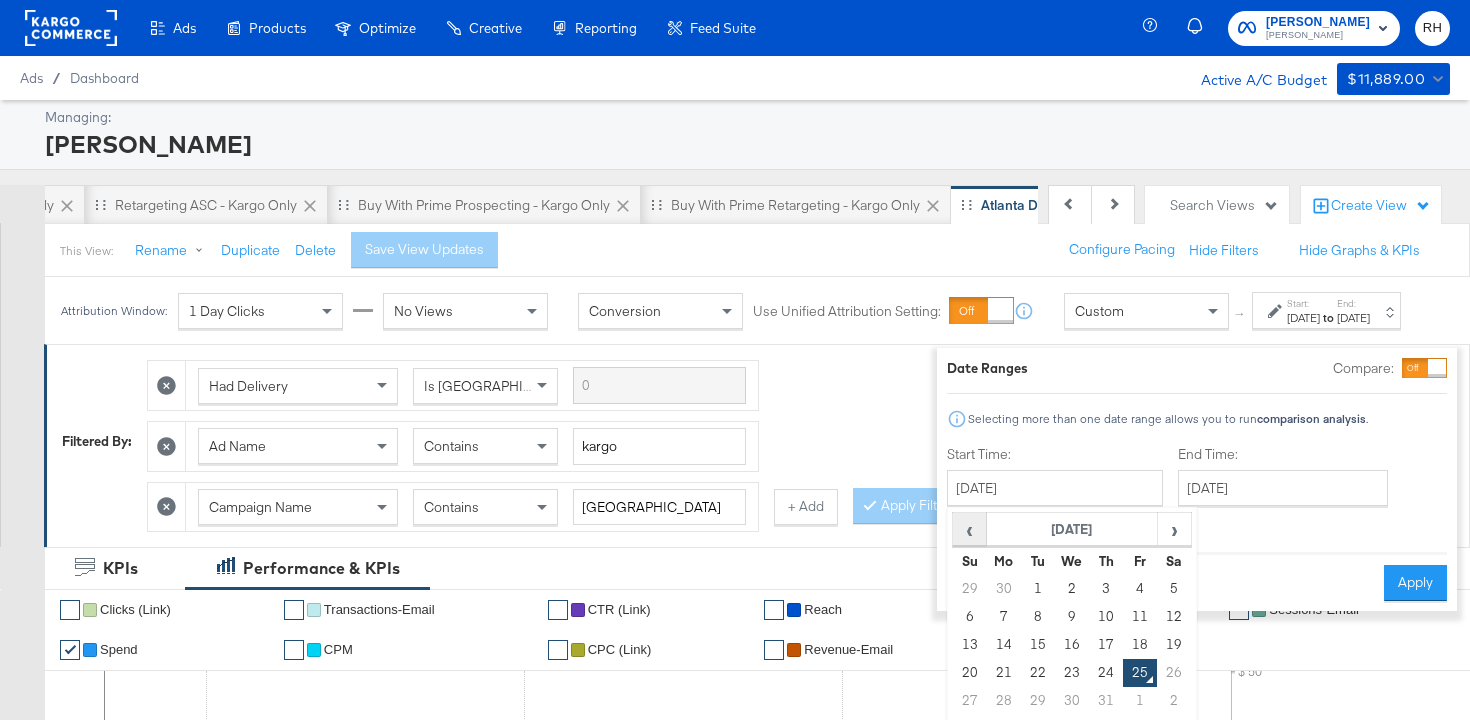 click on "‹" at bounding box center (969, 529) 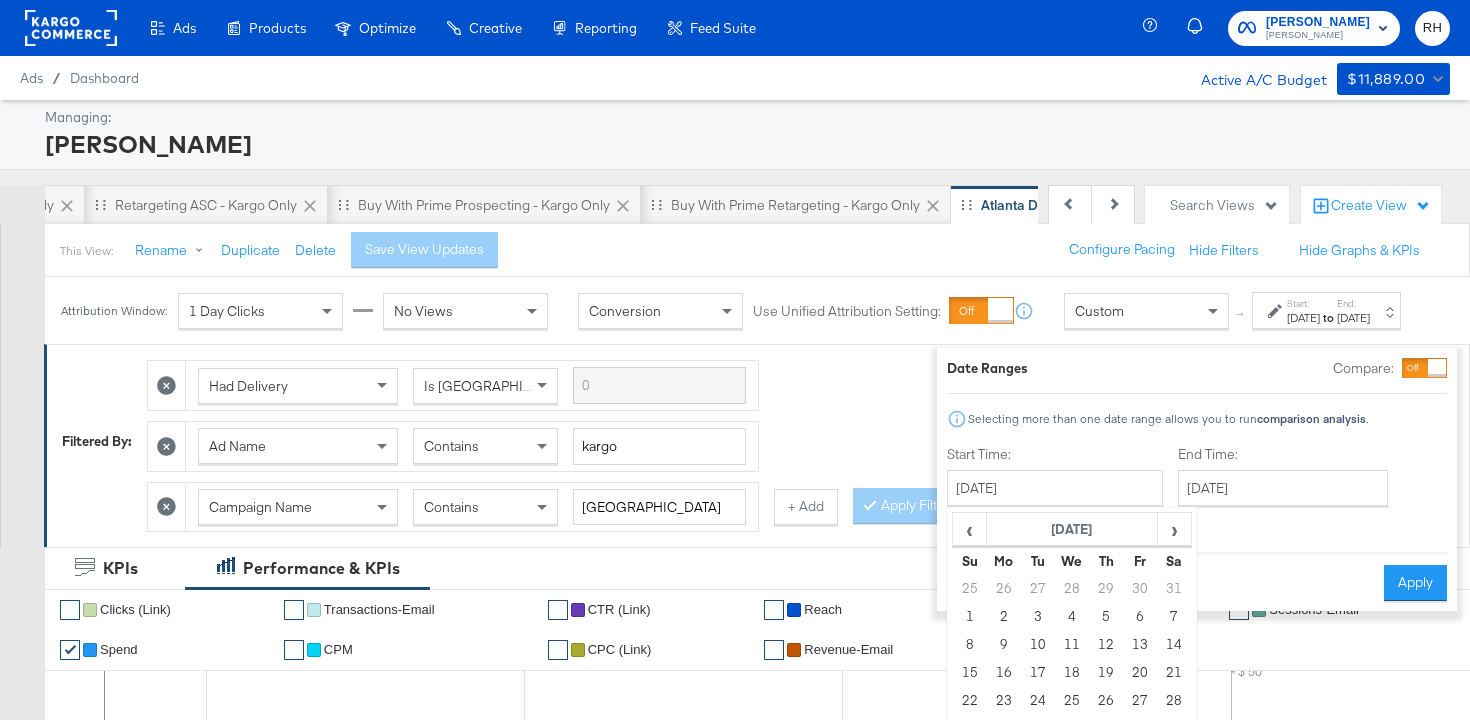 scroll, scrollTop: 100, scrollLeft: 0, axis: vertical 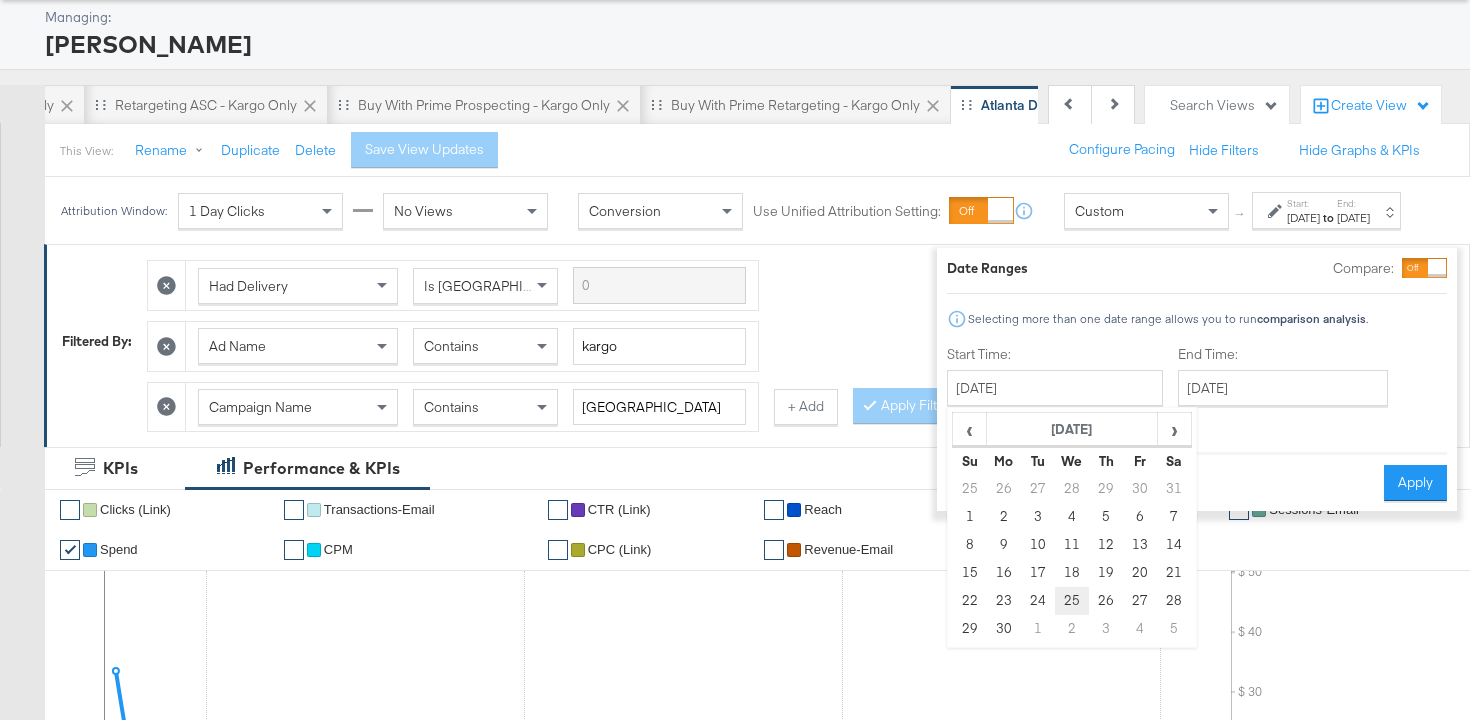 click on "25" at bounding box center [1072, 601] 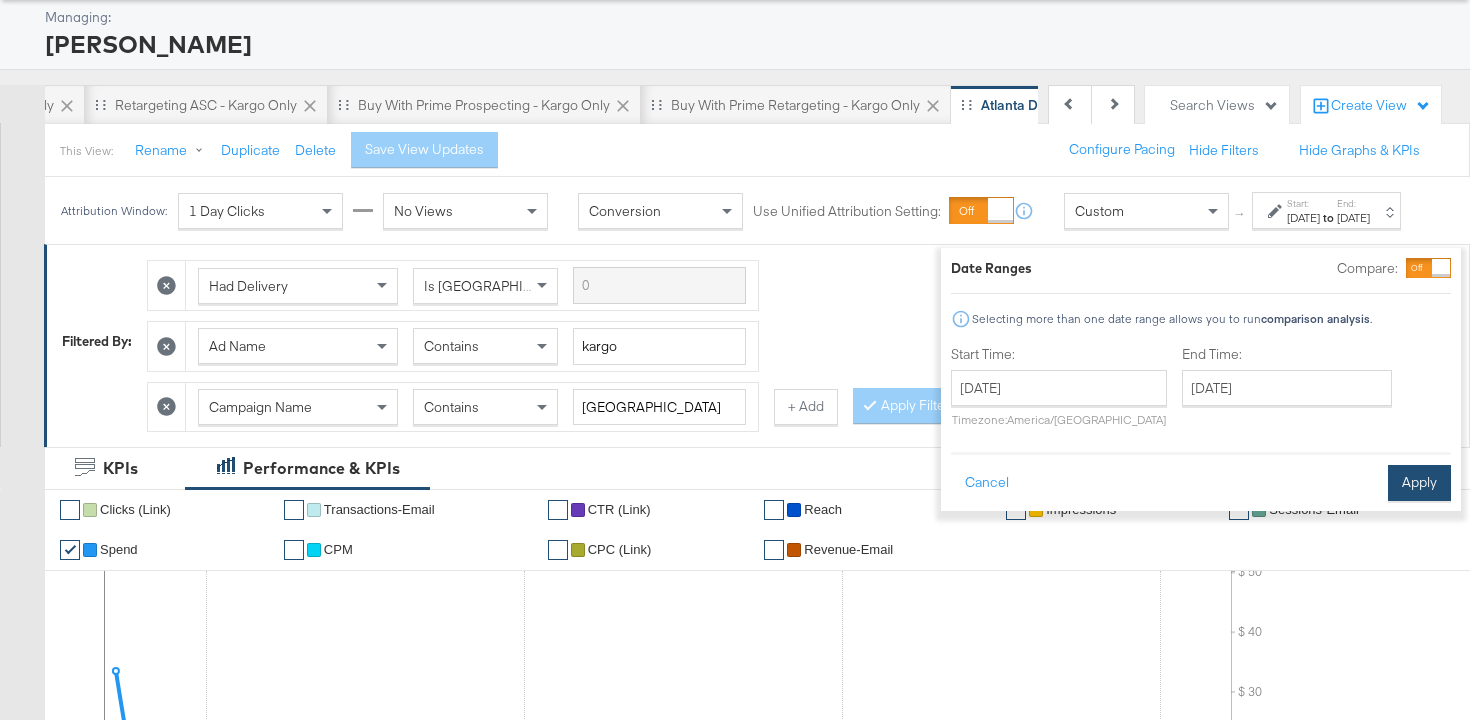 click on "Apply" at bounding box center [1419, 483] 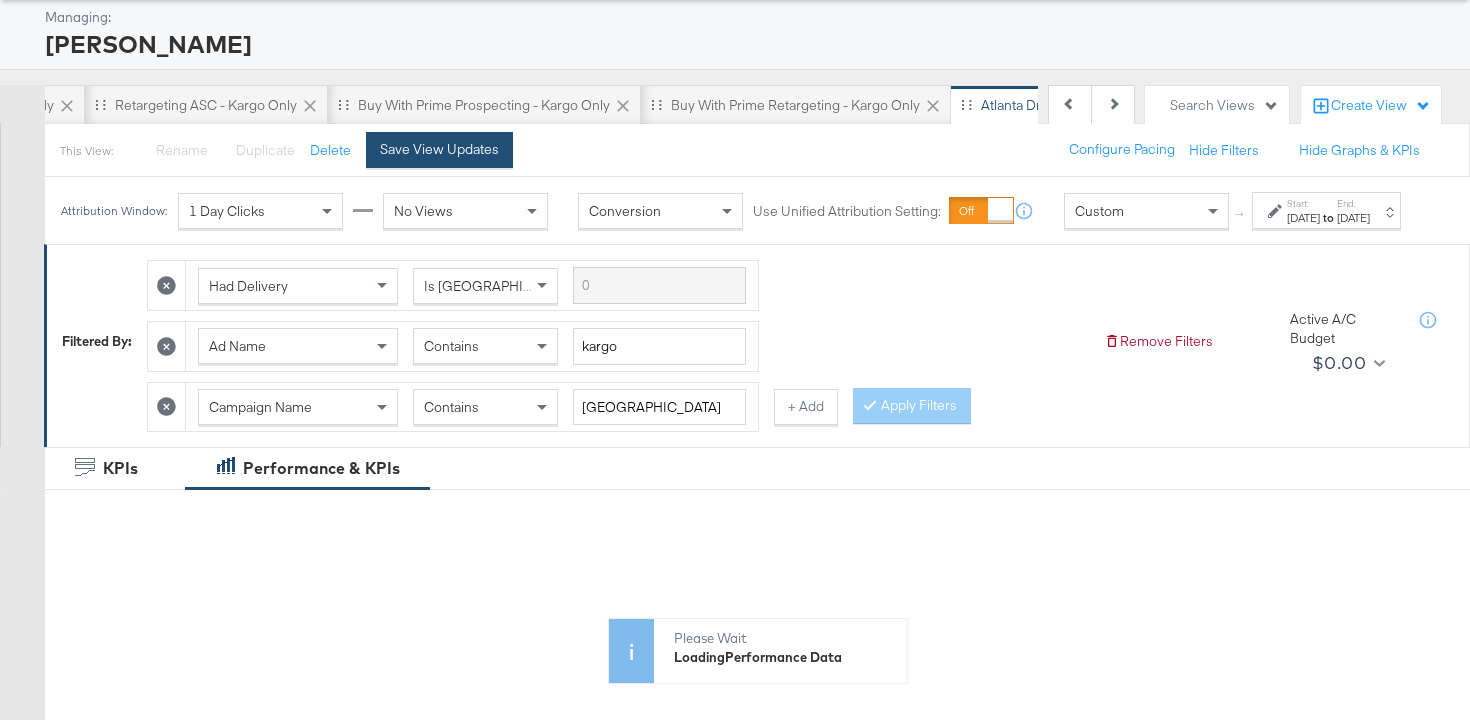 click on "Save View Updates" at bounding box center [439, 149] 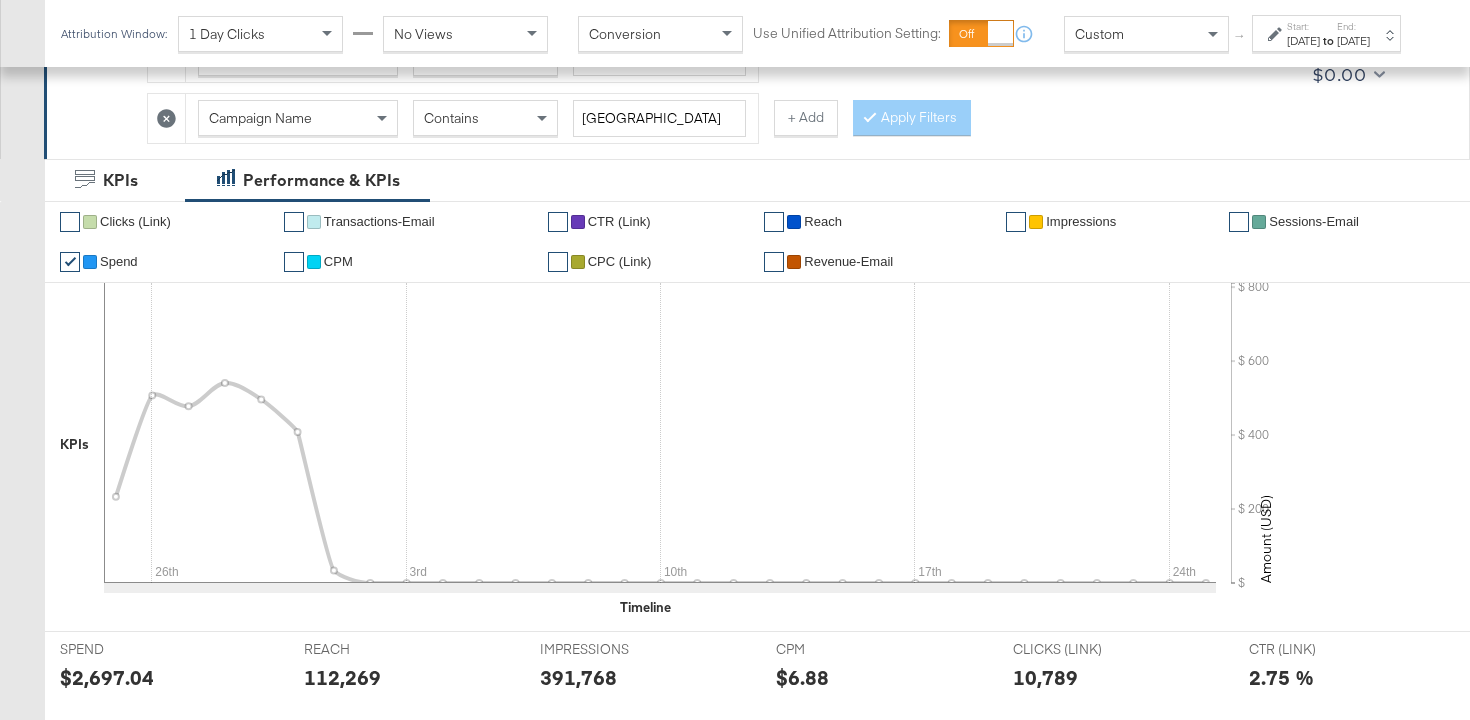 scroll, scrollTop: 480, scrollLeft: 0, axis: vertical 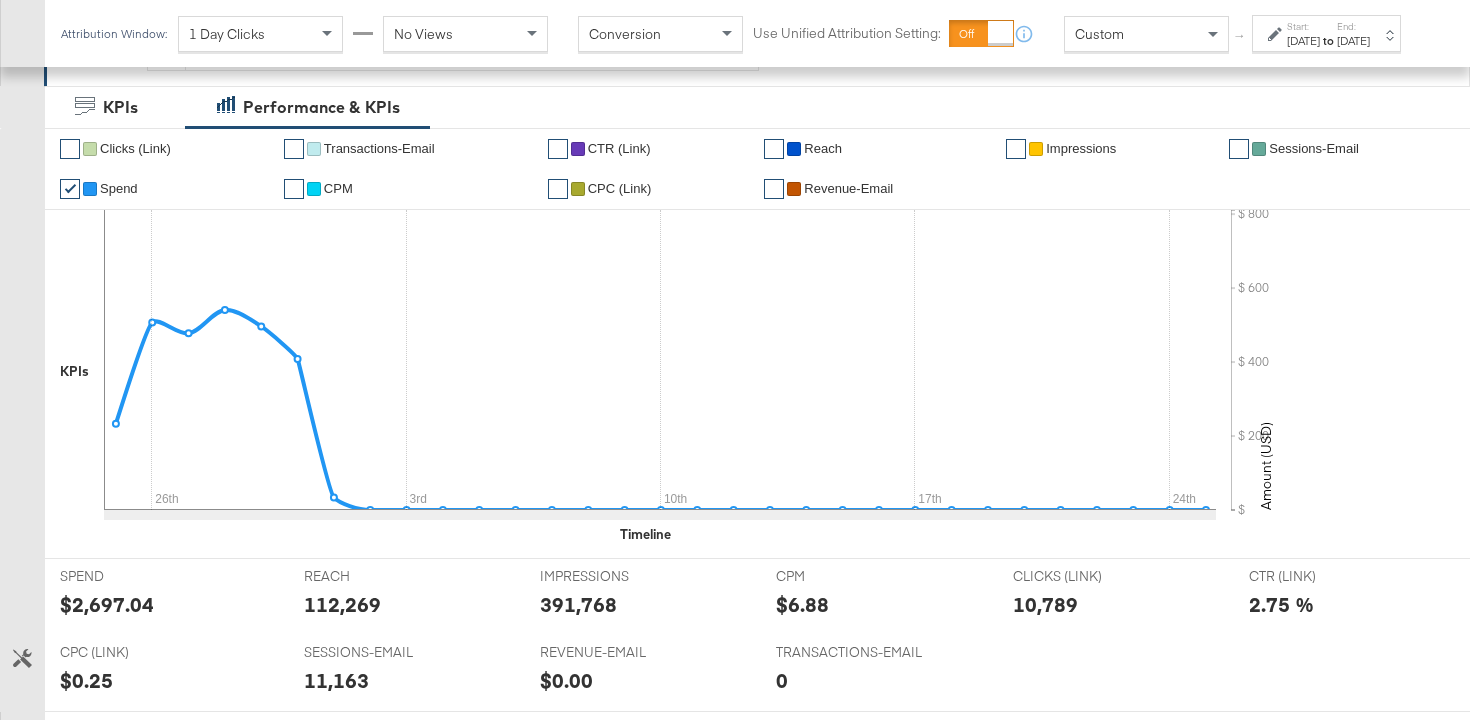 click on "Jun 25th 2025" at bounding box center [1303, 41] 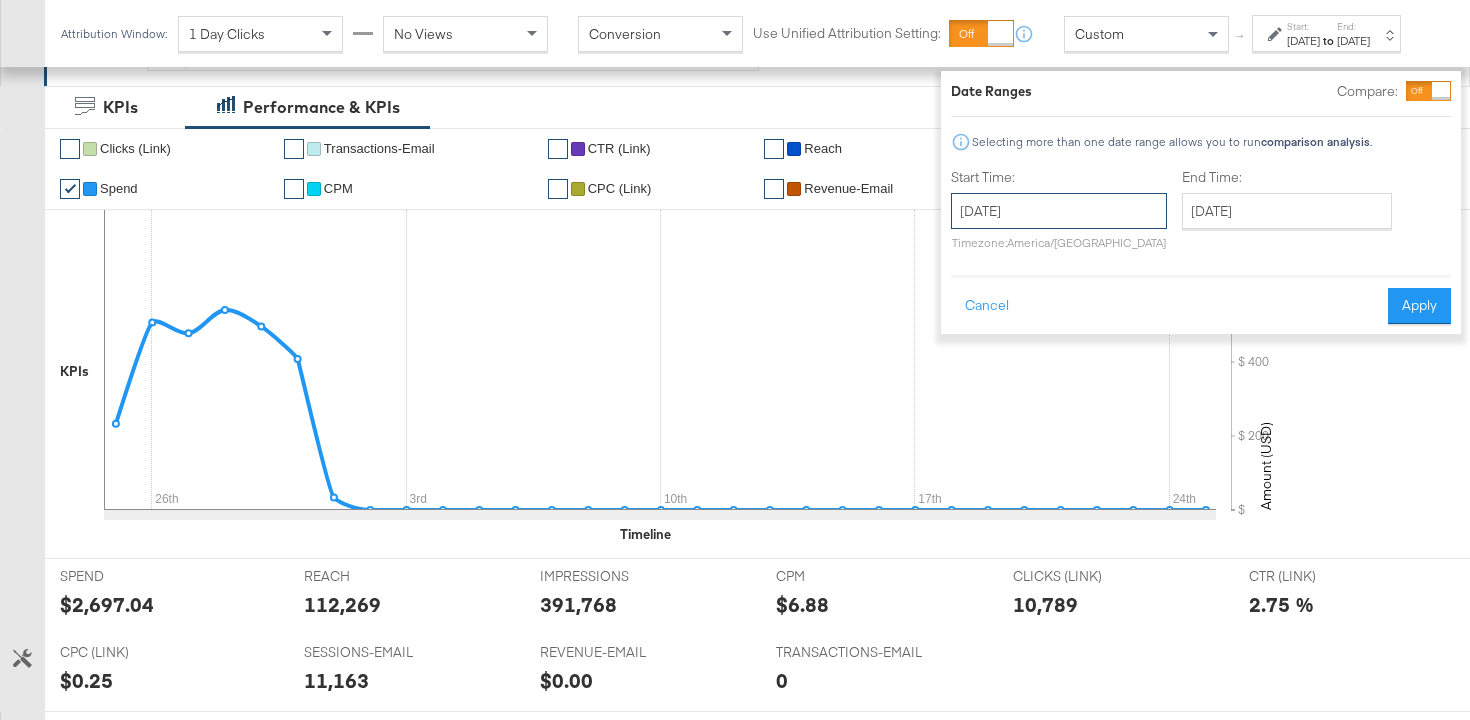 click on "June 25th 2025" at bounding box center [1059, 211] 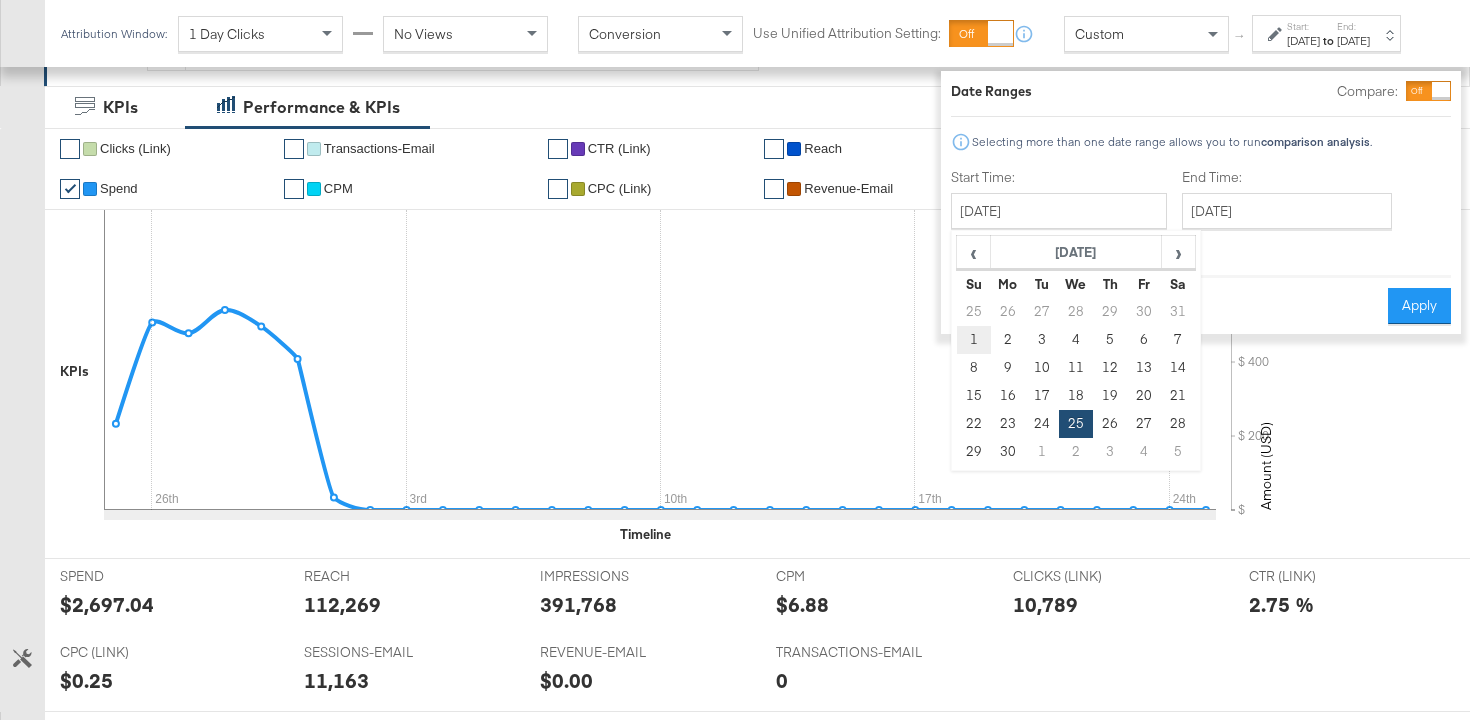click on "1" at bounding box center (974, 340) 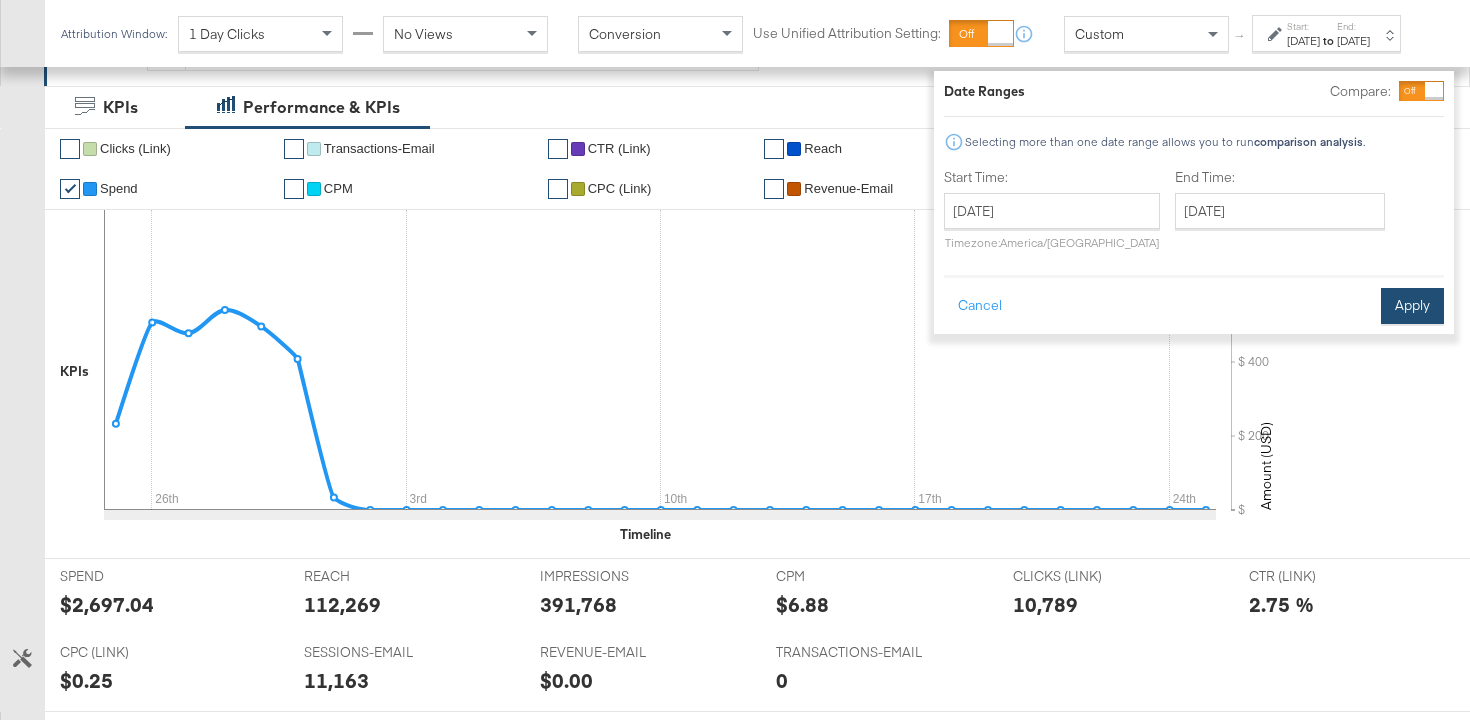 click on "Apply" at bounding box center [1412, 306] 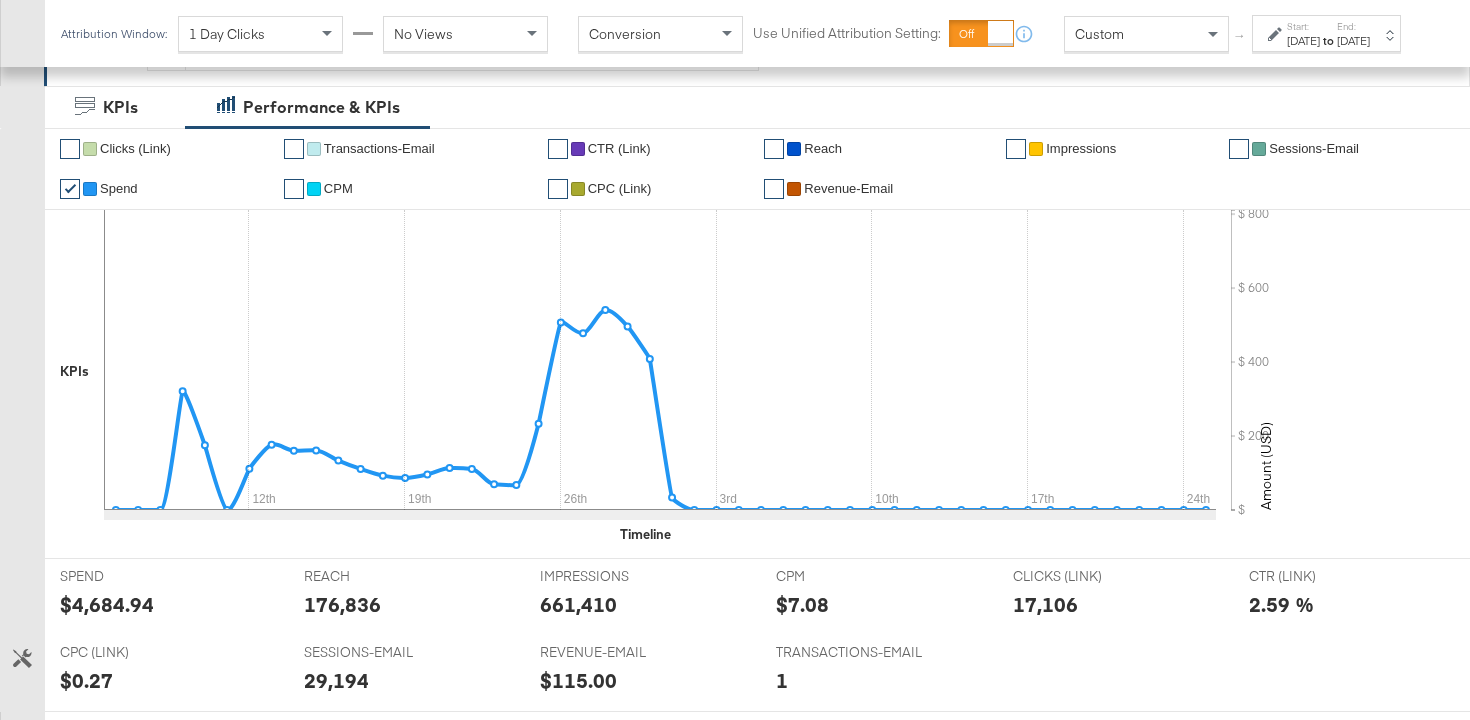 click on "Jun 1st 2025" at bounding box center [1303, 41] 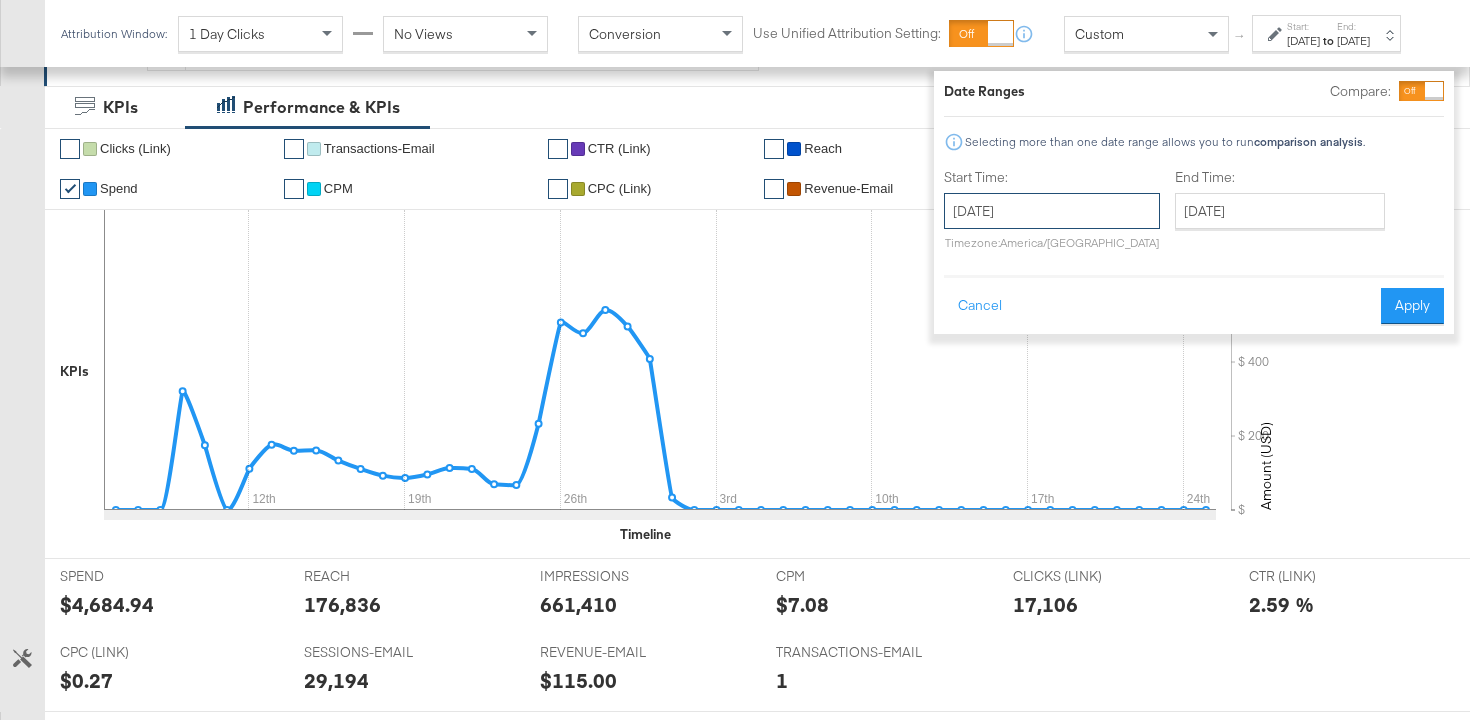 click on "June 1st 2025" at bounding box center (1052, 211) 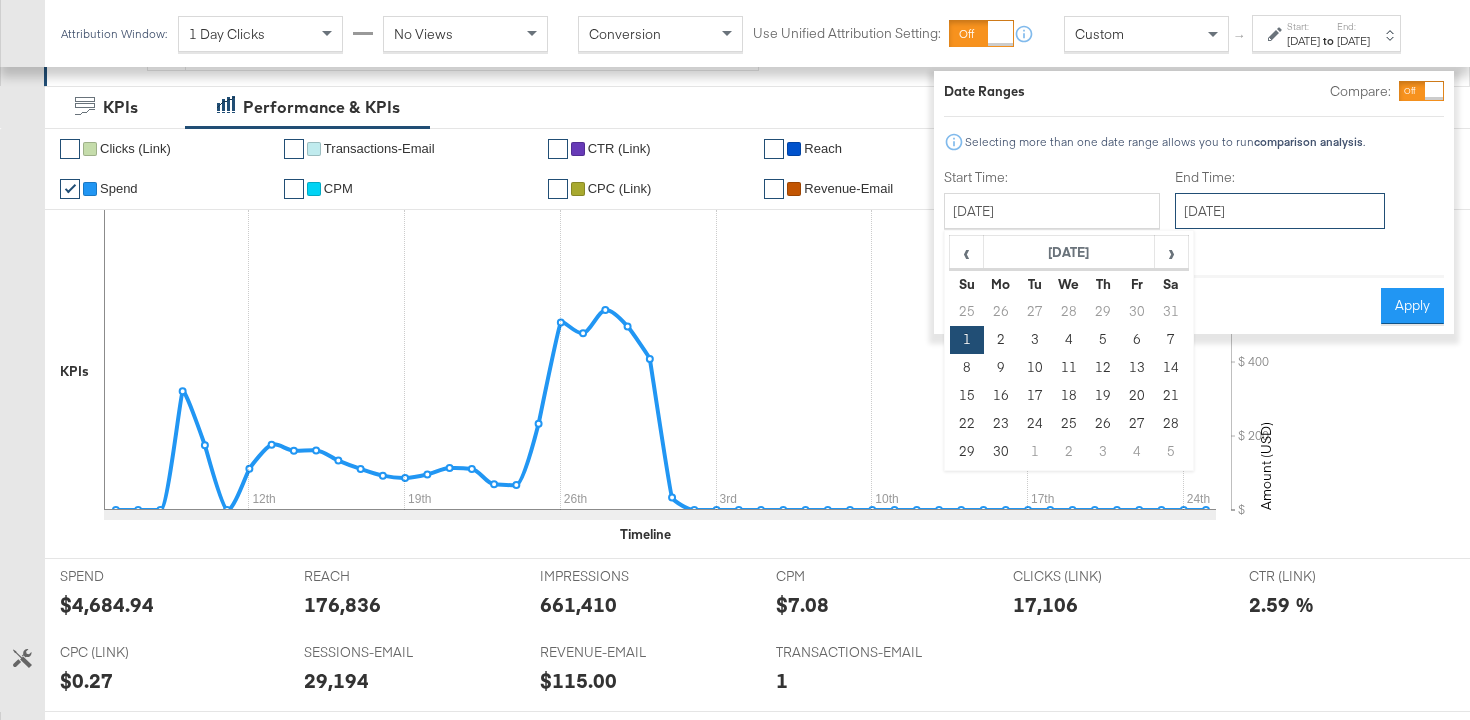 click on "July 25th 2025" at bounding box center (1280, 211) 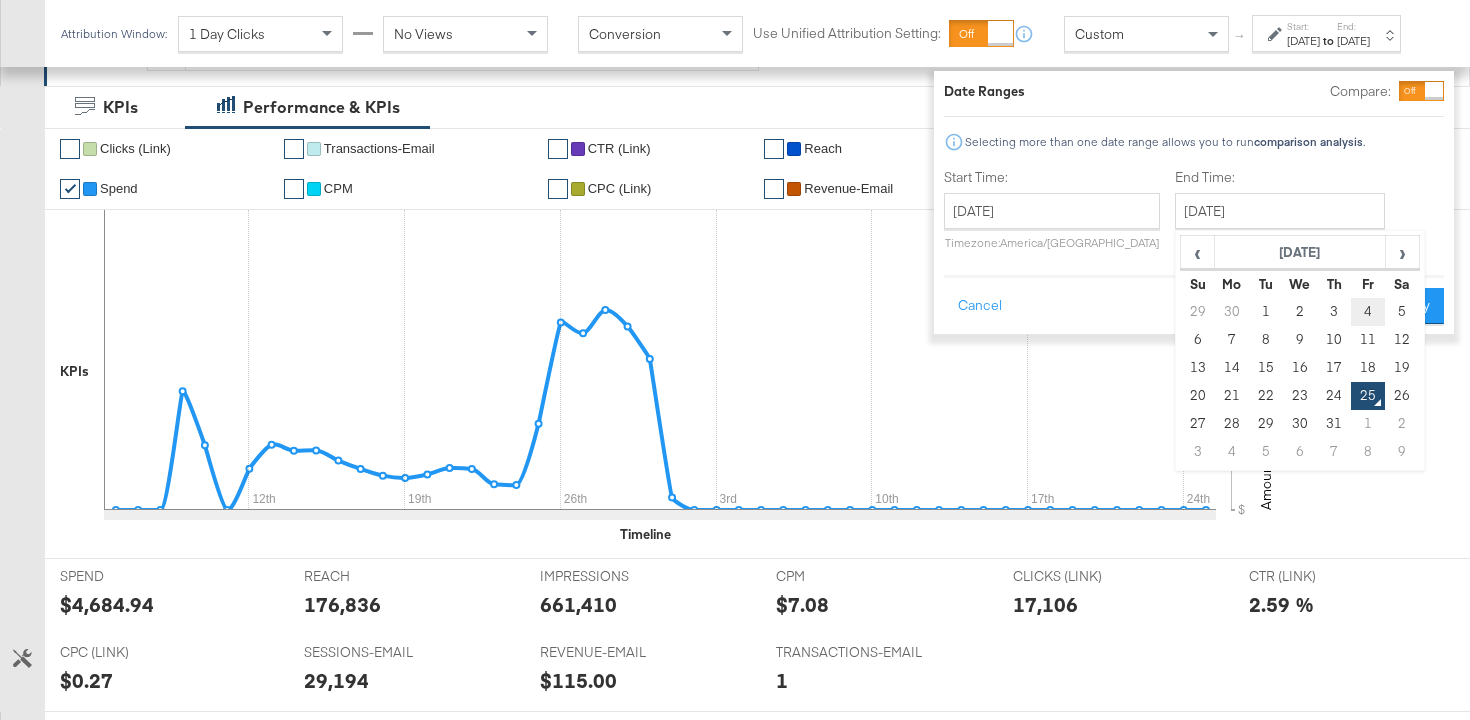 click on "4" at bounding box center (1368, 312) 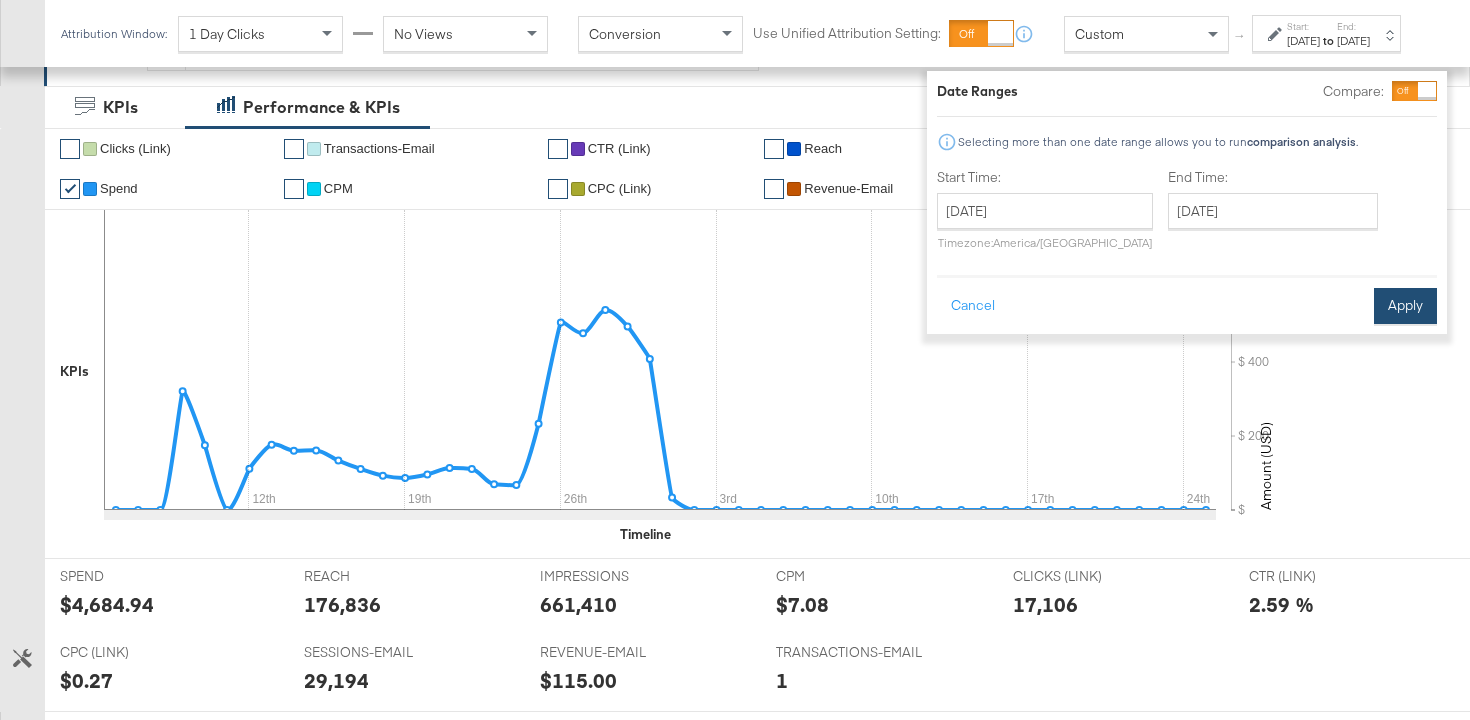 click on "Apply" at bounding box center (1405, 306) 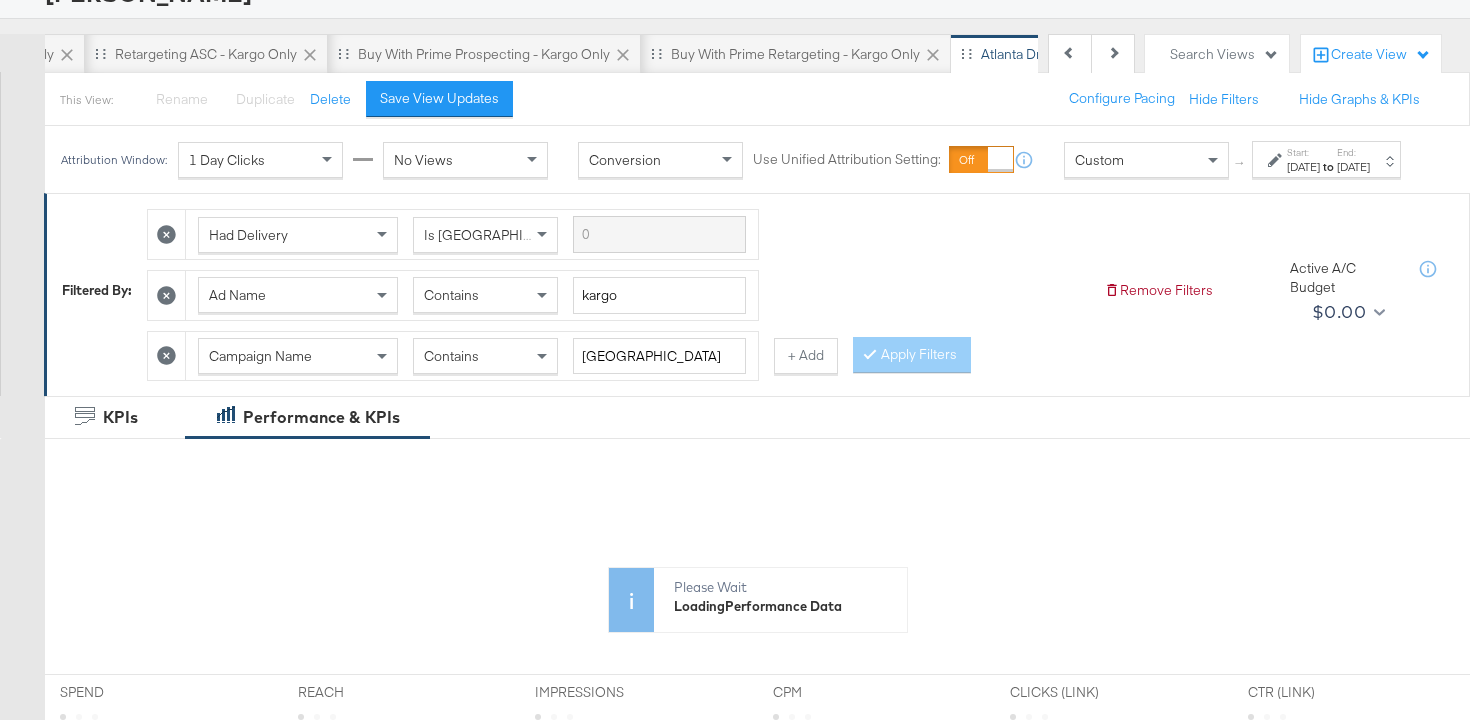 scroll, scrollTop: 0, scrollLeft: 0, axis: both 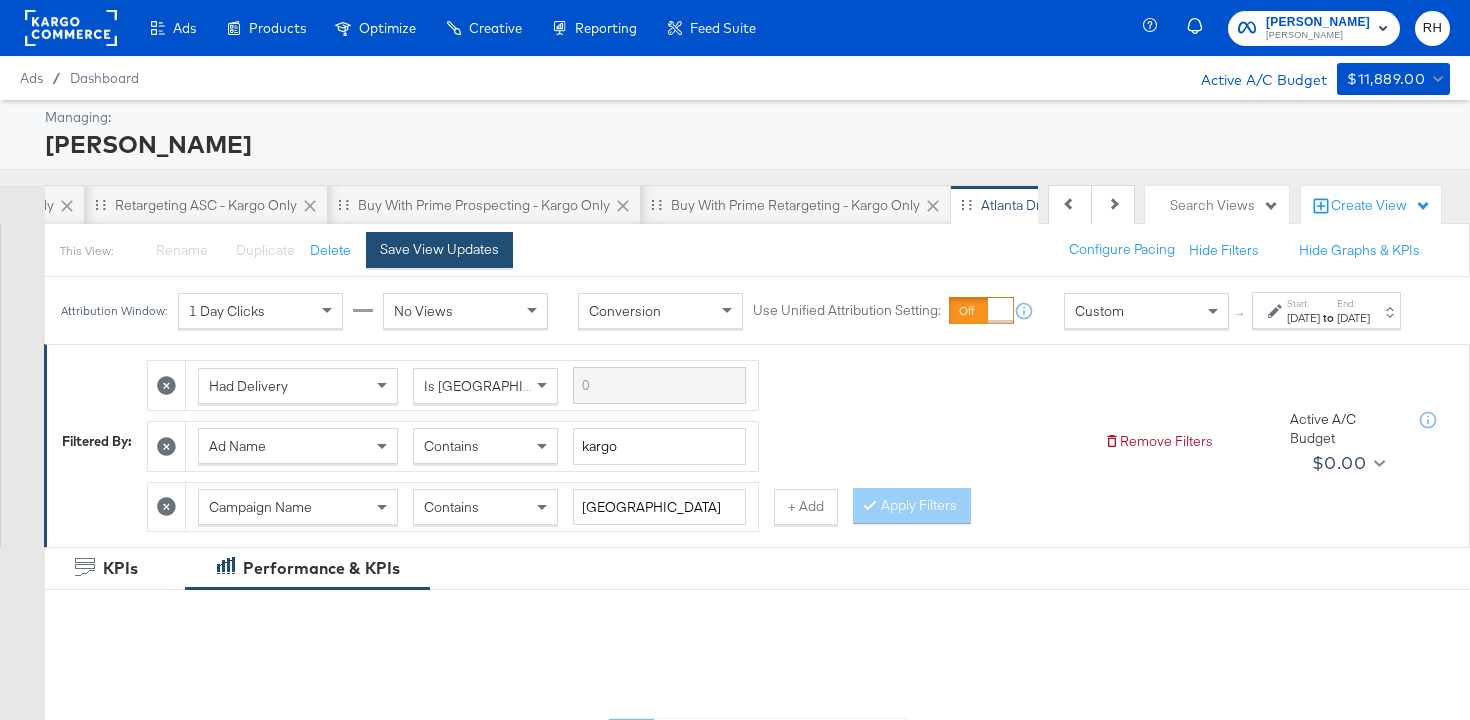 click on "Save View Updates" at bounding box center [439, 249] 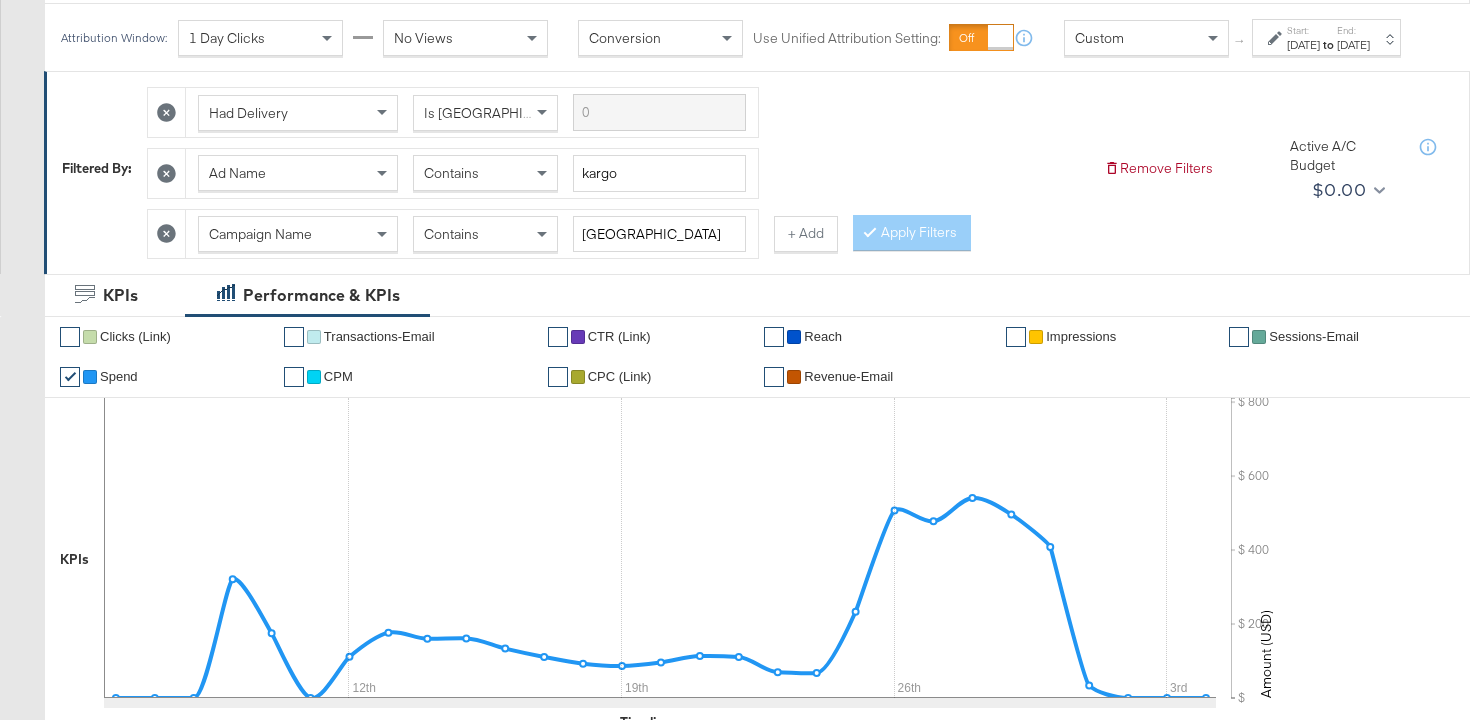 scroll, scrollTop: 87, scrollLeft: 0, axis: vertical 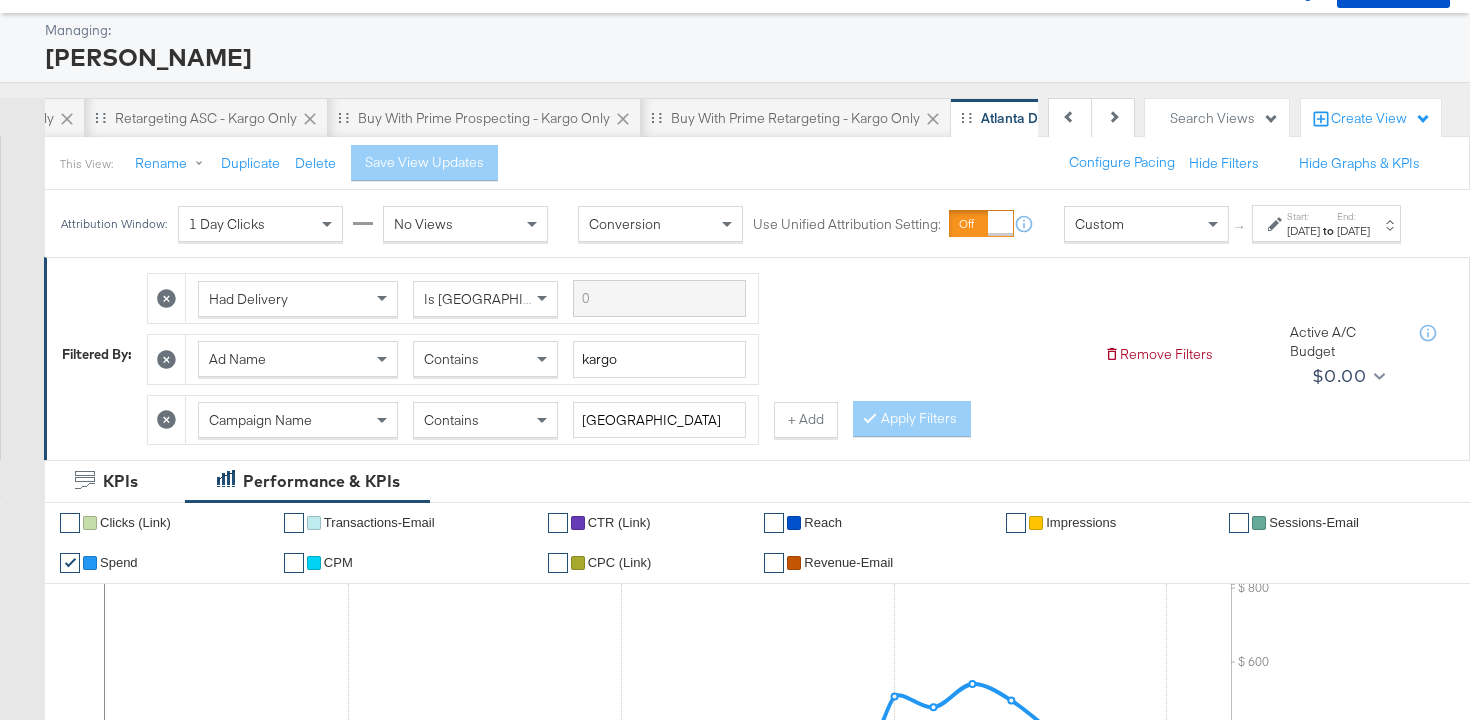 click on "Jun 1st 2025" at bounding box center [1303, 231] 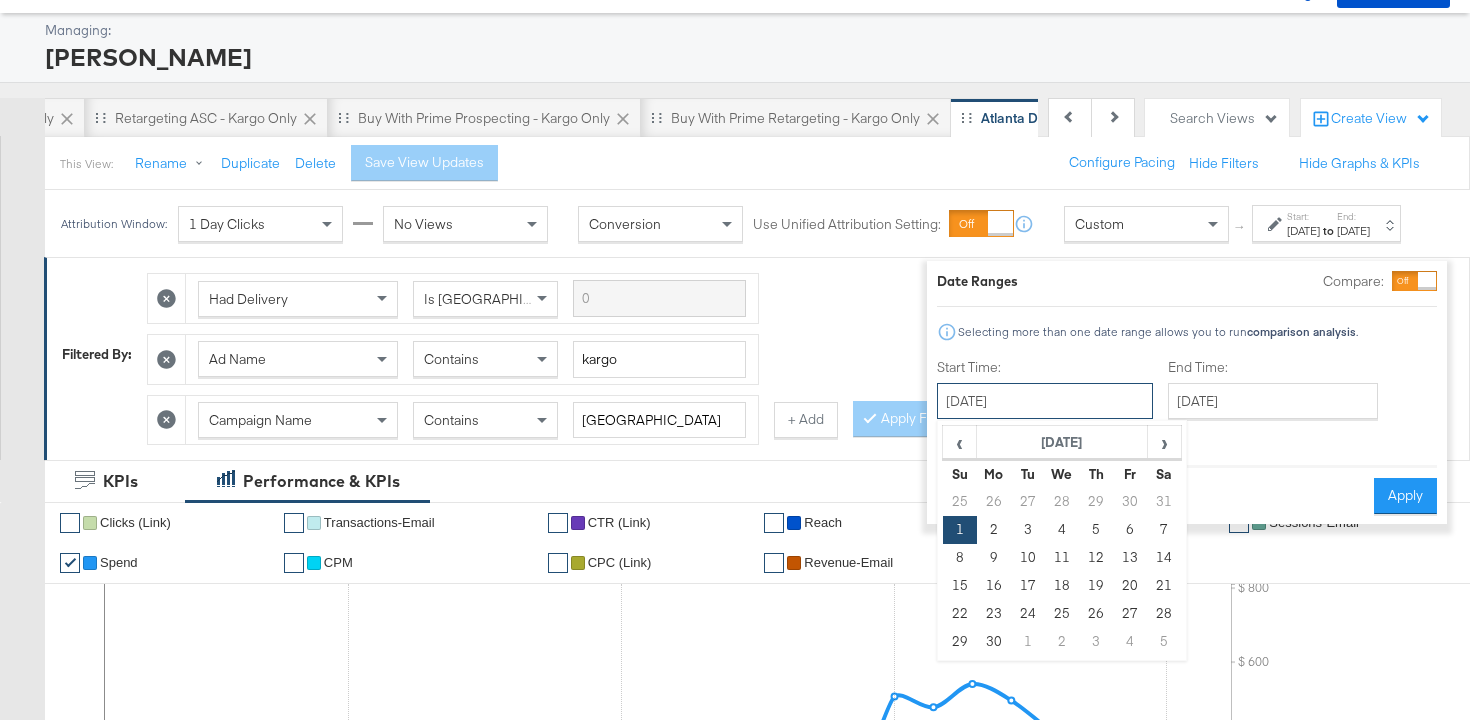 click on "June 1st 2025" at bounding box center [1045, 401] 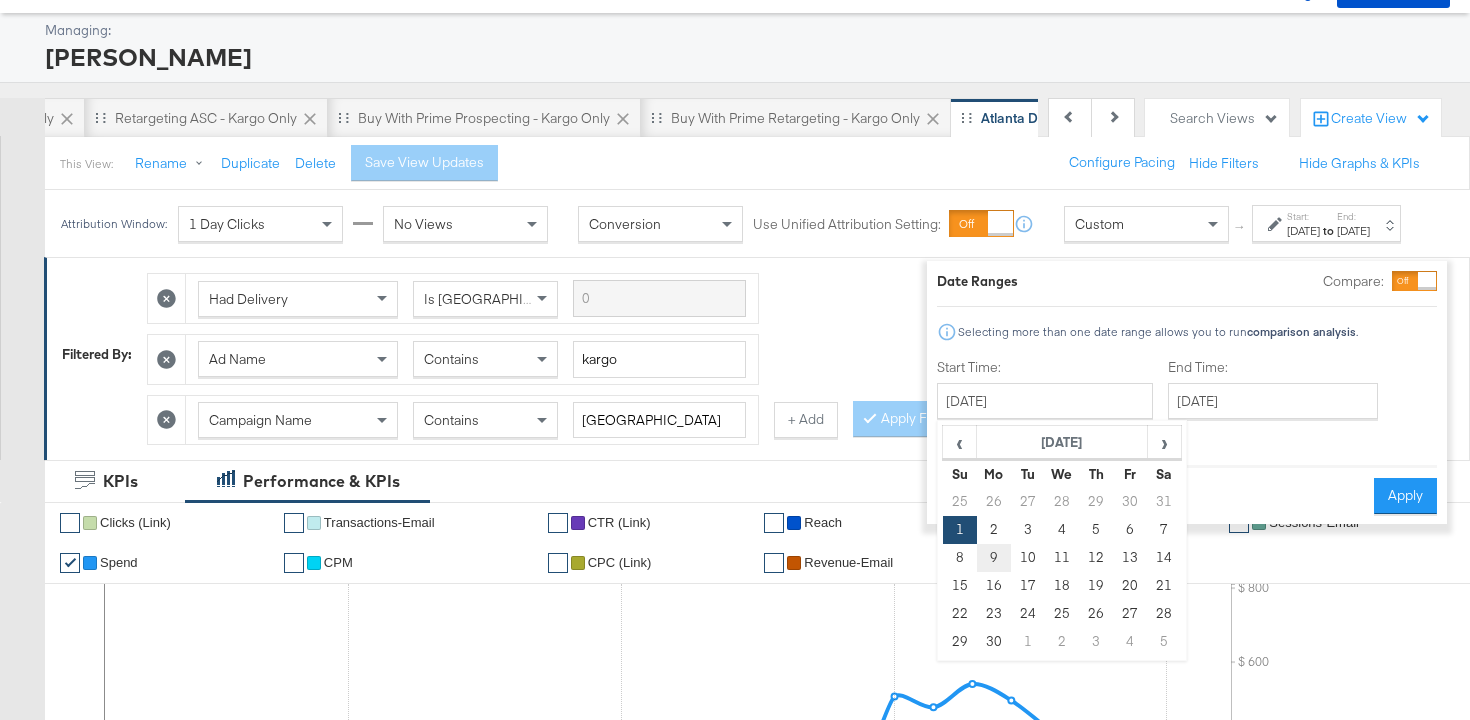 click on "9" at bounding box center (994, 558) 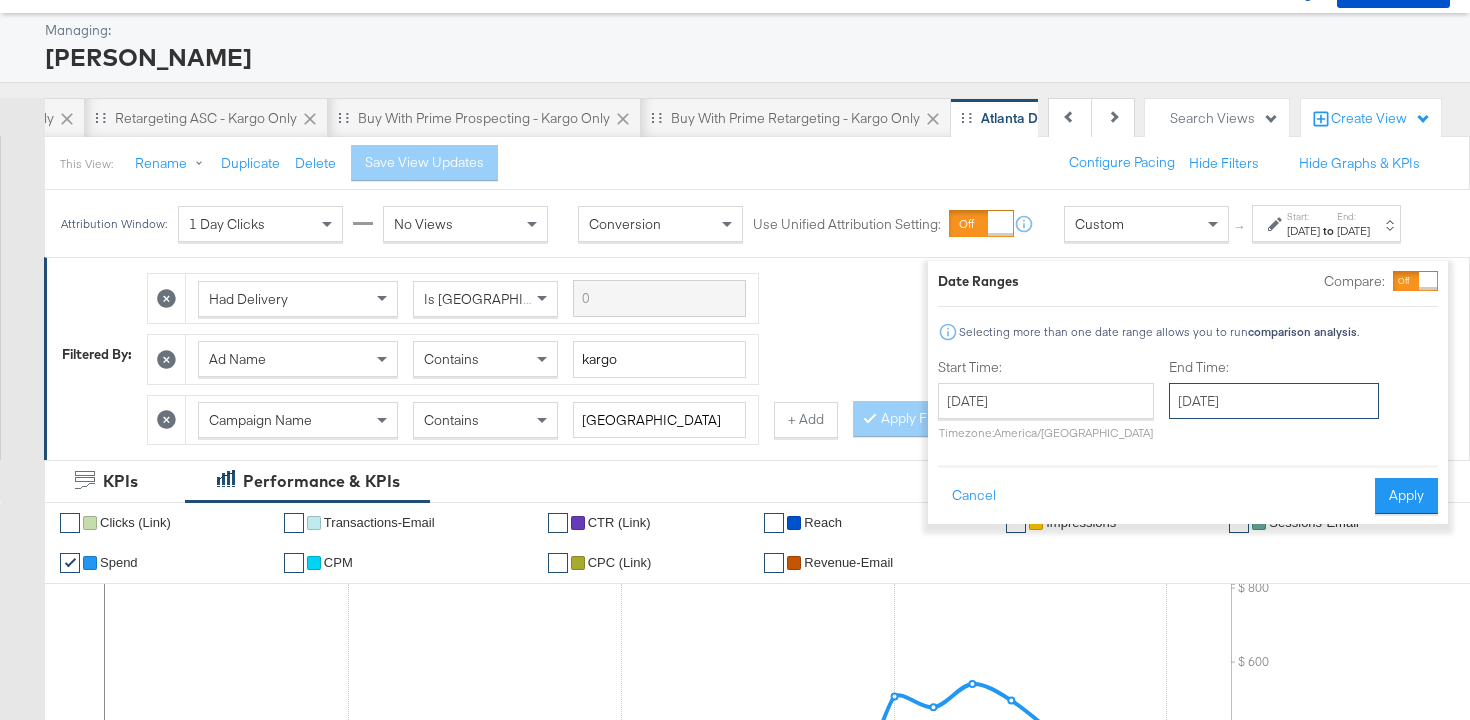 click on "July 4th 2025" at bounding box center [1274, 401] 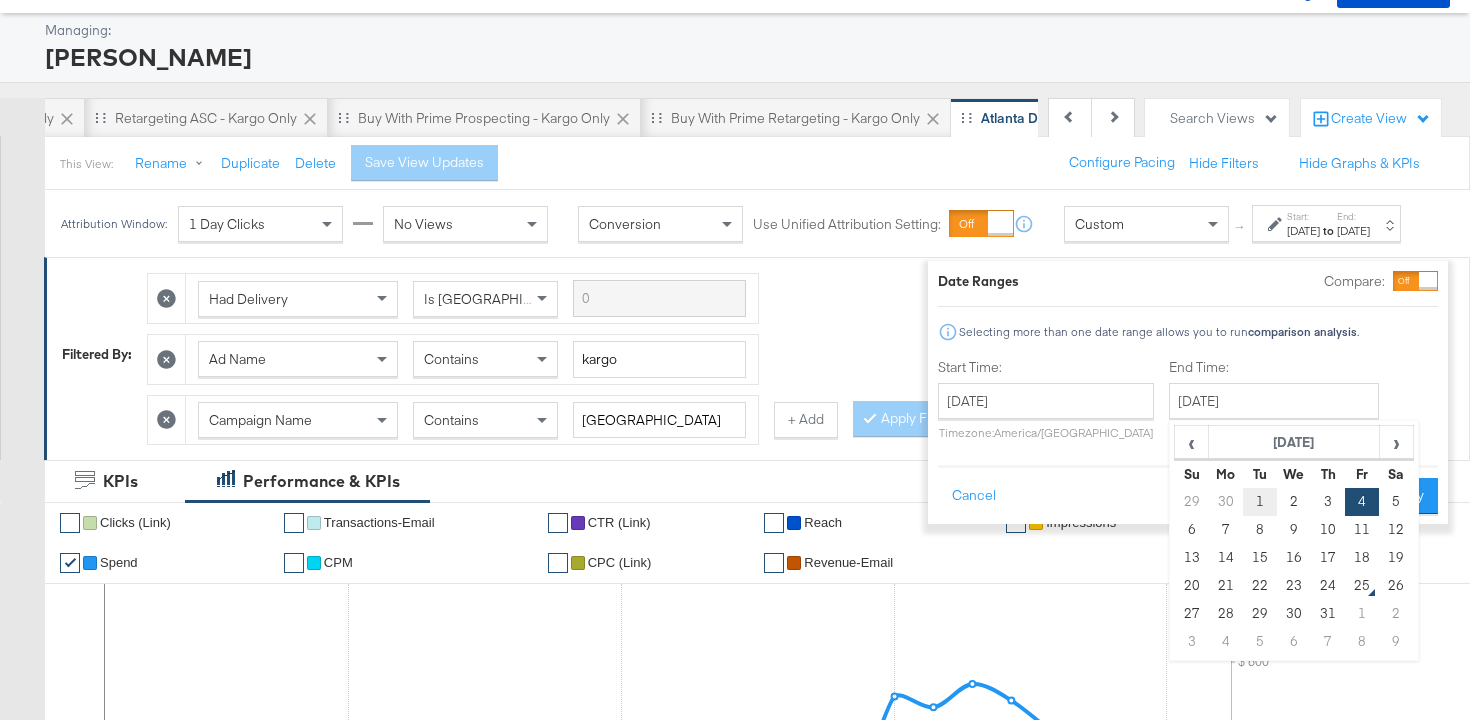 click on "1" at bounding box center (1260, 502) 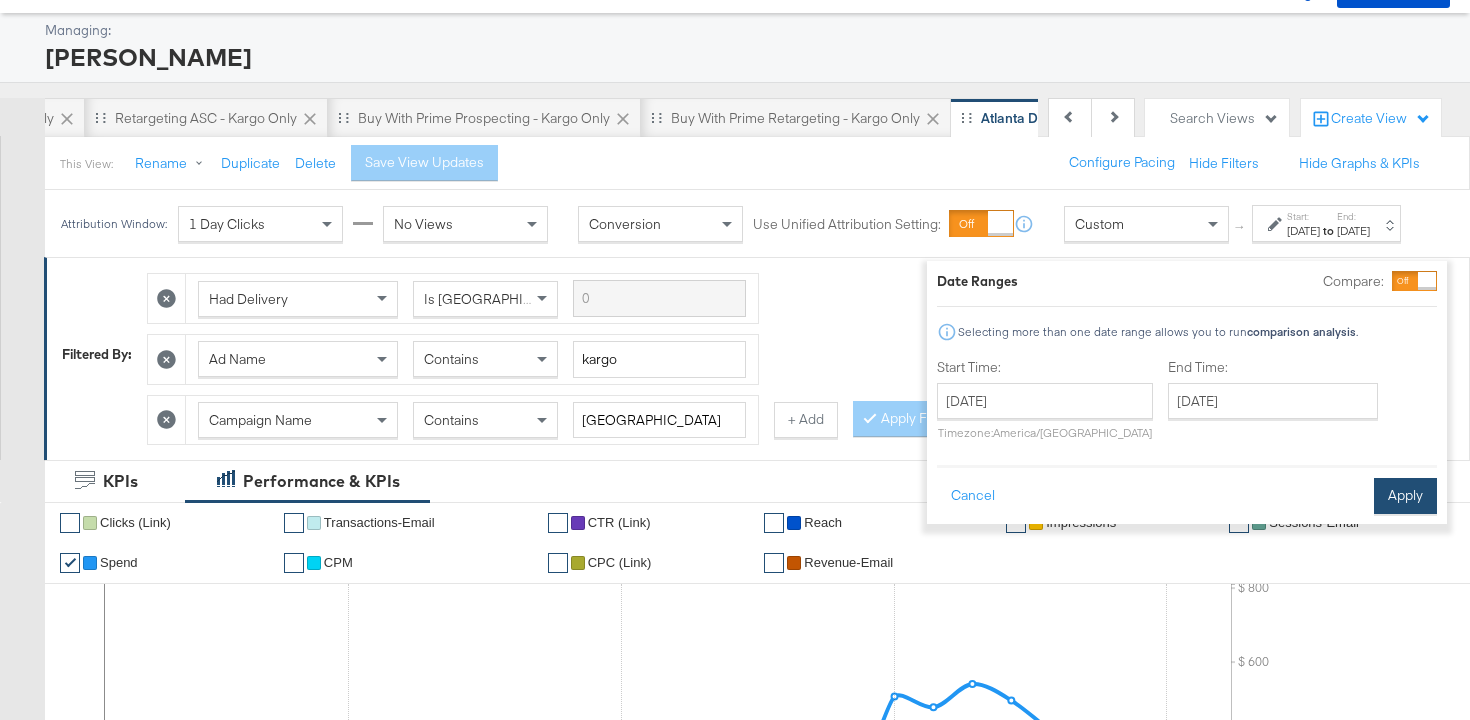 click on "Apply" at bounding box center [1405, 496] 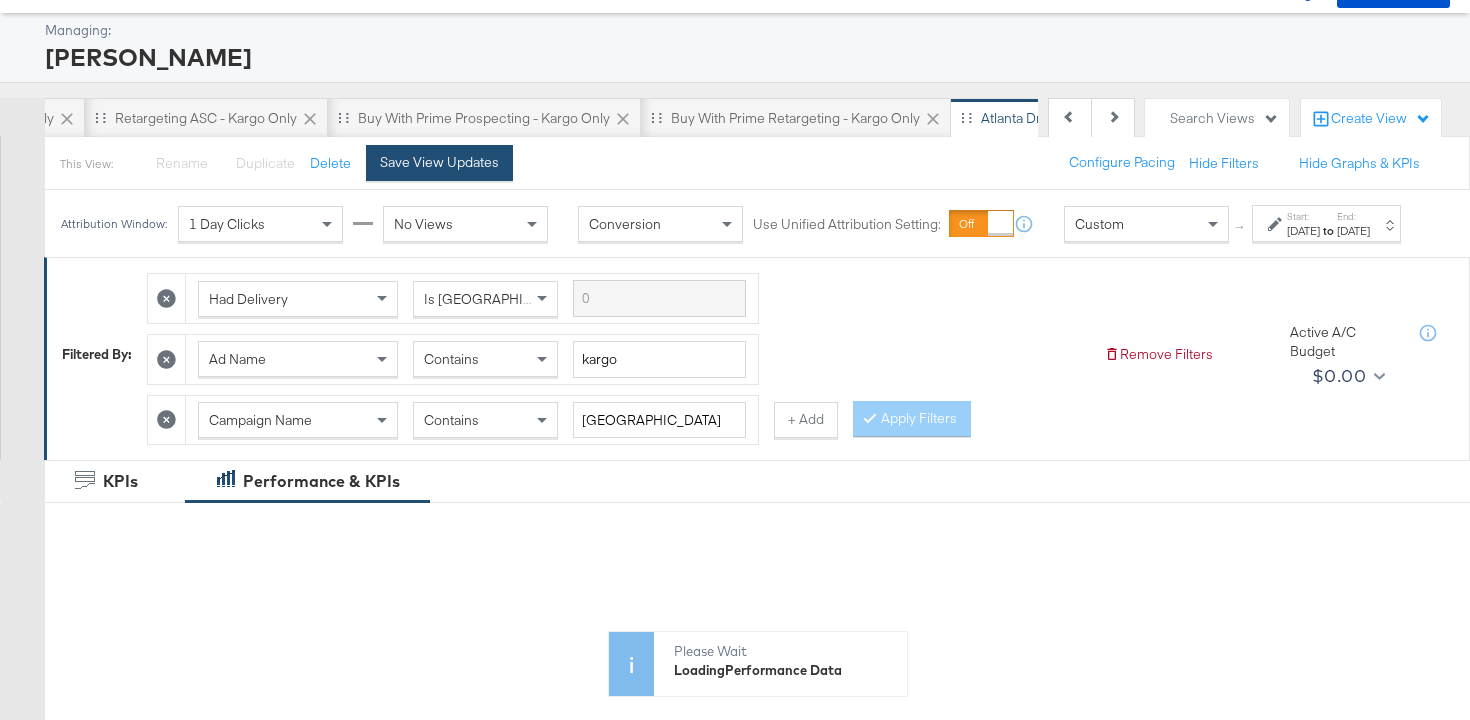 click on "Save View Updates" at bounding box center [439, 163] 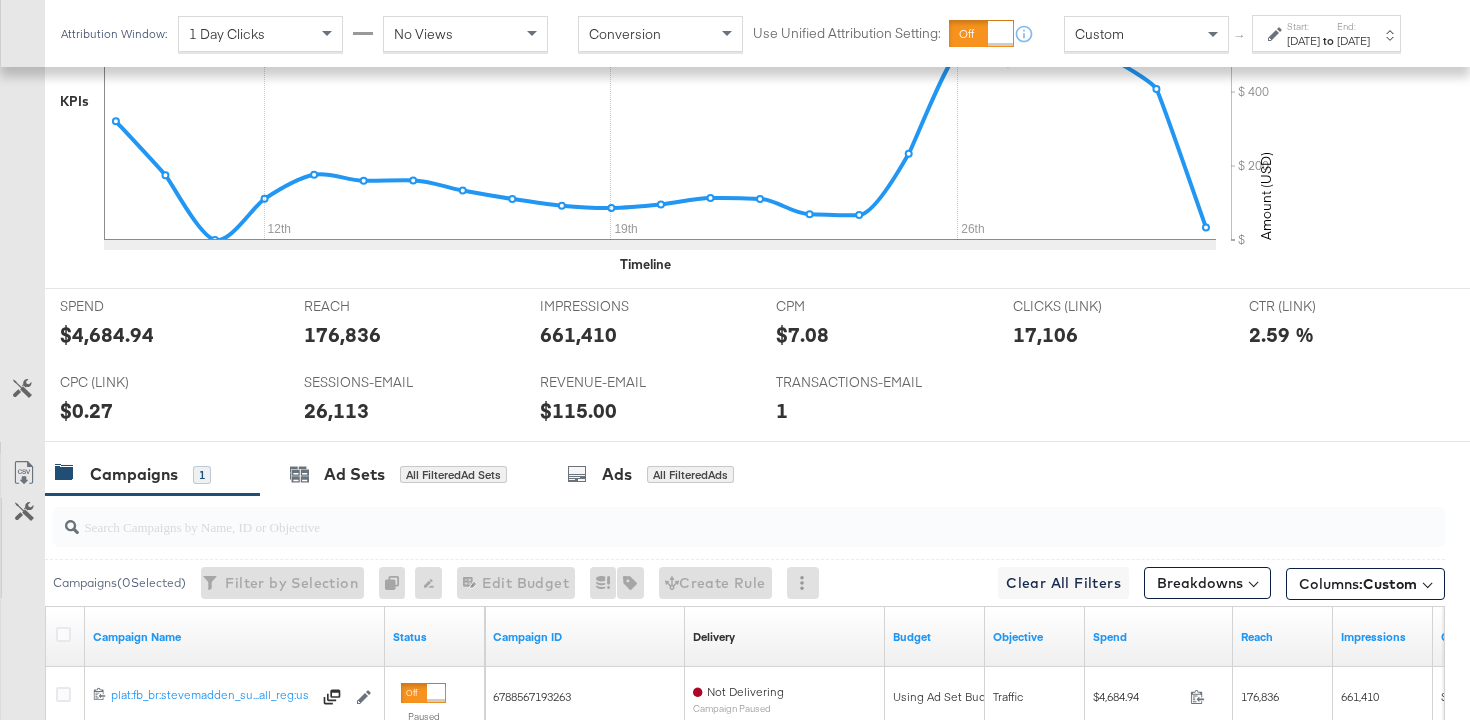 scroll, scrollTop: 906, scrollLeft: 0, axis: vertical 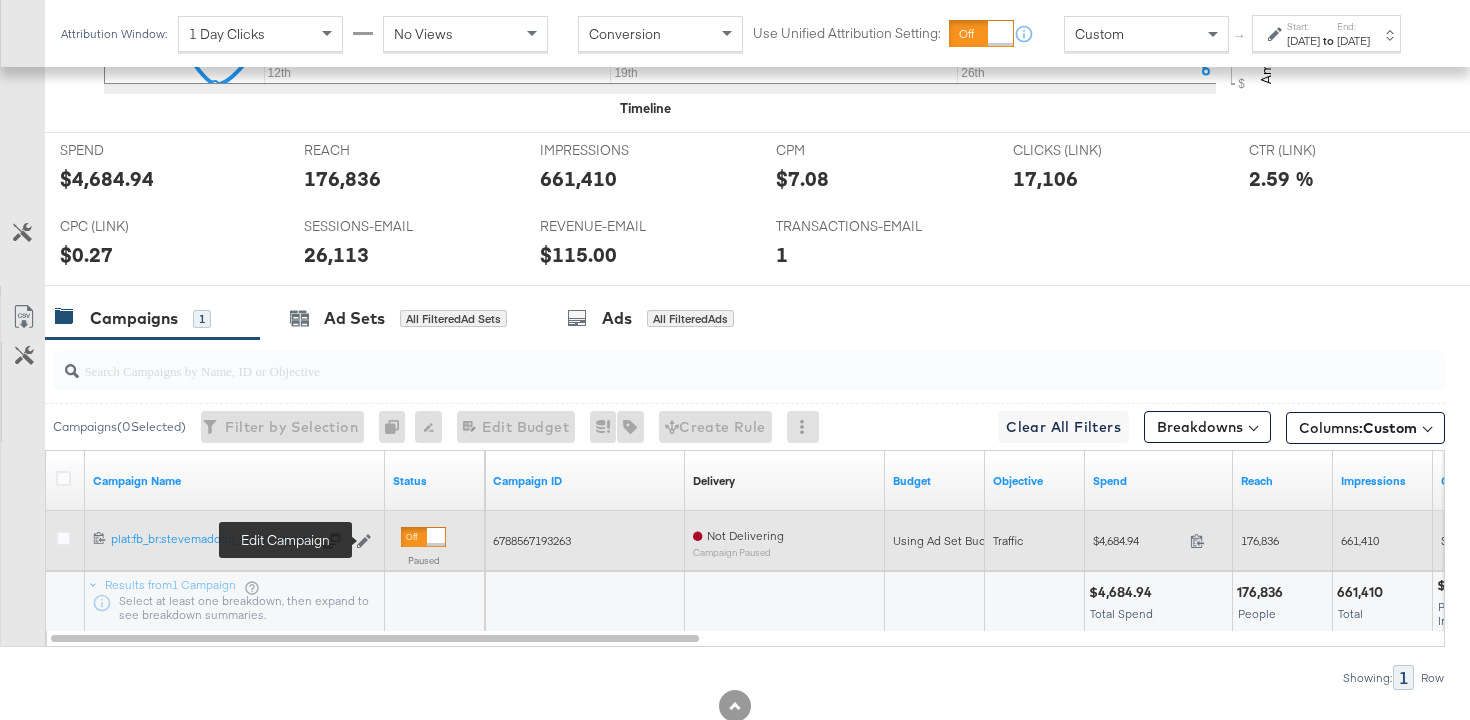 click 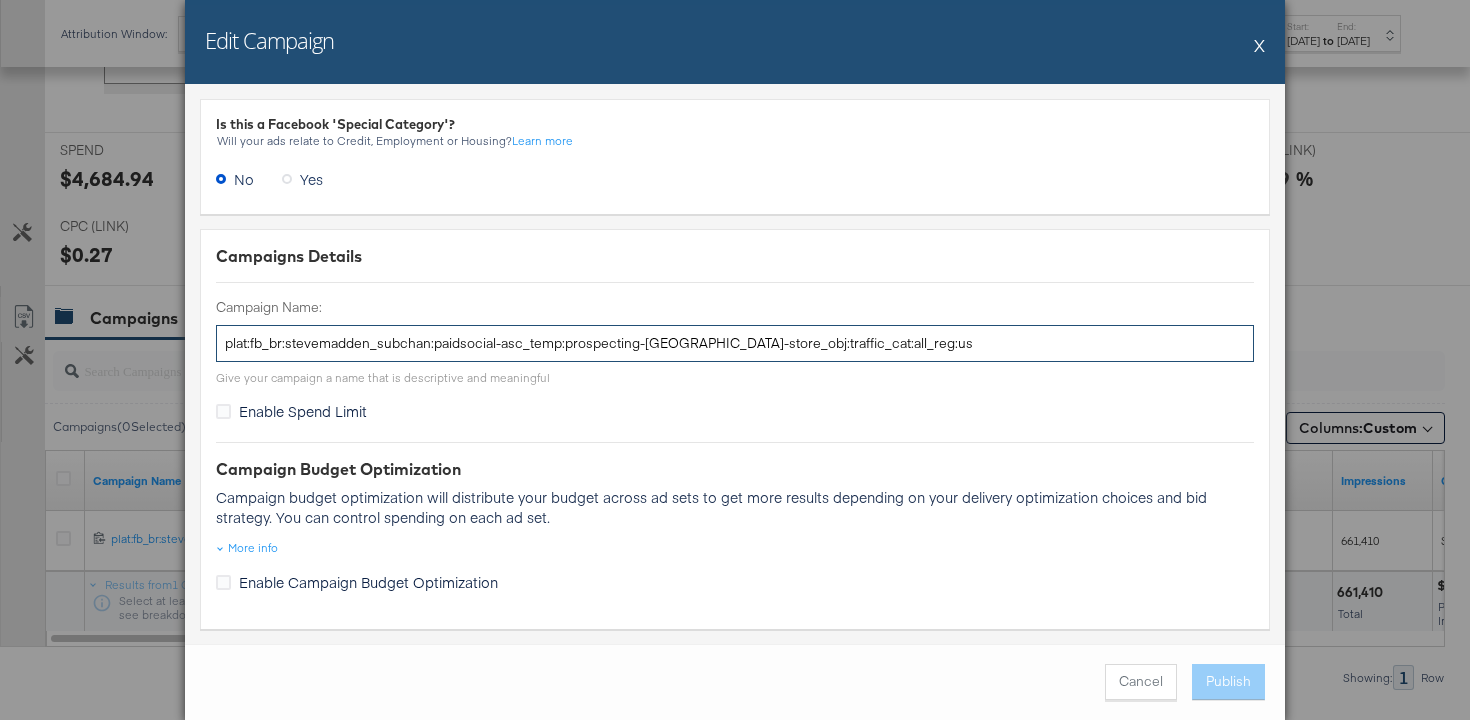 click on "plat:fb_br:stevemadden_subchan:paidsocial-asc_temp:prospecting-atlanta-store_obj:traffic_cat:all_reg:us" at bounding box center [735, 343] 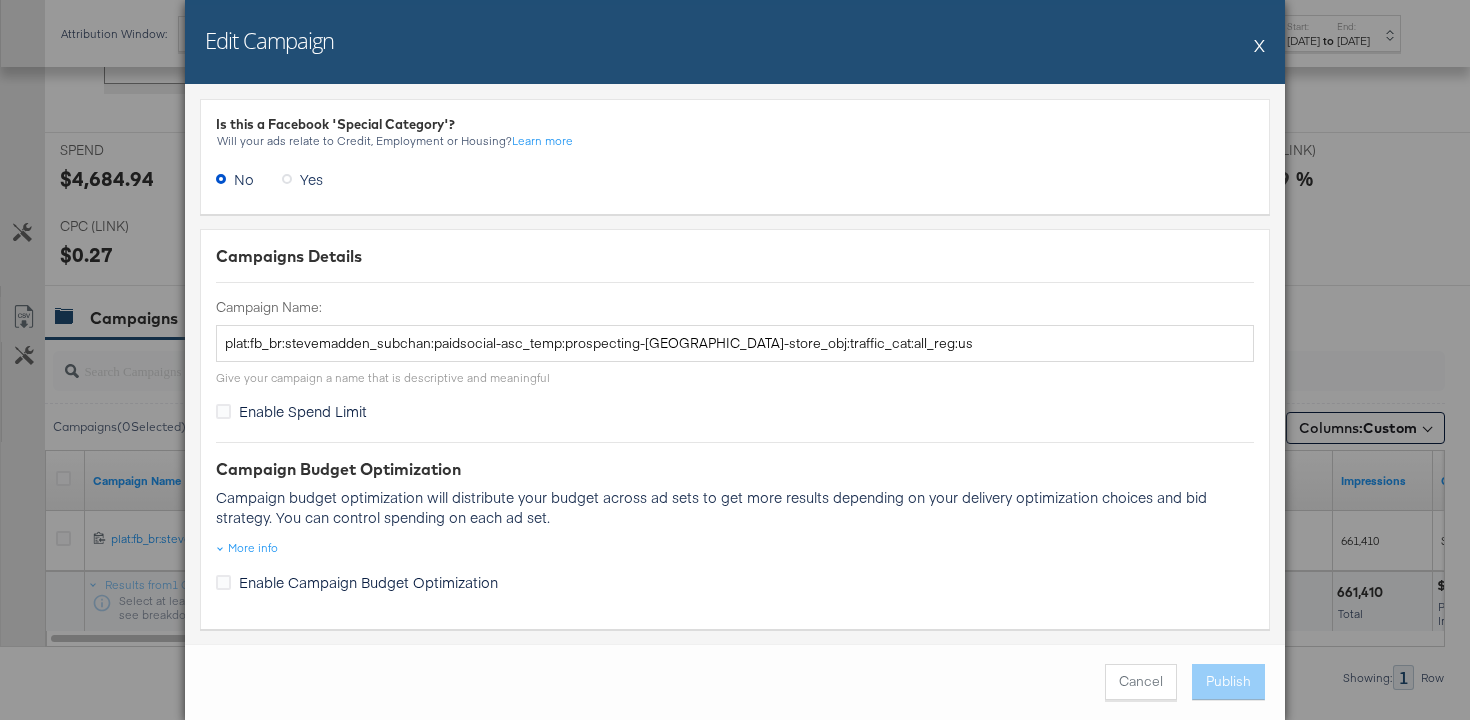 click on "Edit Campaign X" at bounding box center [735, 42] 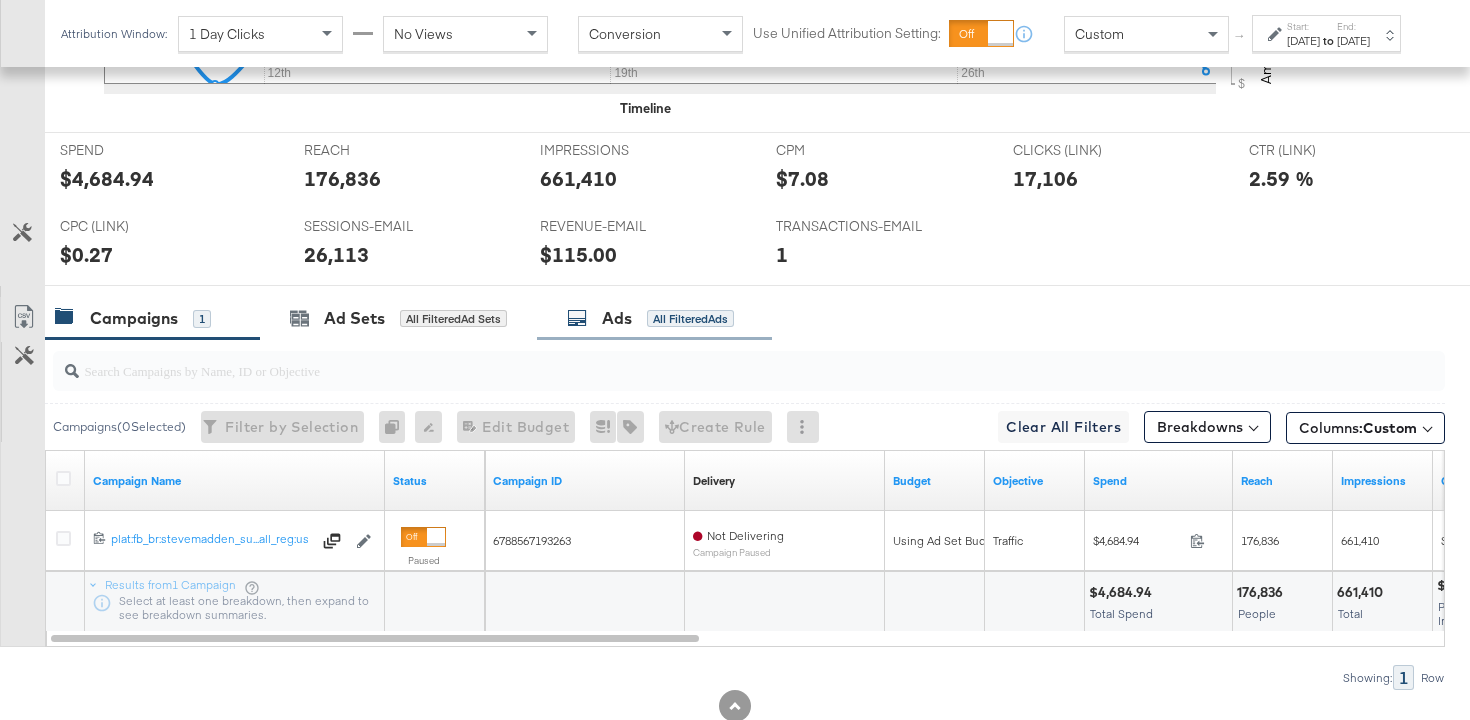 click on "Ads All Filtered  Ads" at bounding box center [650, 318] 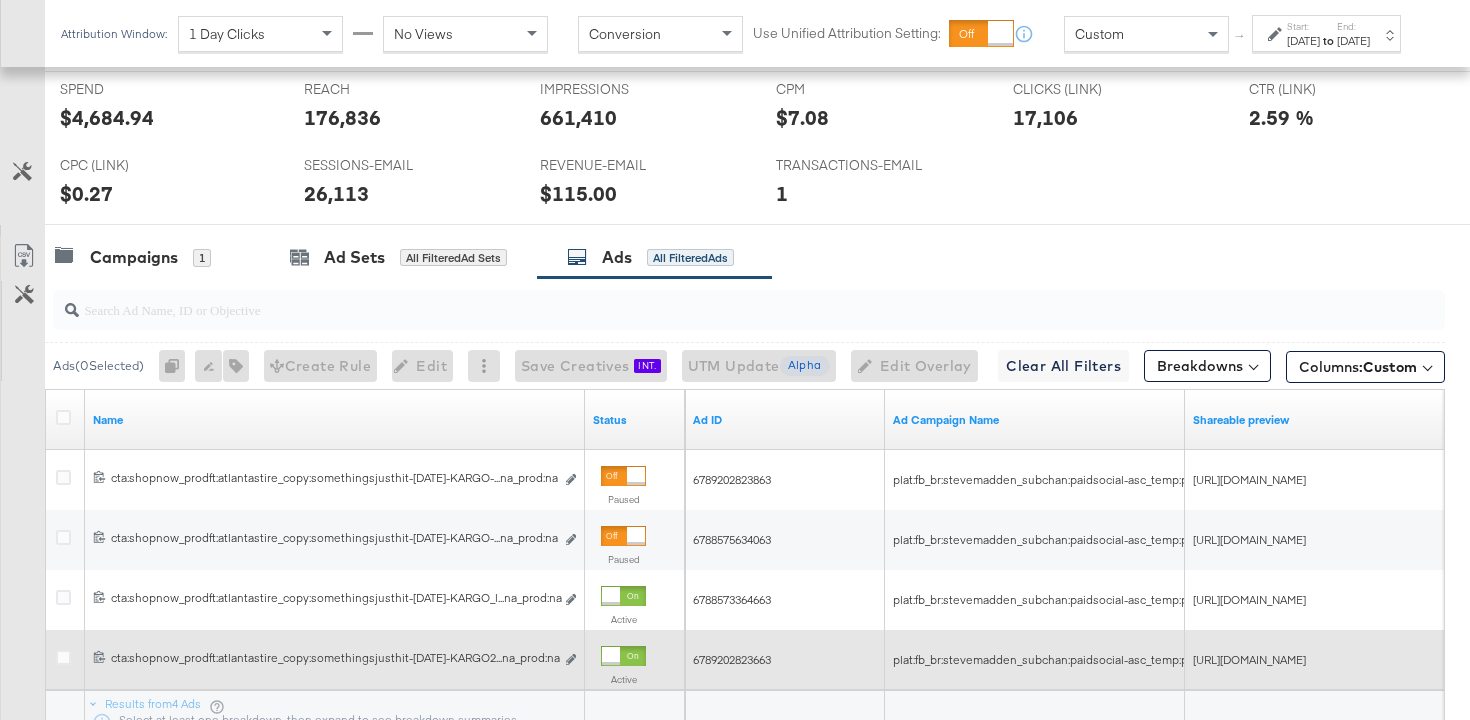 scroll, scrollTop: 995, scrollLeft: 0, axis: vertical 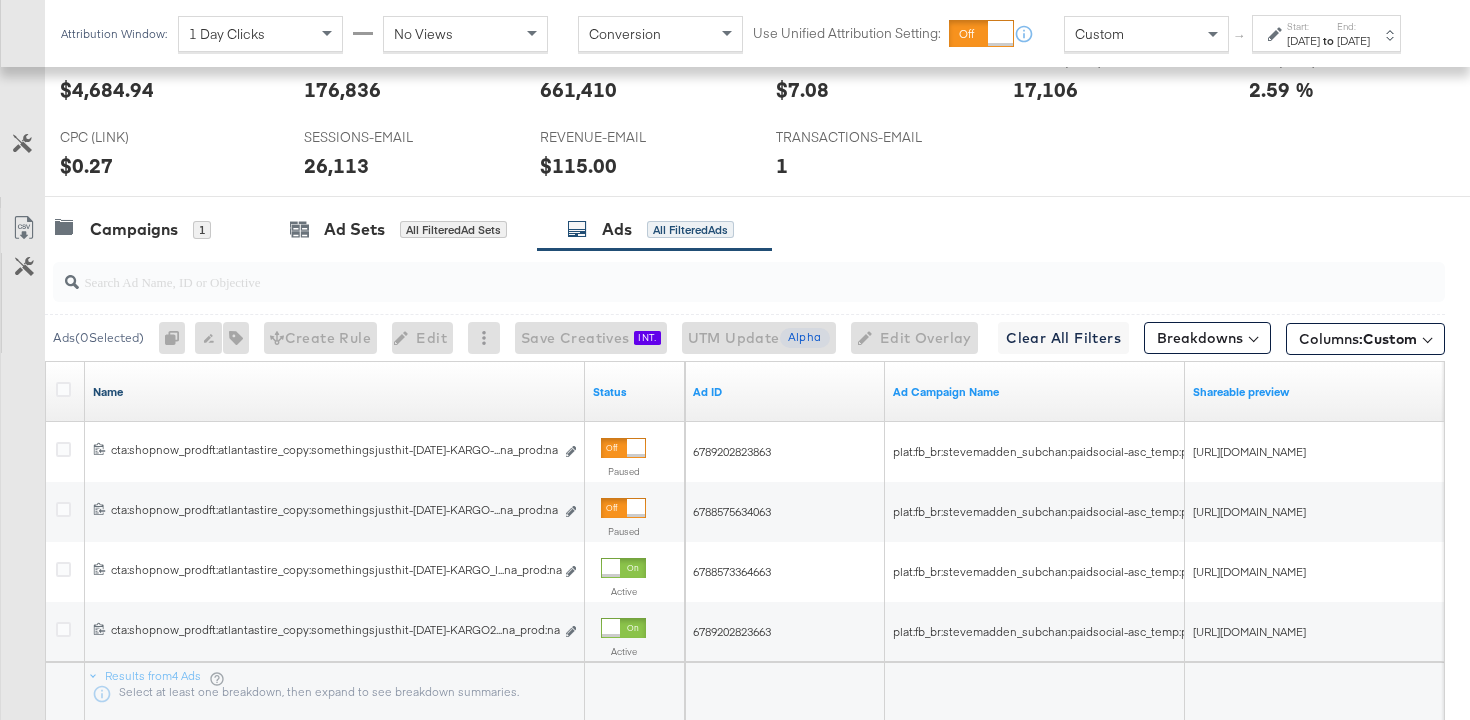 click on "Name" at bounding box center (335, 392) 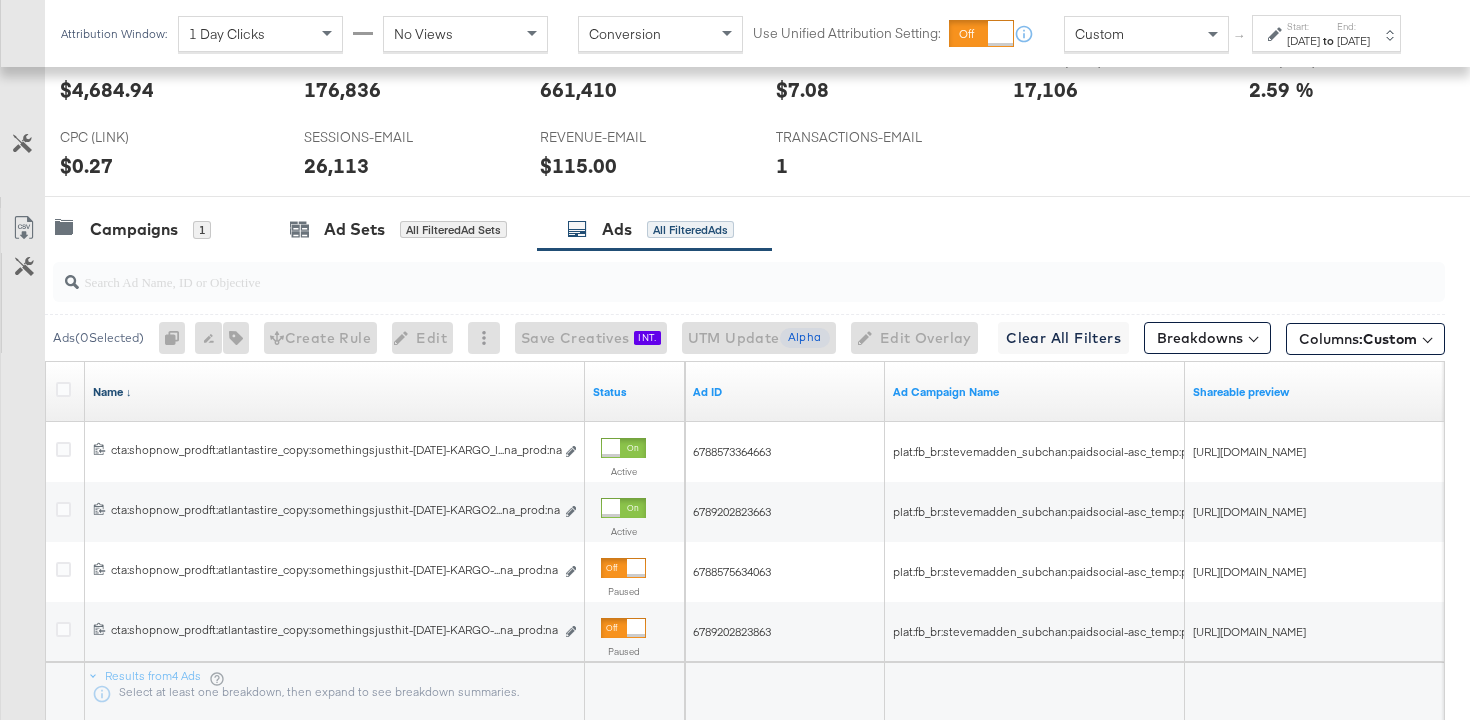 click on "Name   ↓" at bounding box center (335, 392) 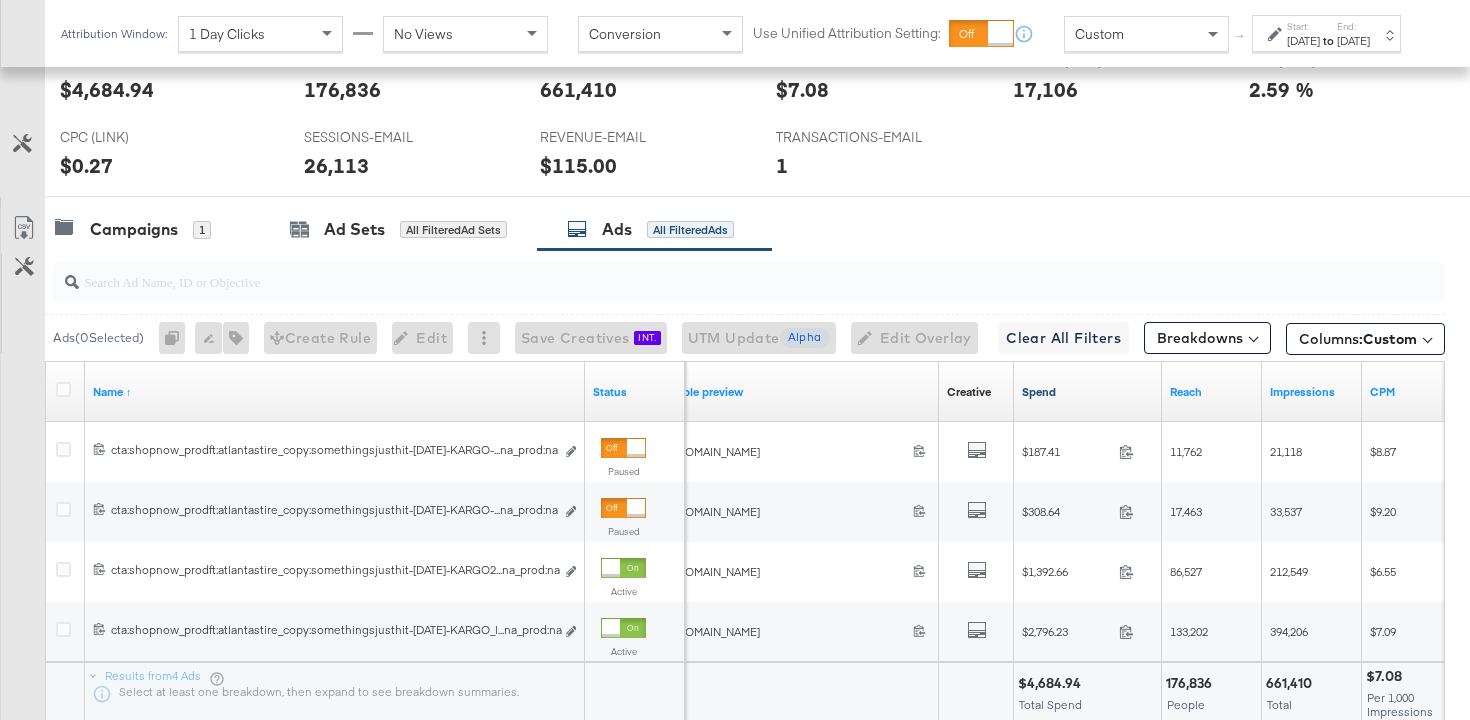 click on "Spend" at bounding box center (1088, 392) 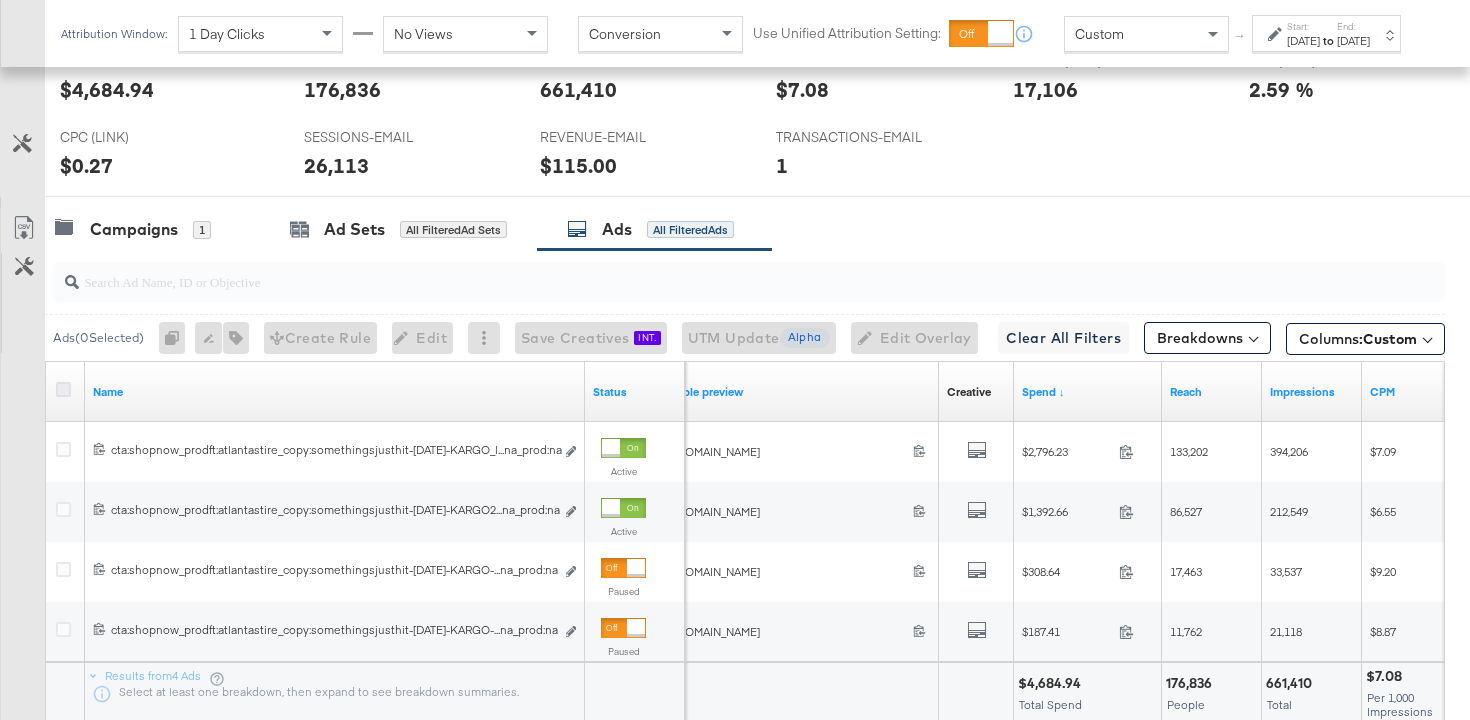 click at bounding box center (63, 389) 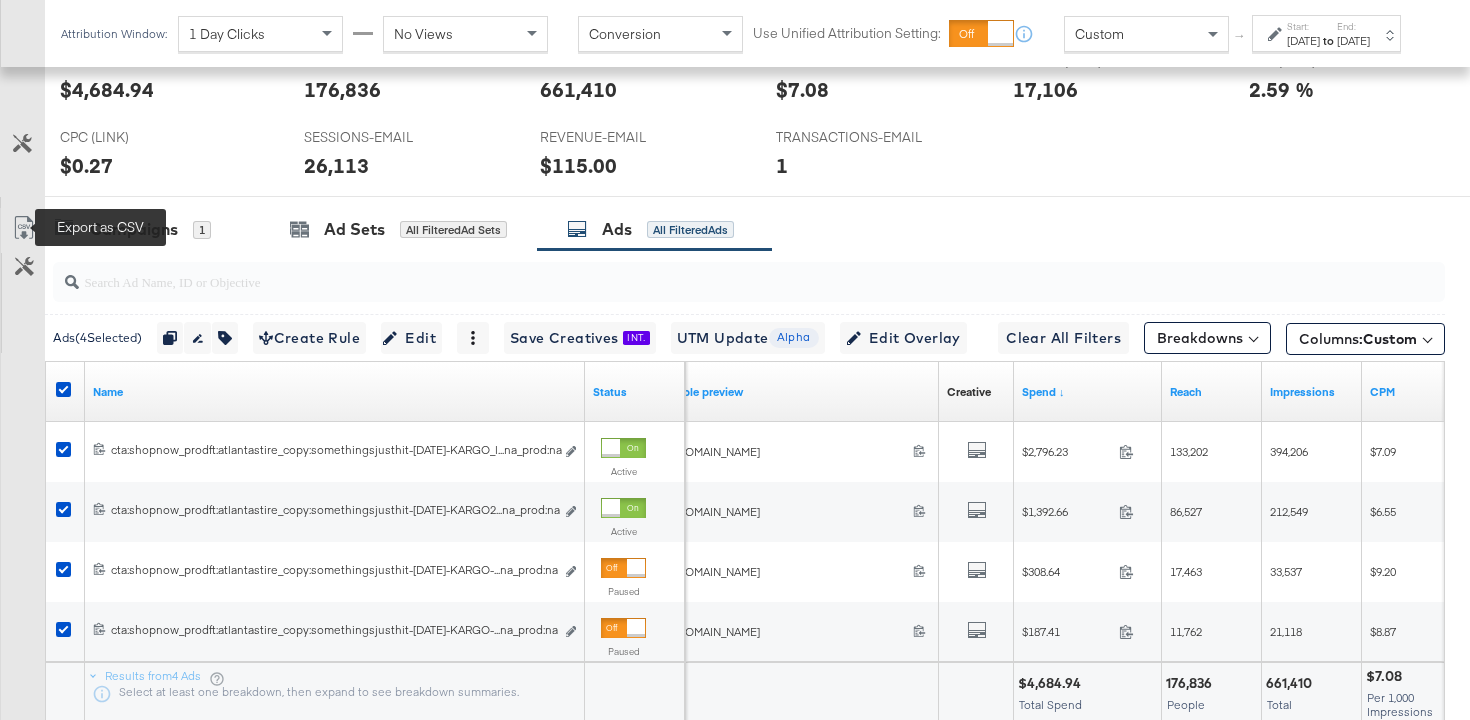 click 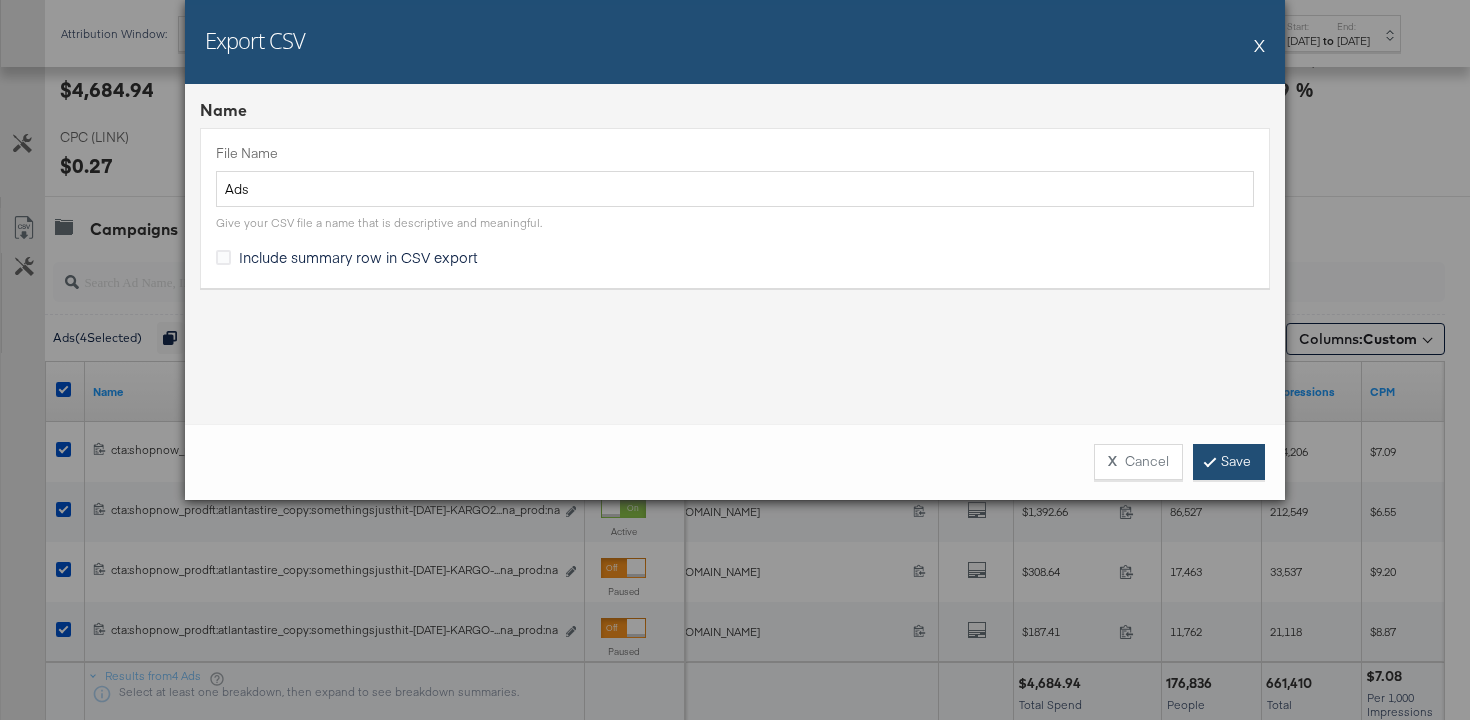 click on "Save" at bounding box center (1229, 462) 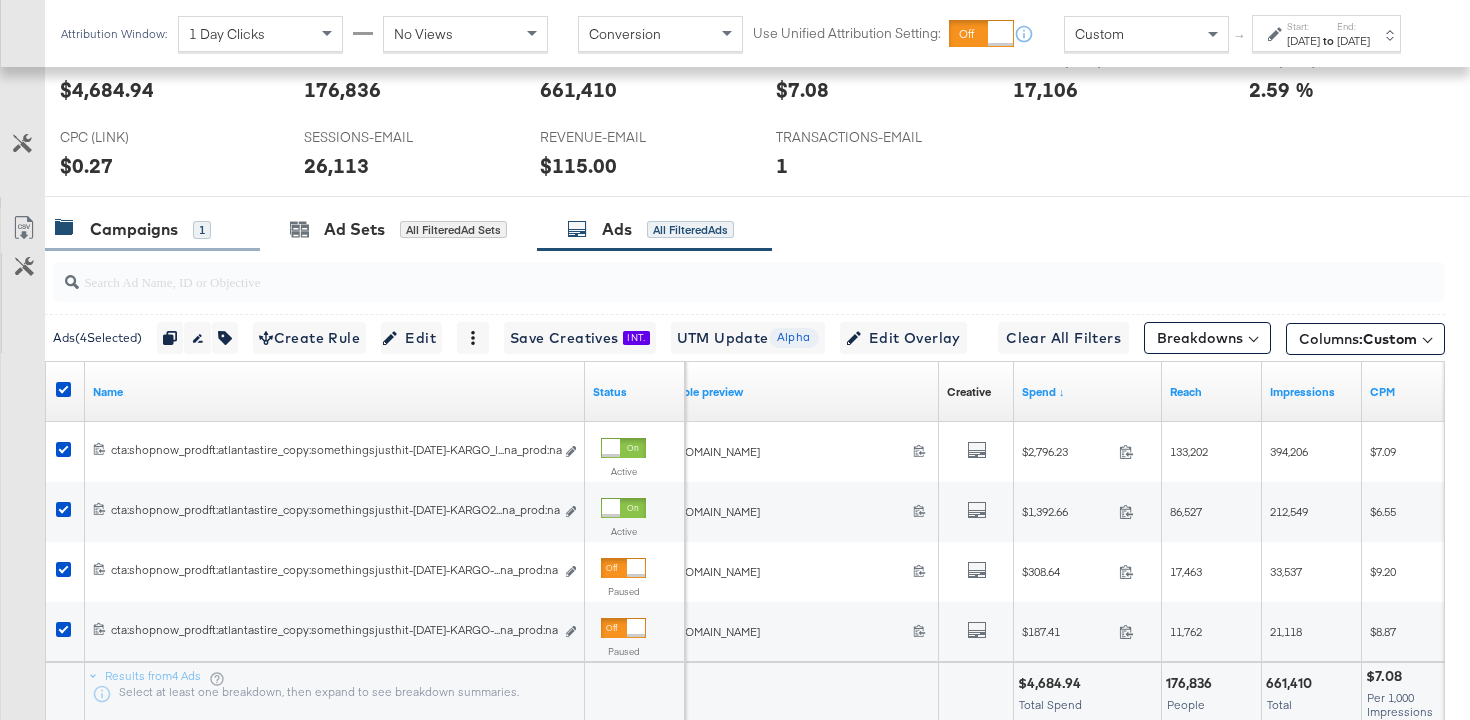 click on "Campaigns 1" at bounding box center (133, 229) 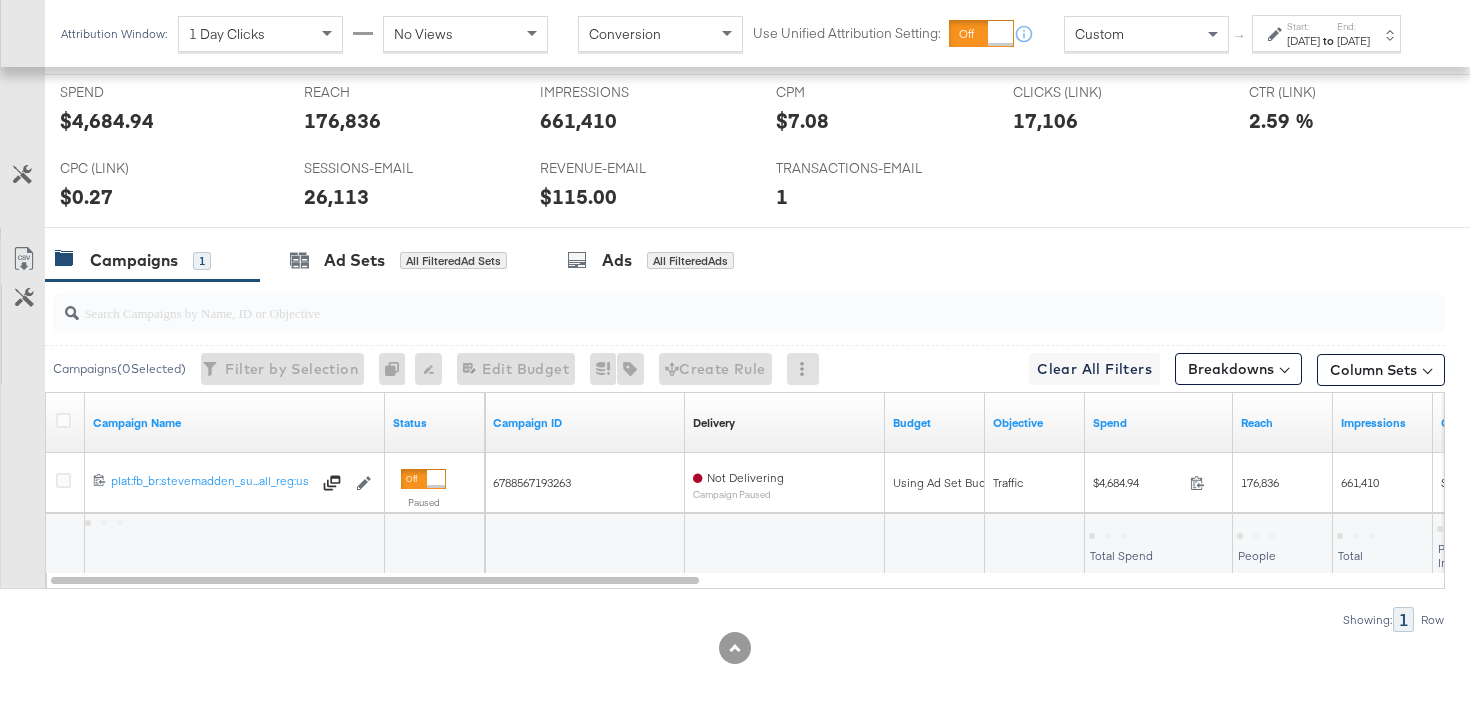 scroll, scrollTop: 964, scrollLeft: 0, axis: vertical 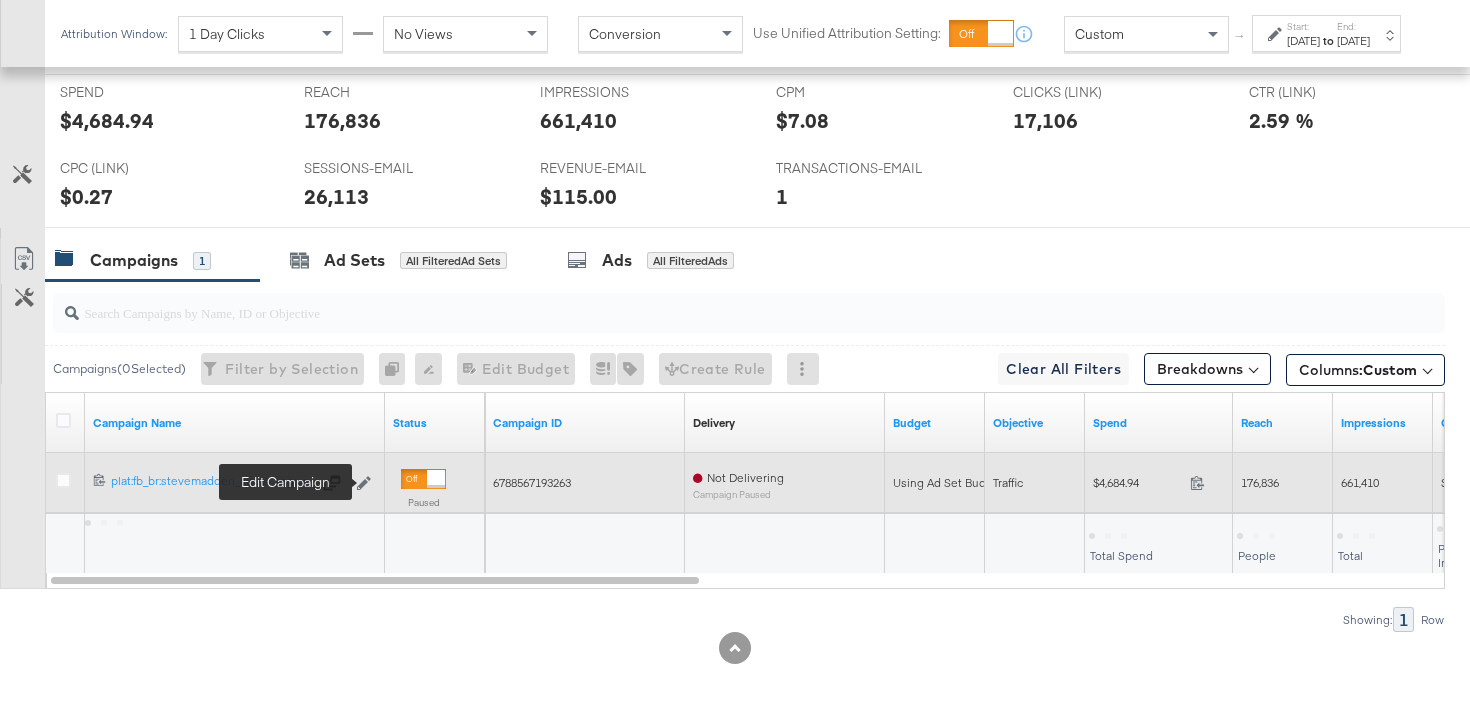 click 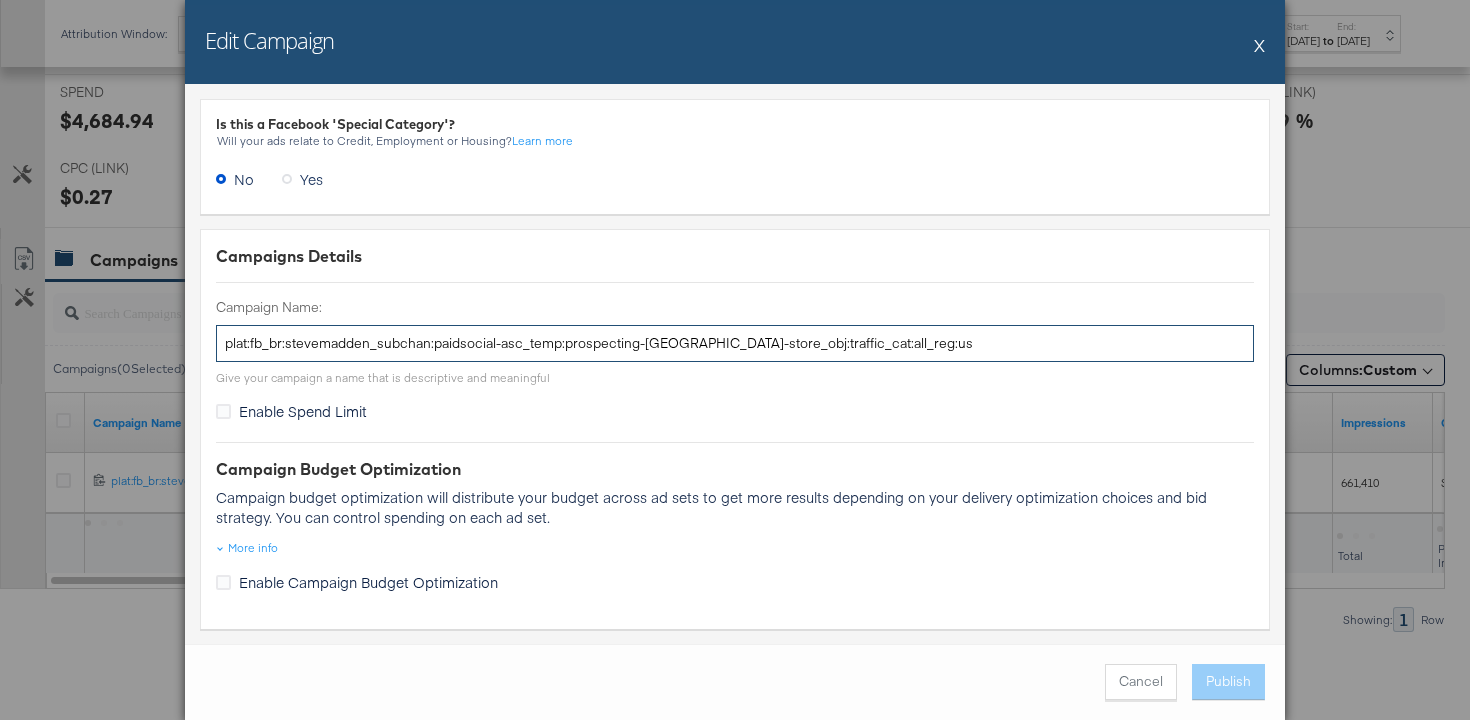 click on "plat:fb_br:stevemadden_subchan:paidsocial-asc_temp:prospecting-atlanta-store_obj:traffic_cat:all_reg:us" at bounding box center (735, 343) 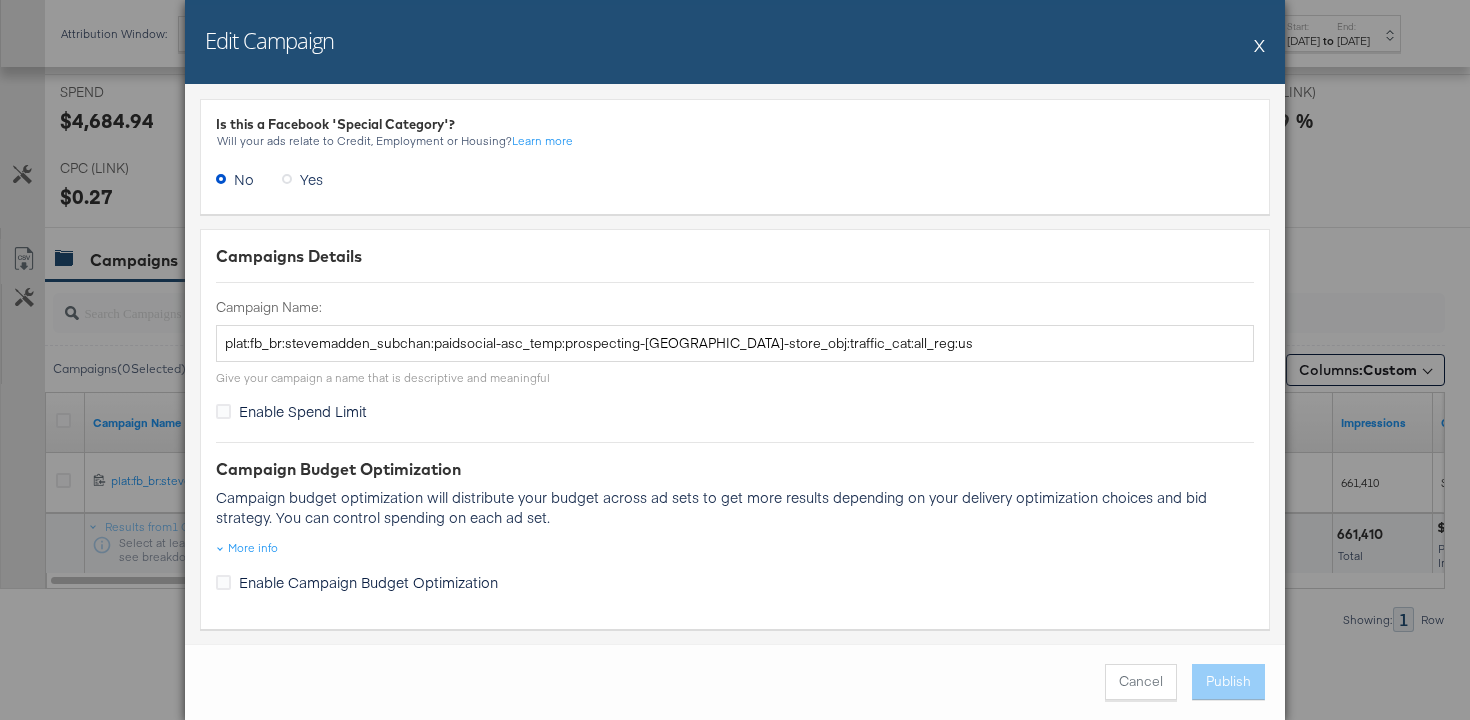 click on "X" at bounding box center (1259, 45) 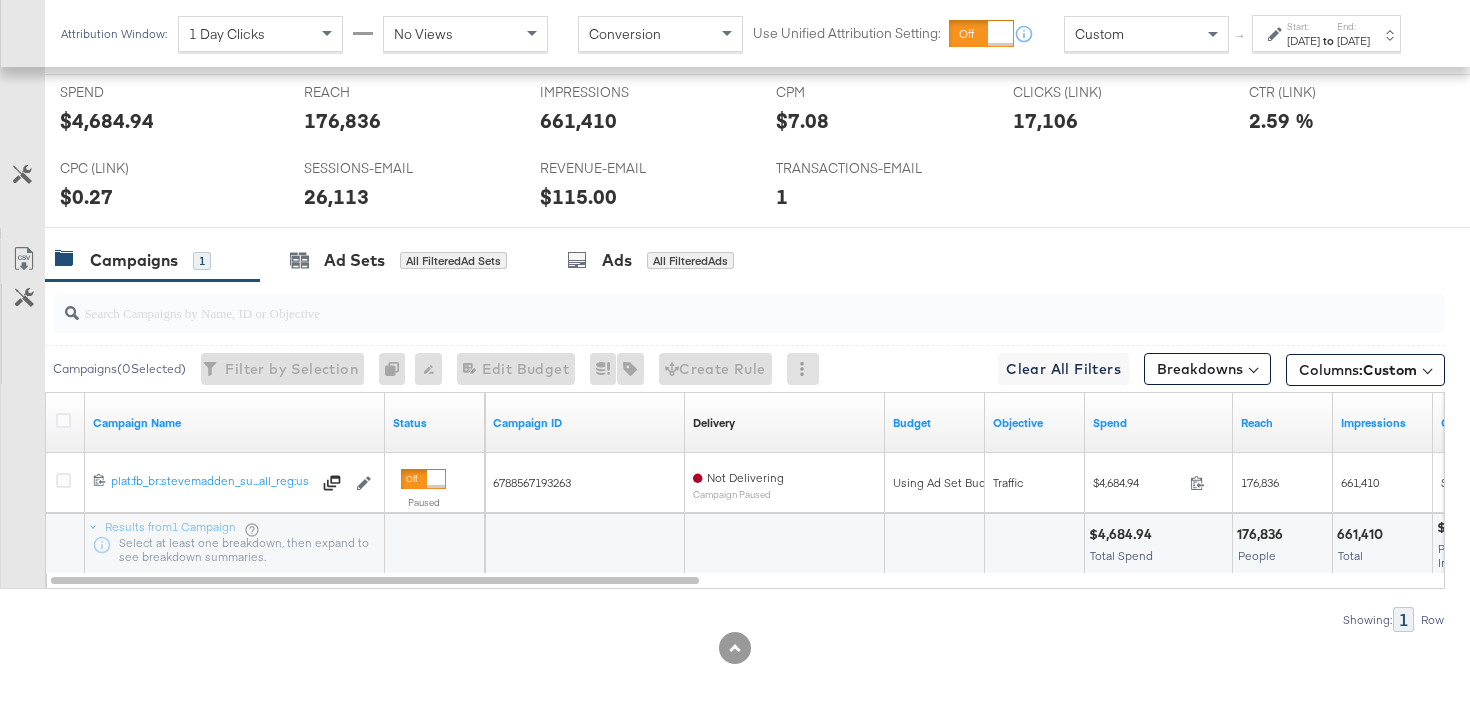 scroll, scrollTop: 0, scrollLeft: 0, axis: both 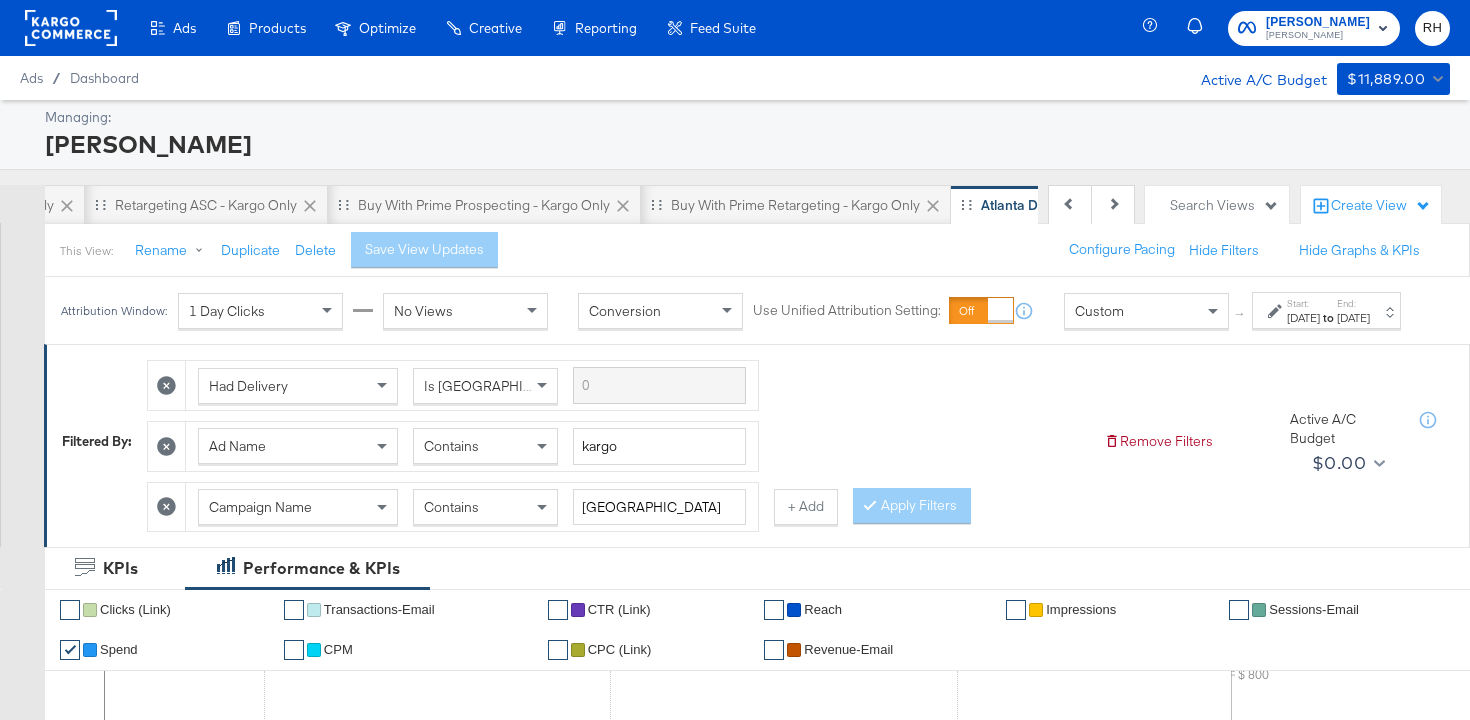 click 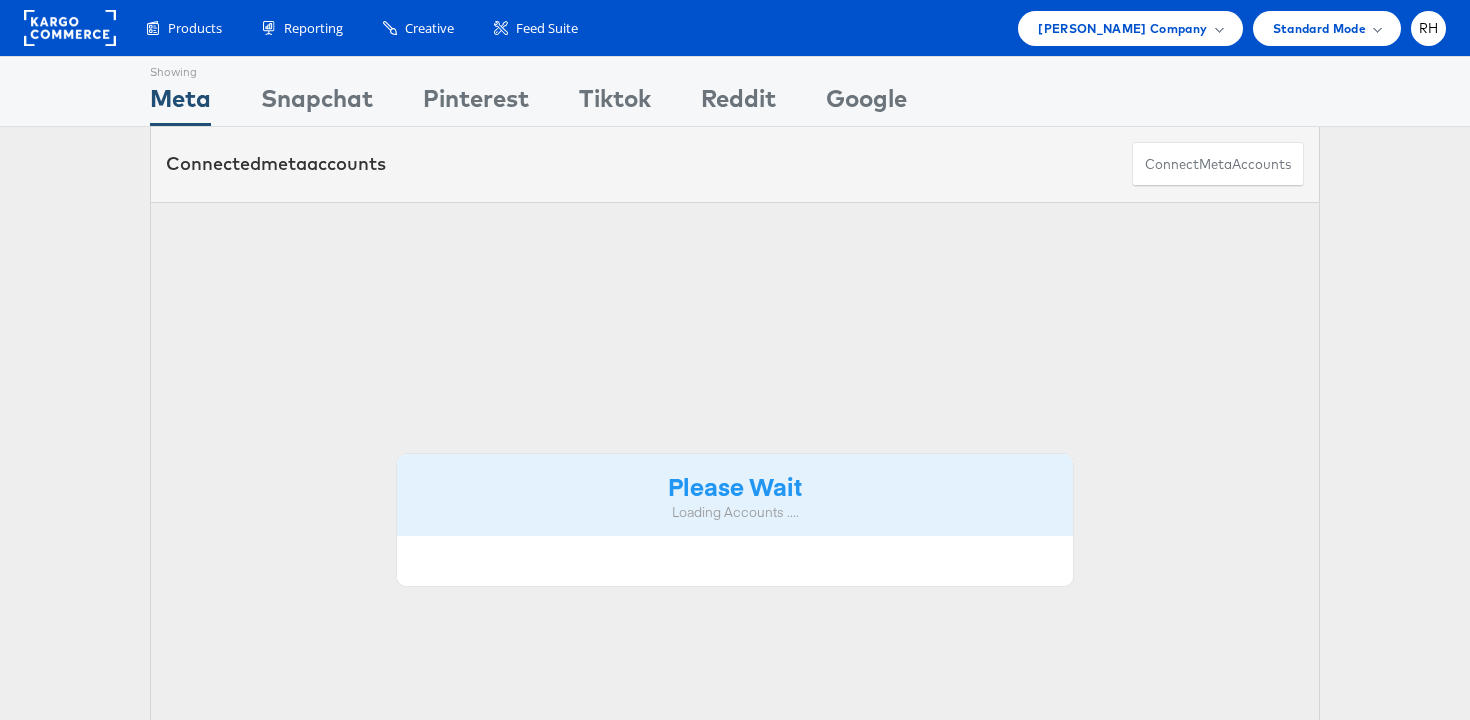 scroll, scrollTop: 0, scrollLeft: 0, axis: both 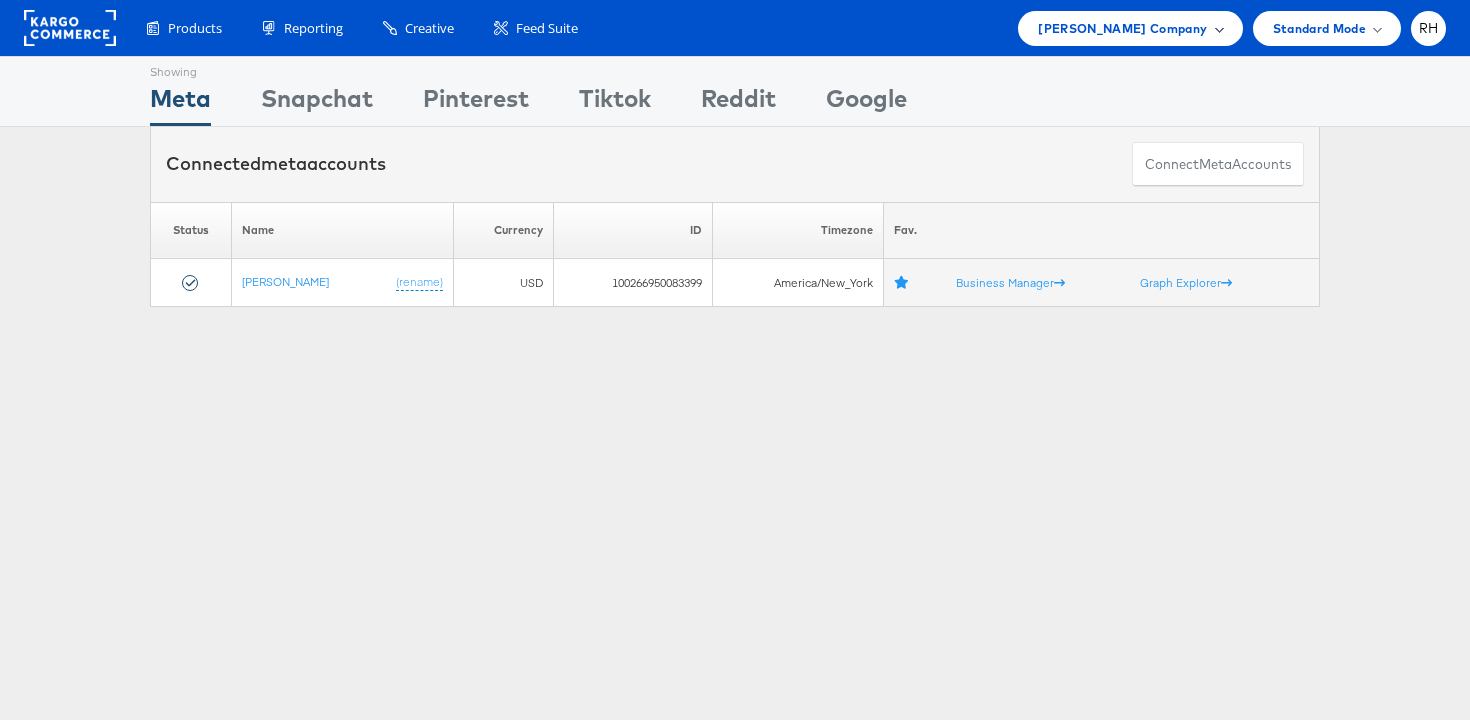 click on "[PERSON_NAME] Company" at bounding box center (1122, 28) 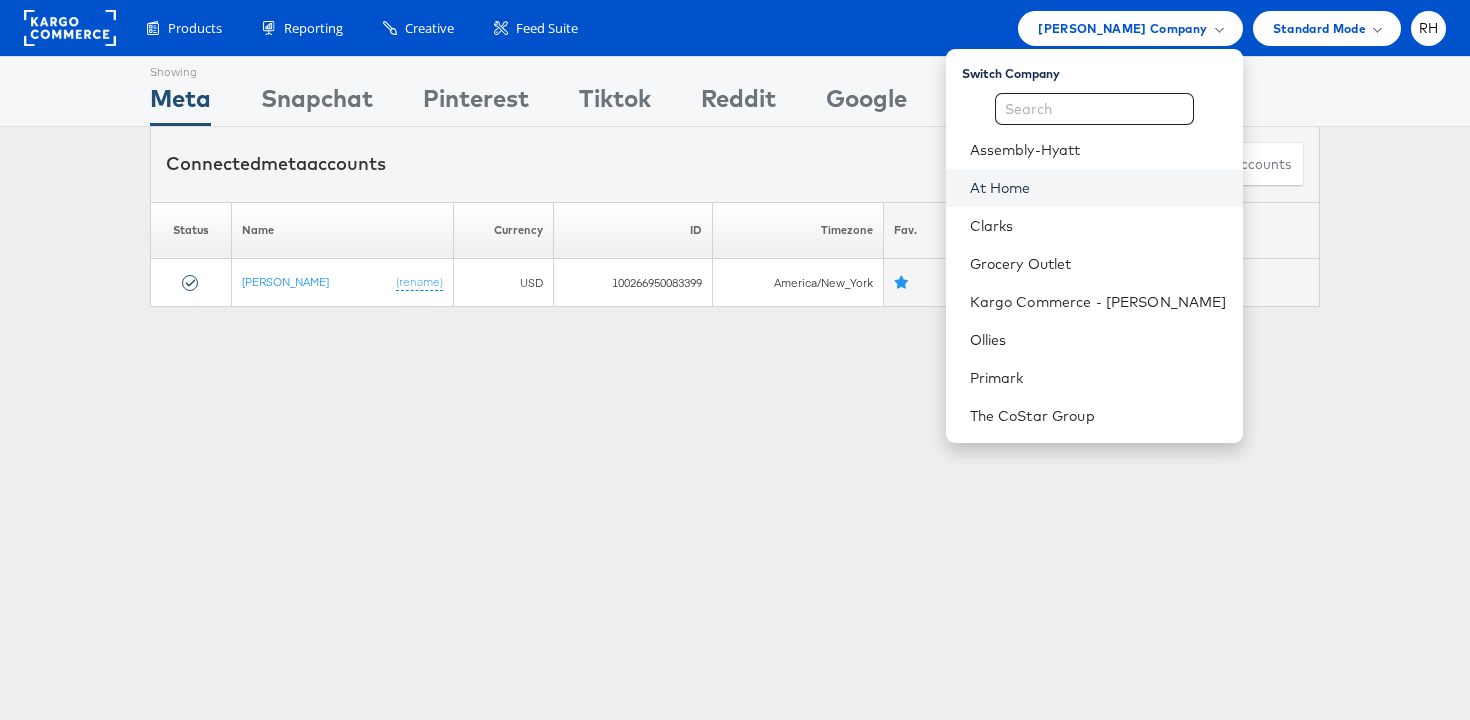 click on "At Home" at bounding box center [1098, 188] 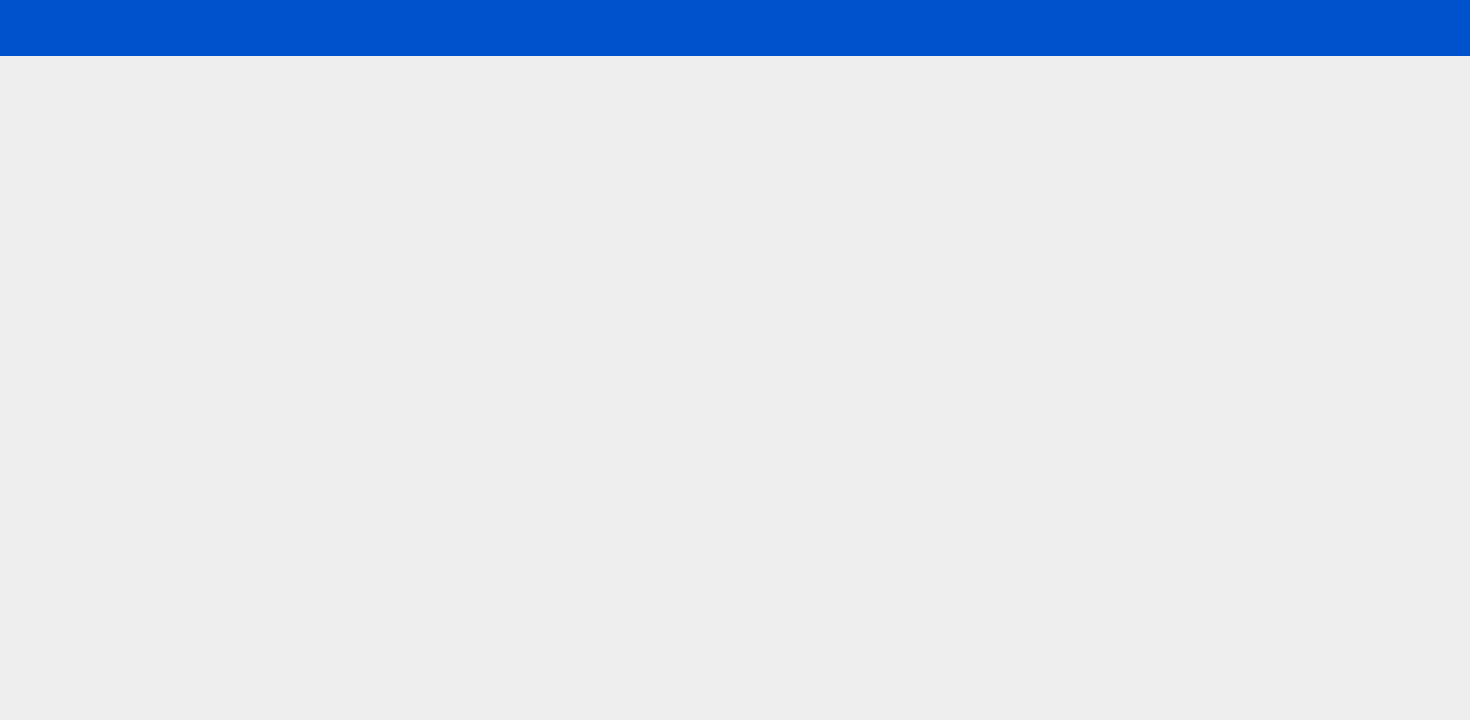scroll, scrollTop: 0, scrollLeft: 0, axis: both 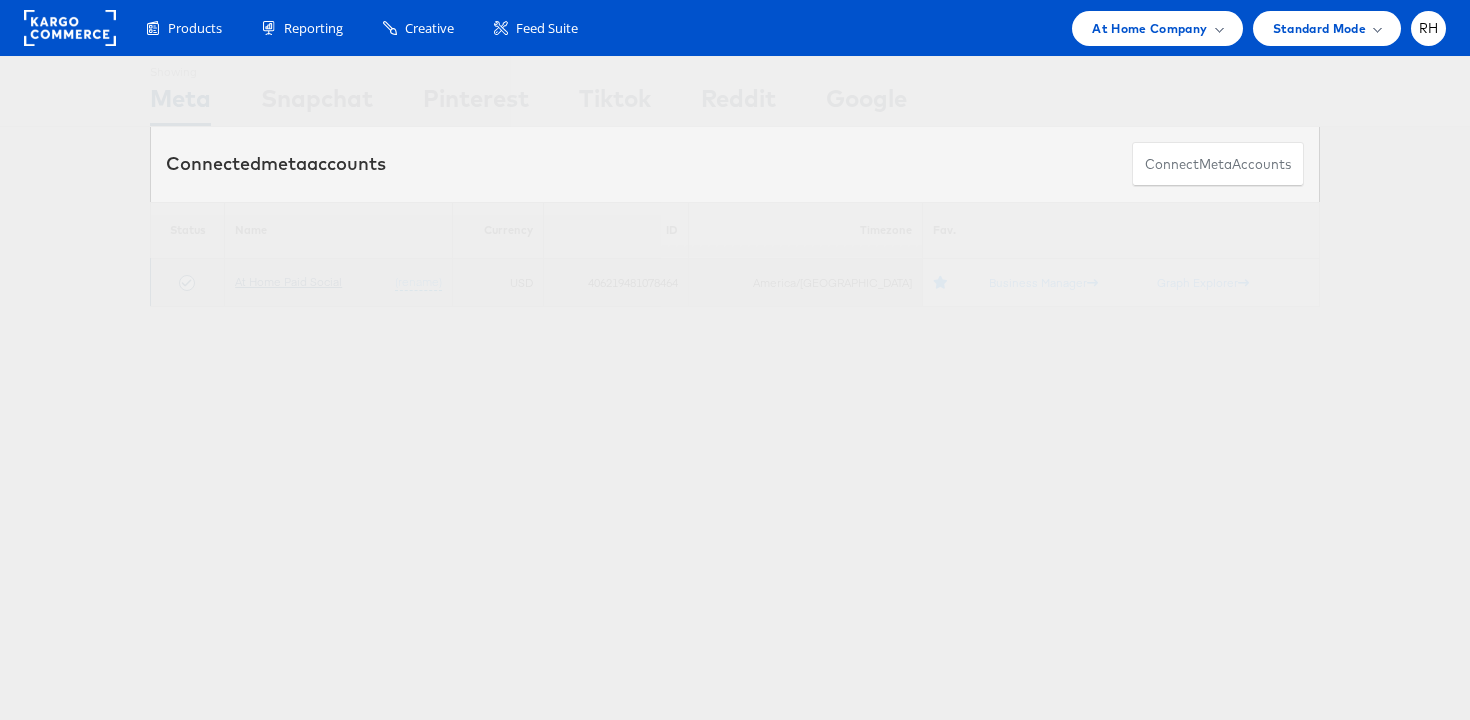 click on "At Home Paid Social" at bounding box center (288, 281) 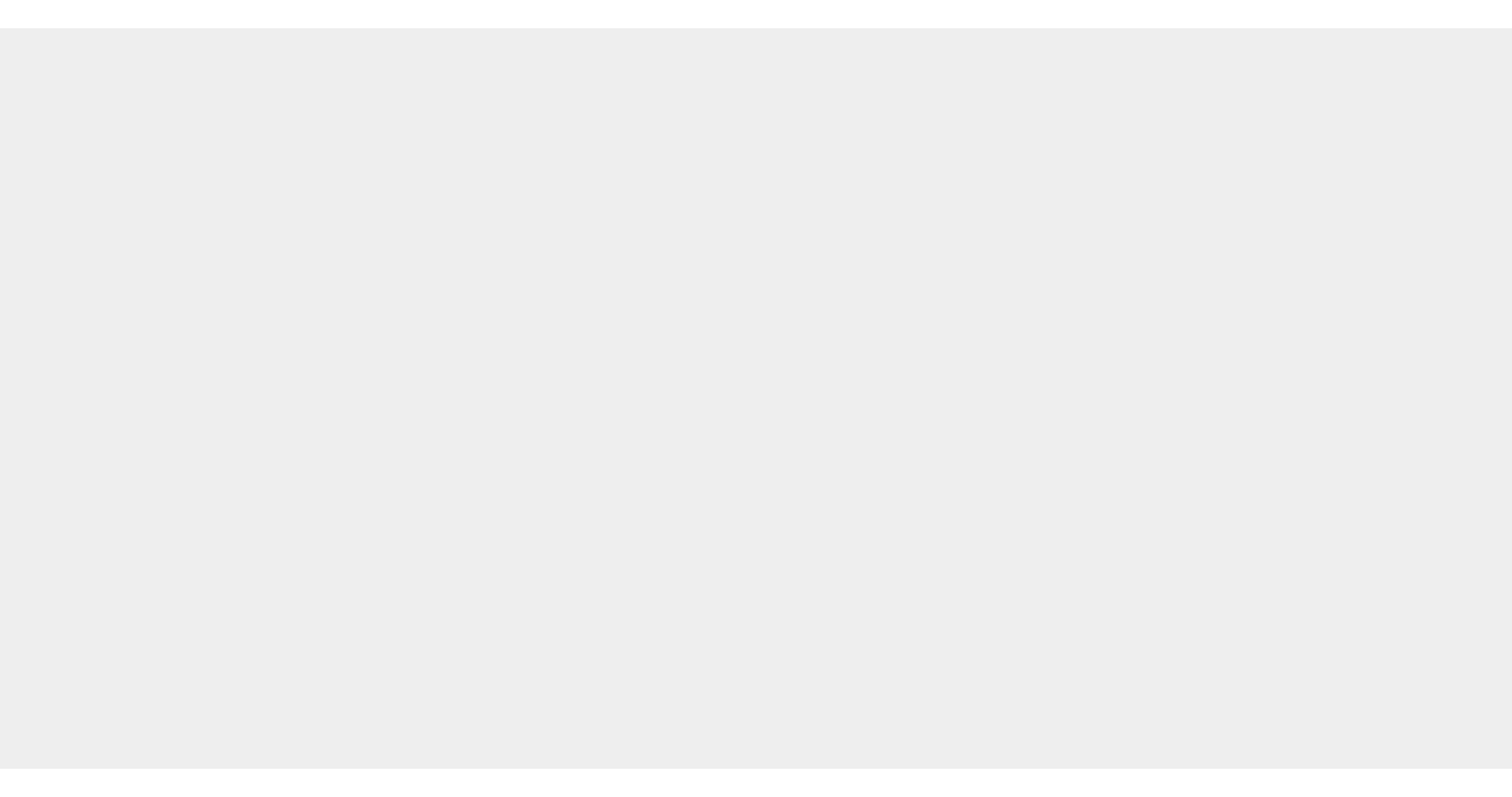 scroll, scrollTop: 0, scrollLeft: 0, axis: both 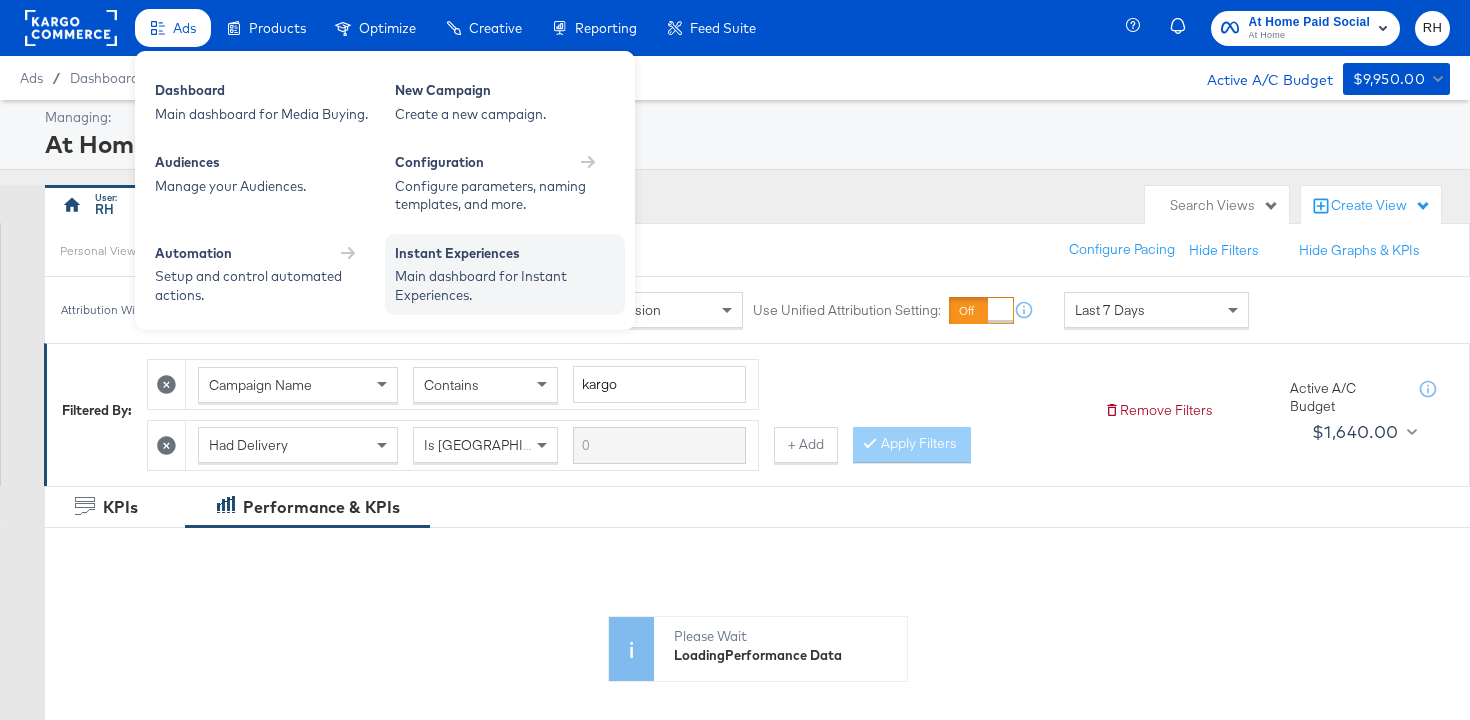 click on "Instant Experiences" at bounding box center [505, 256] 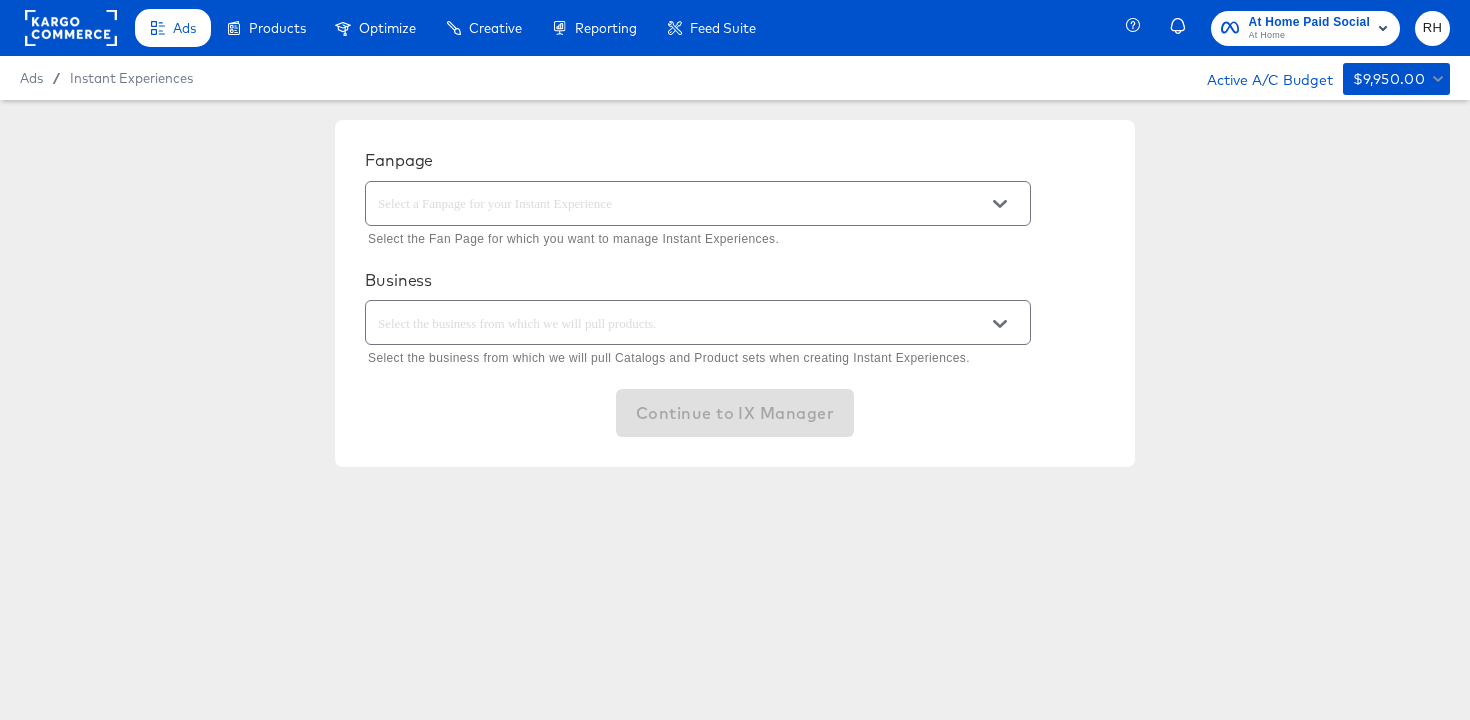 click at bounding box center (682, 204) 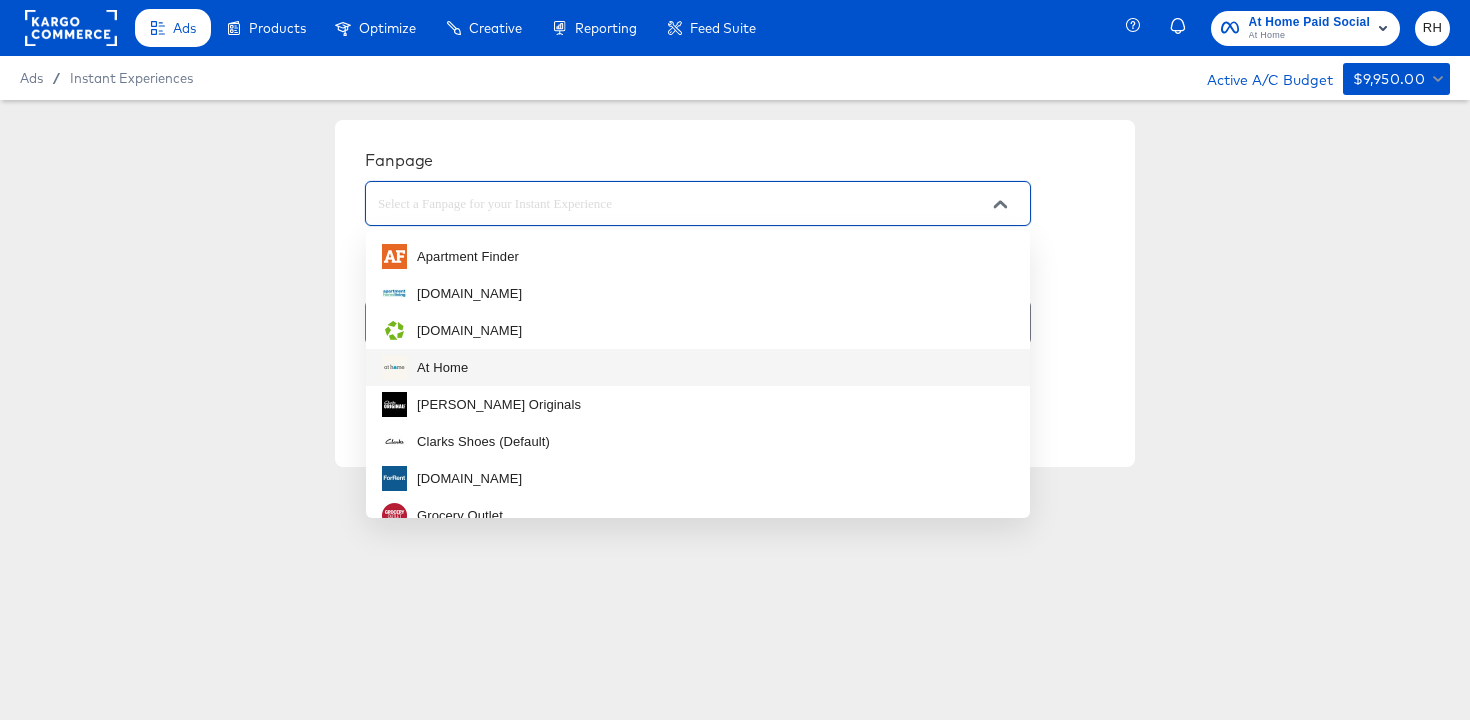 click on "At Home" at bounding box center (442, 368) 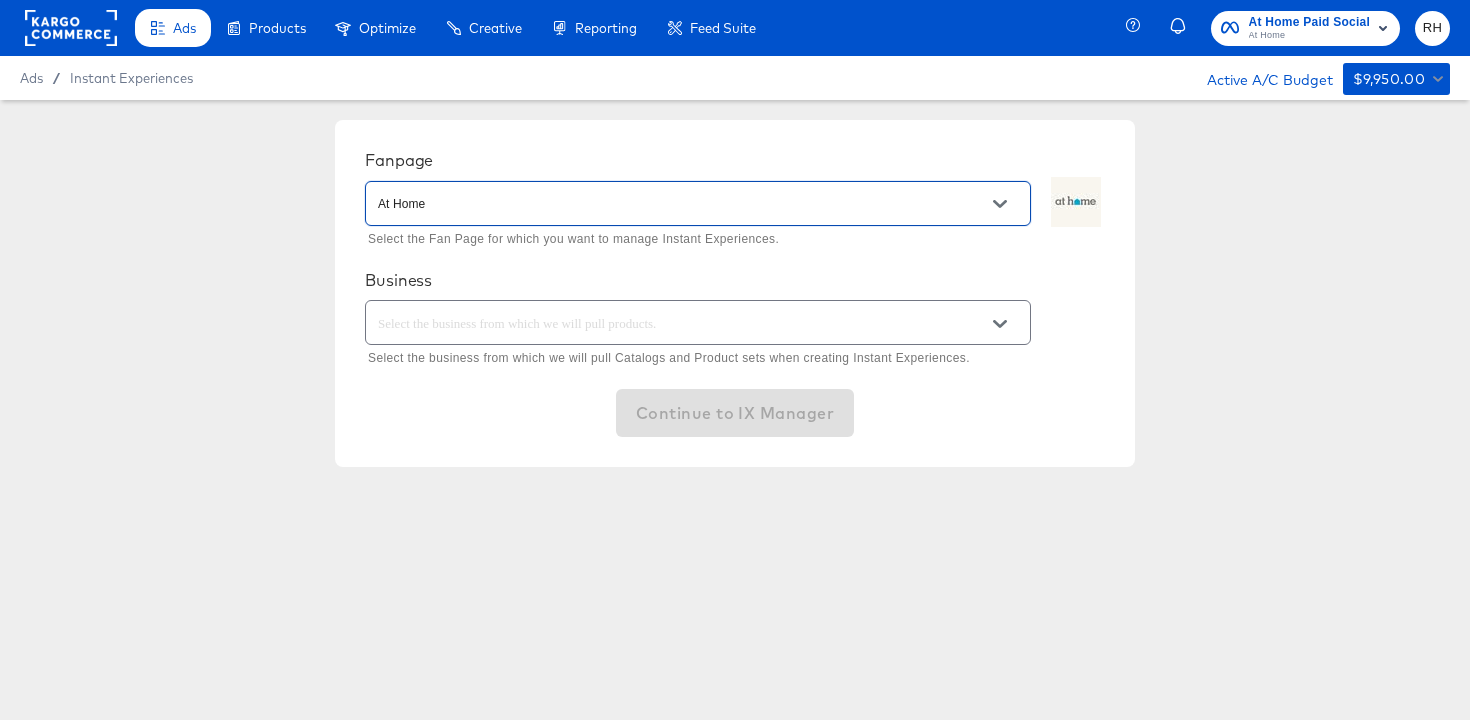click at bounding box center [682, 323] 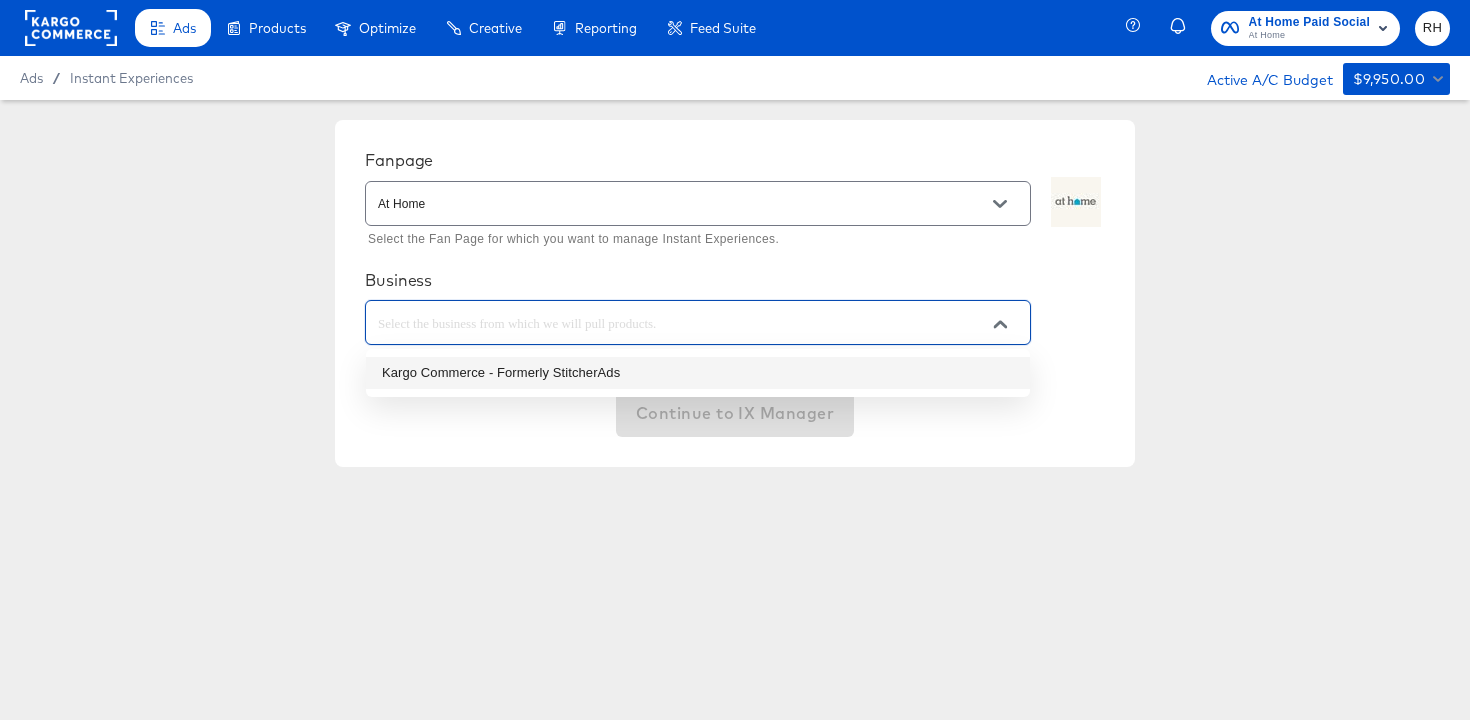 click on "Kargo Commerce - Formerly StitcherAds" at bounding box center [698, 373] 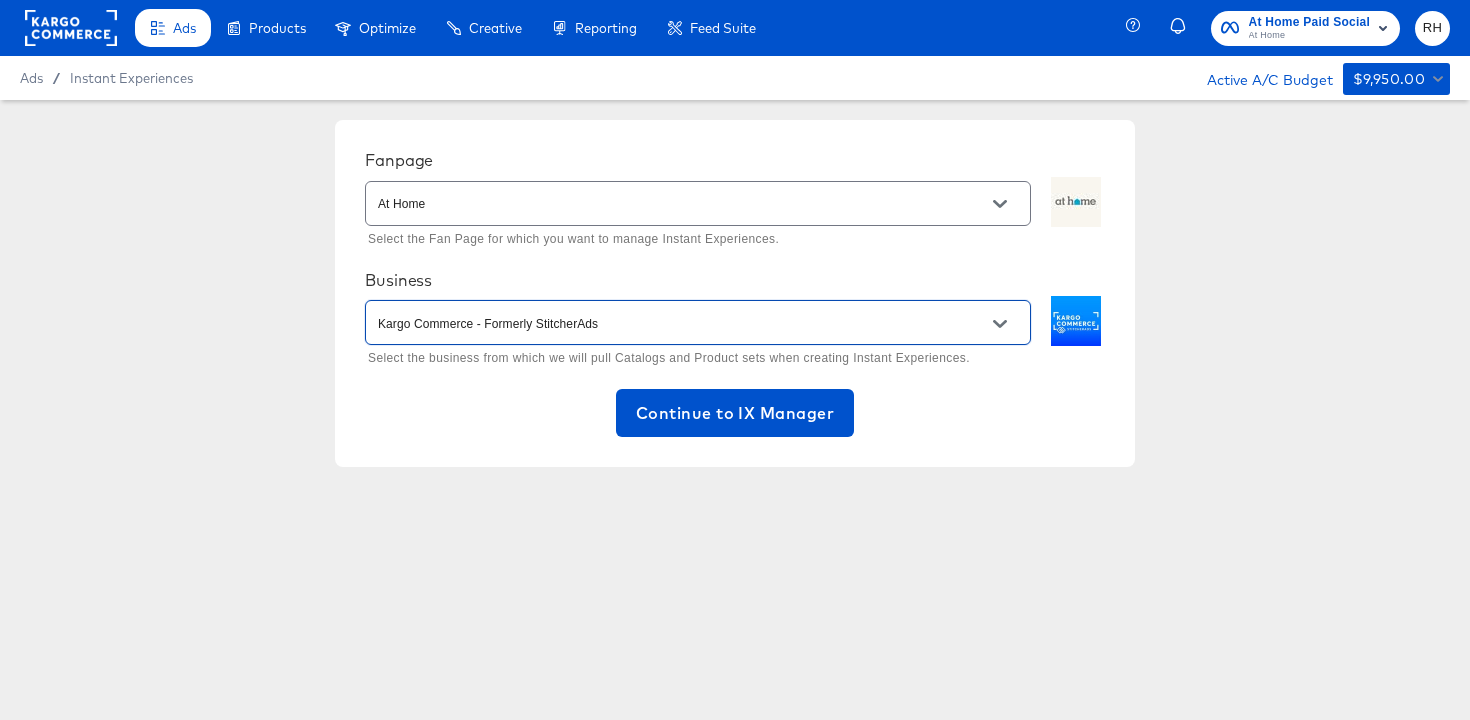 type on "Kargo Commerce - Formerly StitcherAds" 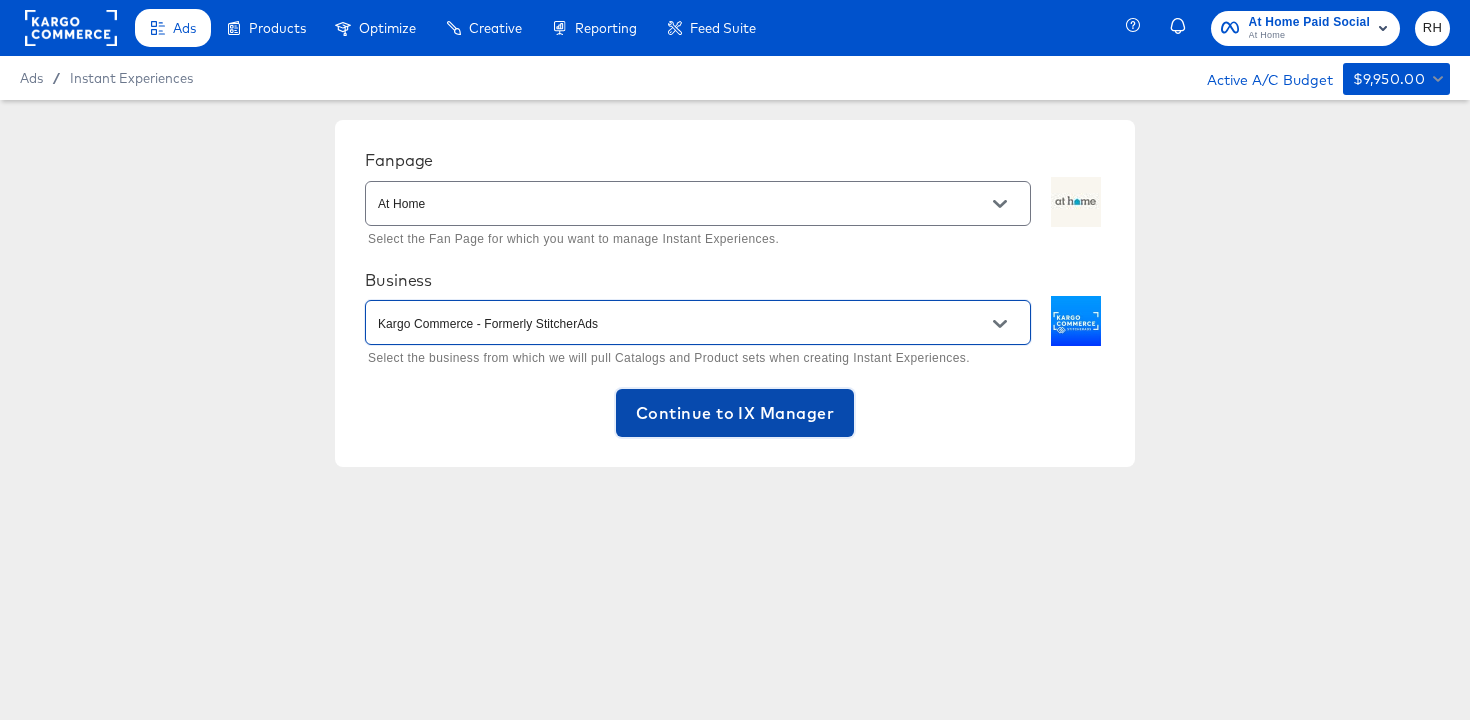click on "Continue to IX Manager" at bounding box center [735, 413] 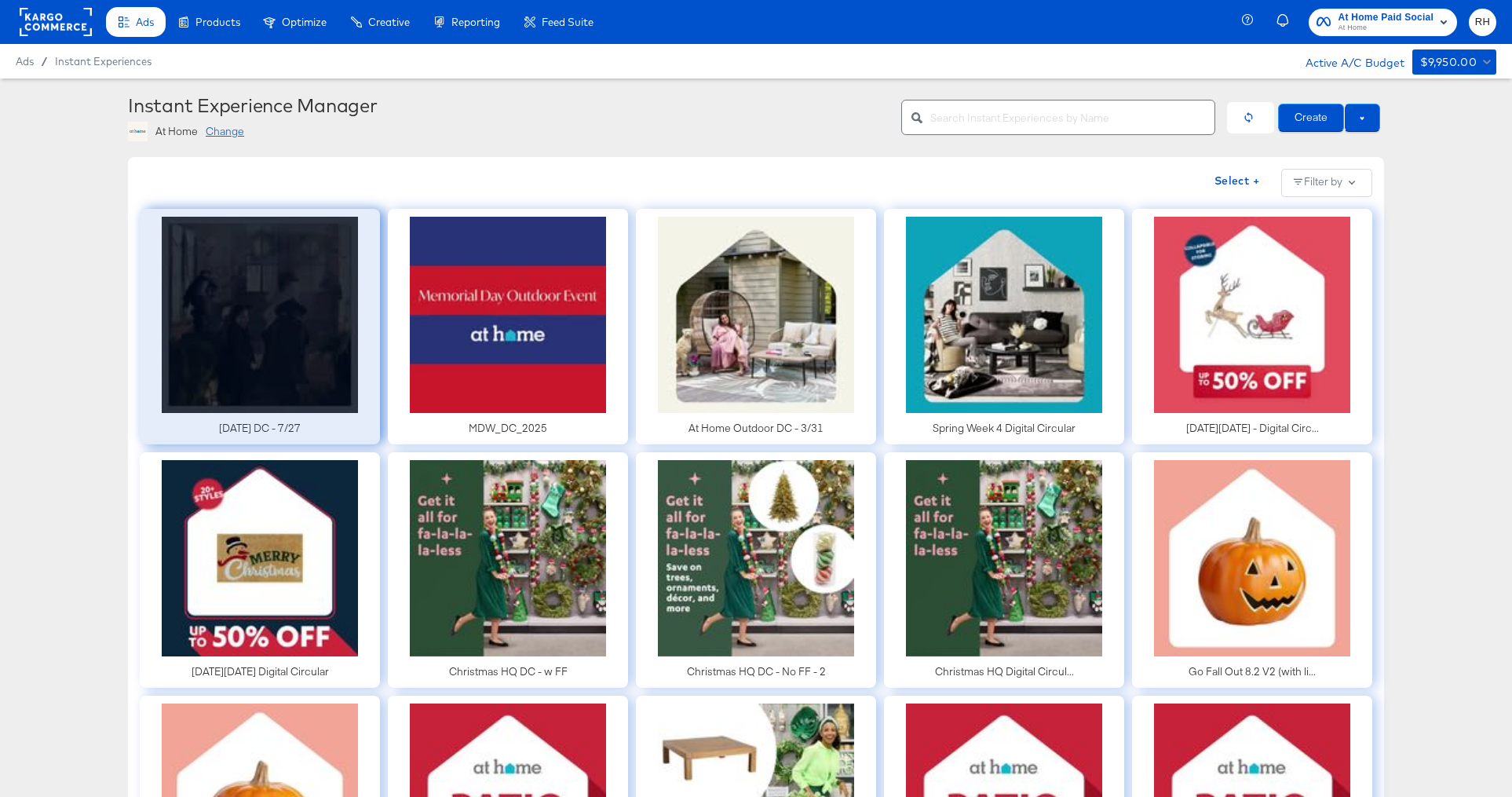 click at bounding box center [260, 327] 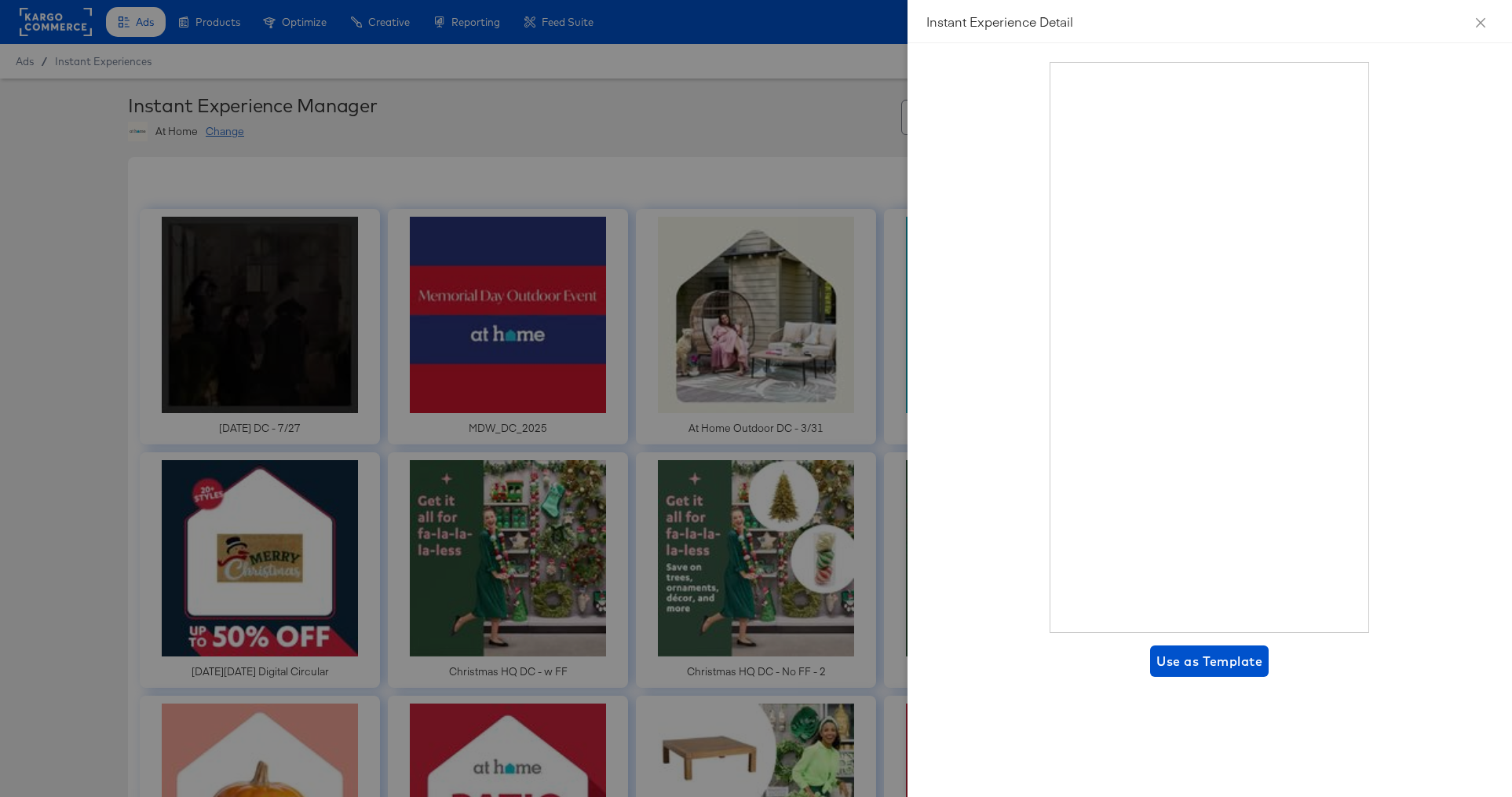 scroll, scrollTop: 2, scrollLeft: 0, axis: vertical 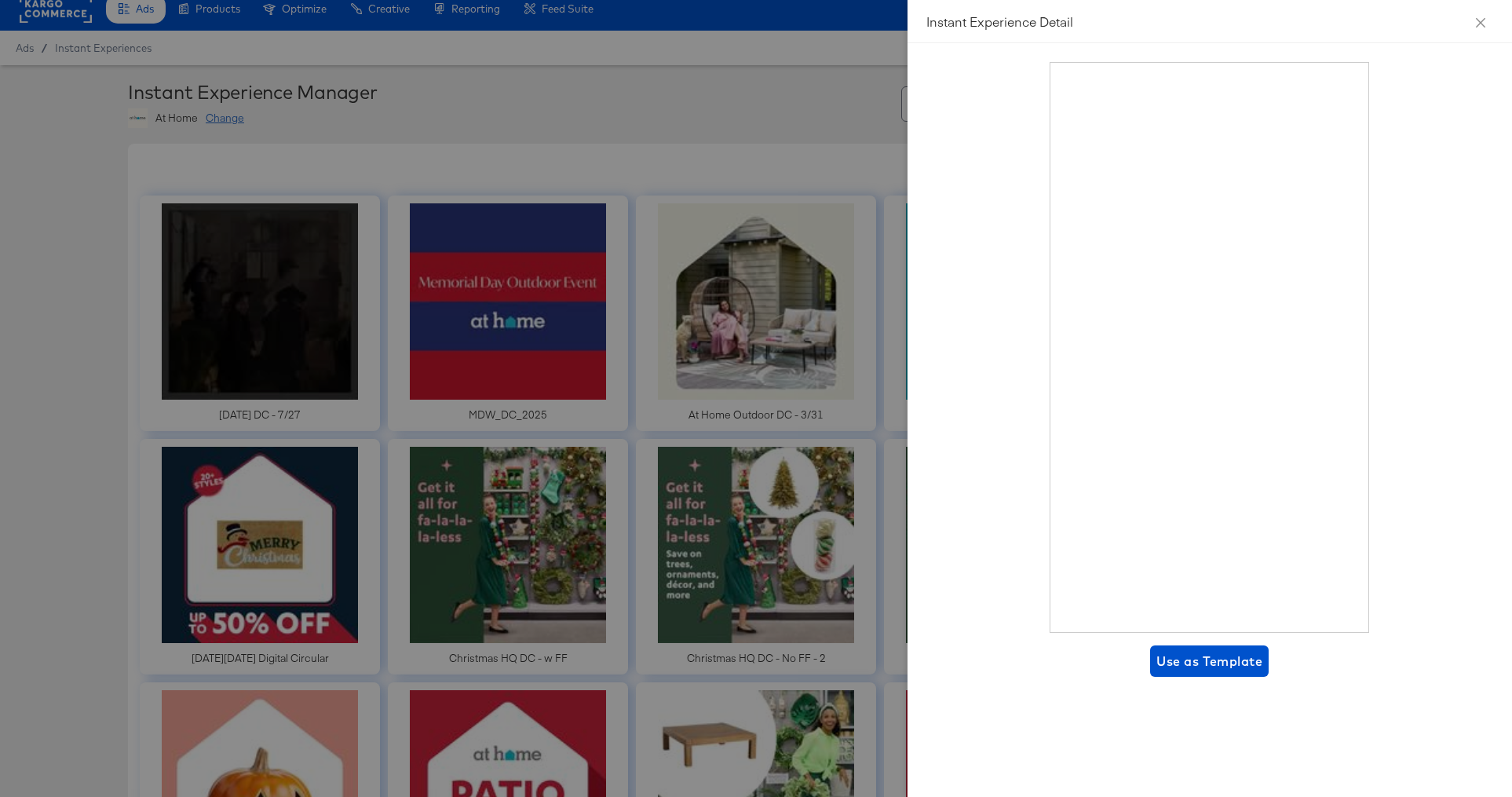 click on "Use as Template" at bounding box center (1210, 369) 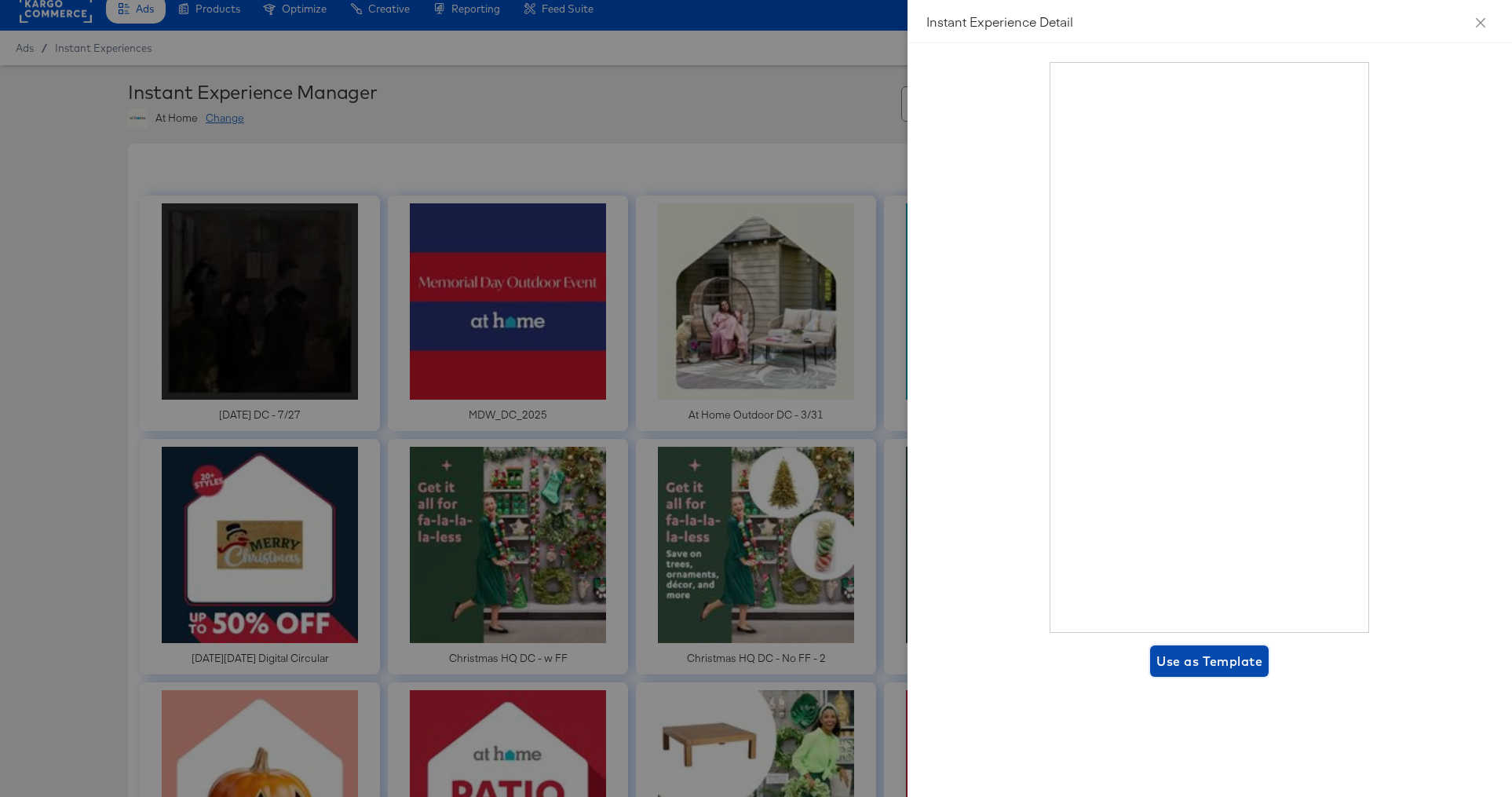 click on "Use as Template" at bounding box center (1209, 661) 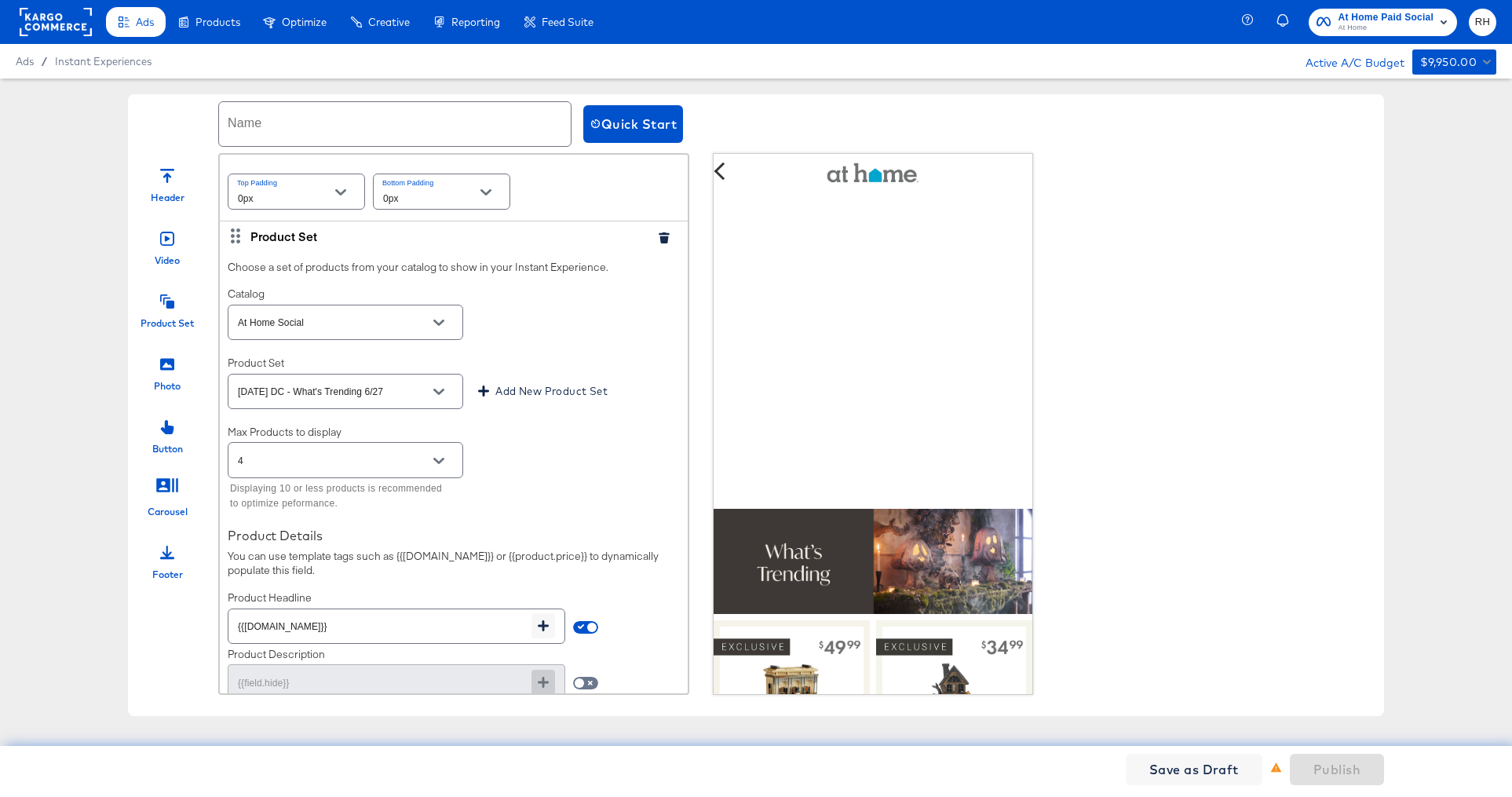 scroll, scrollTop: 664, scrollLeft: 0, axis: vertical 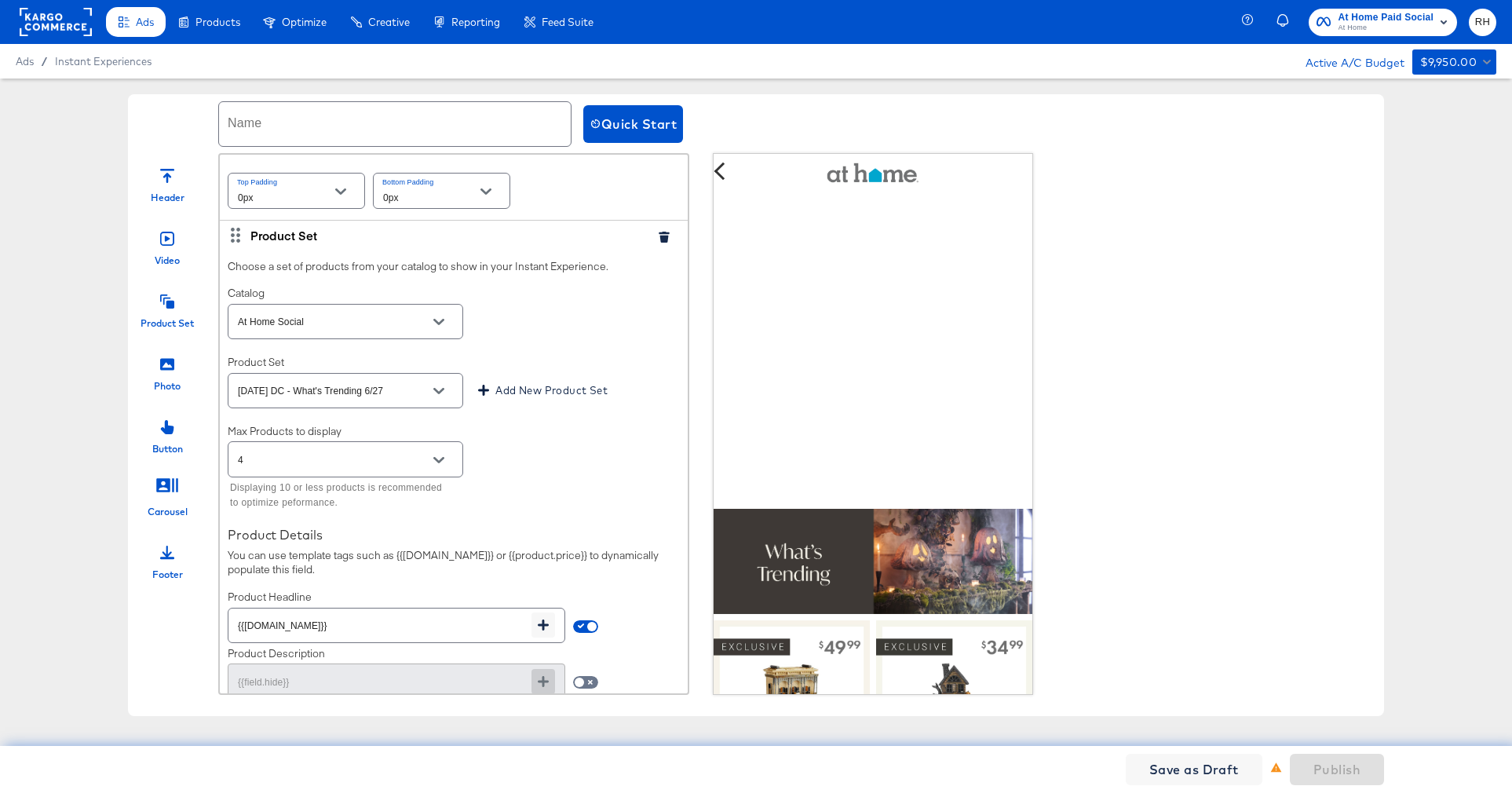 click on "Halloween DC - What's Trending 6/27" at bounding box center (333, 391) 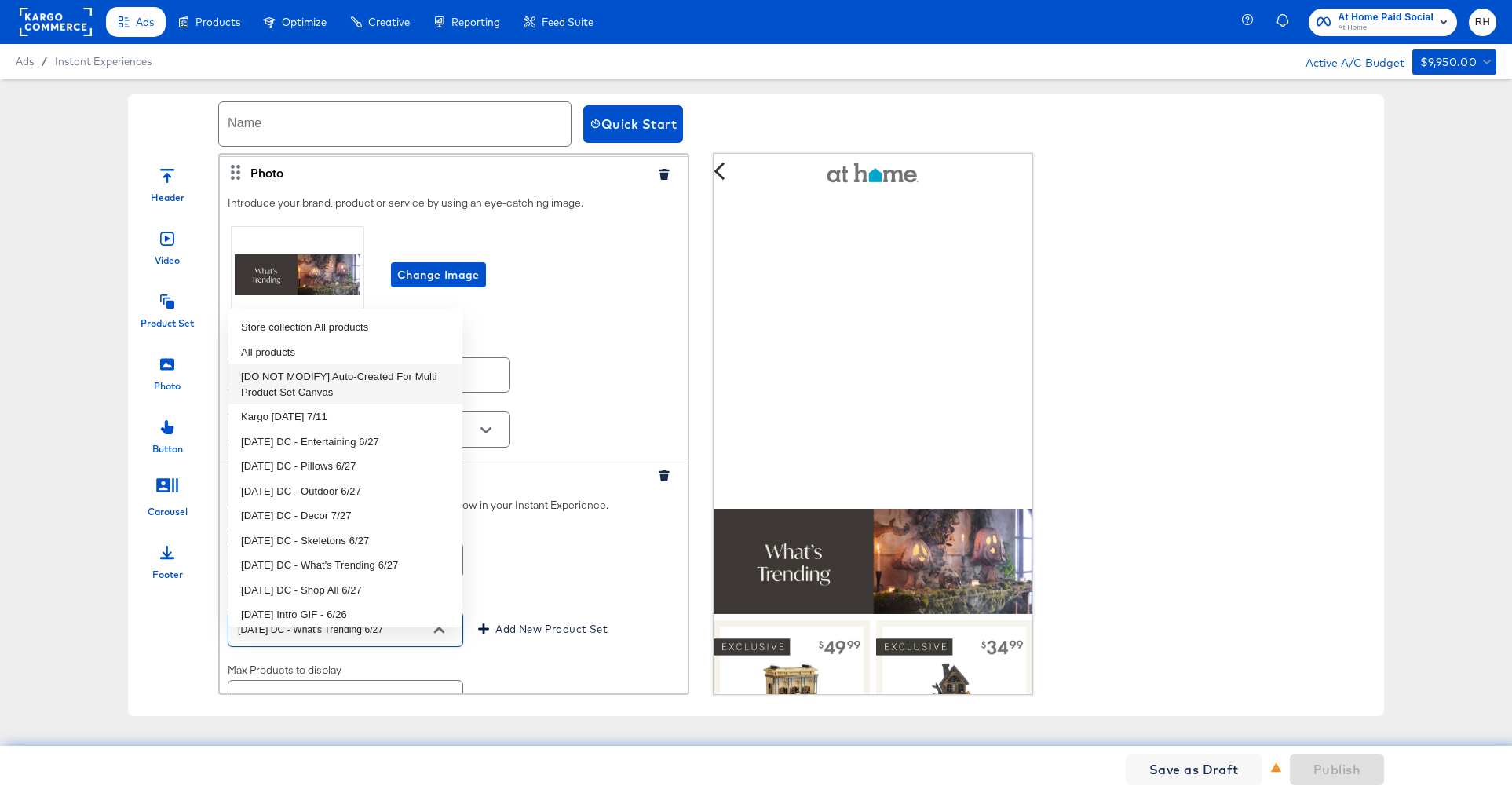scroll, scrollTop: 406, scrollLeft: 0, axis: vertical 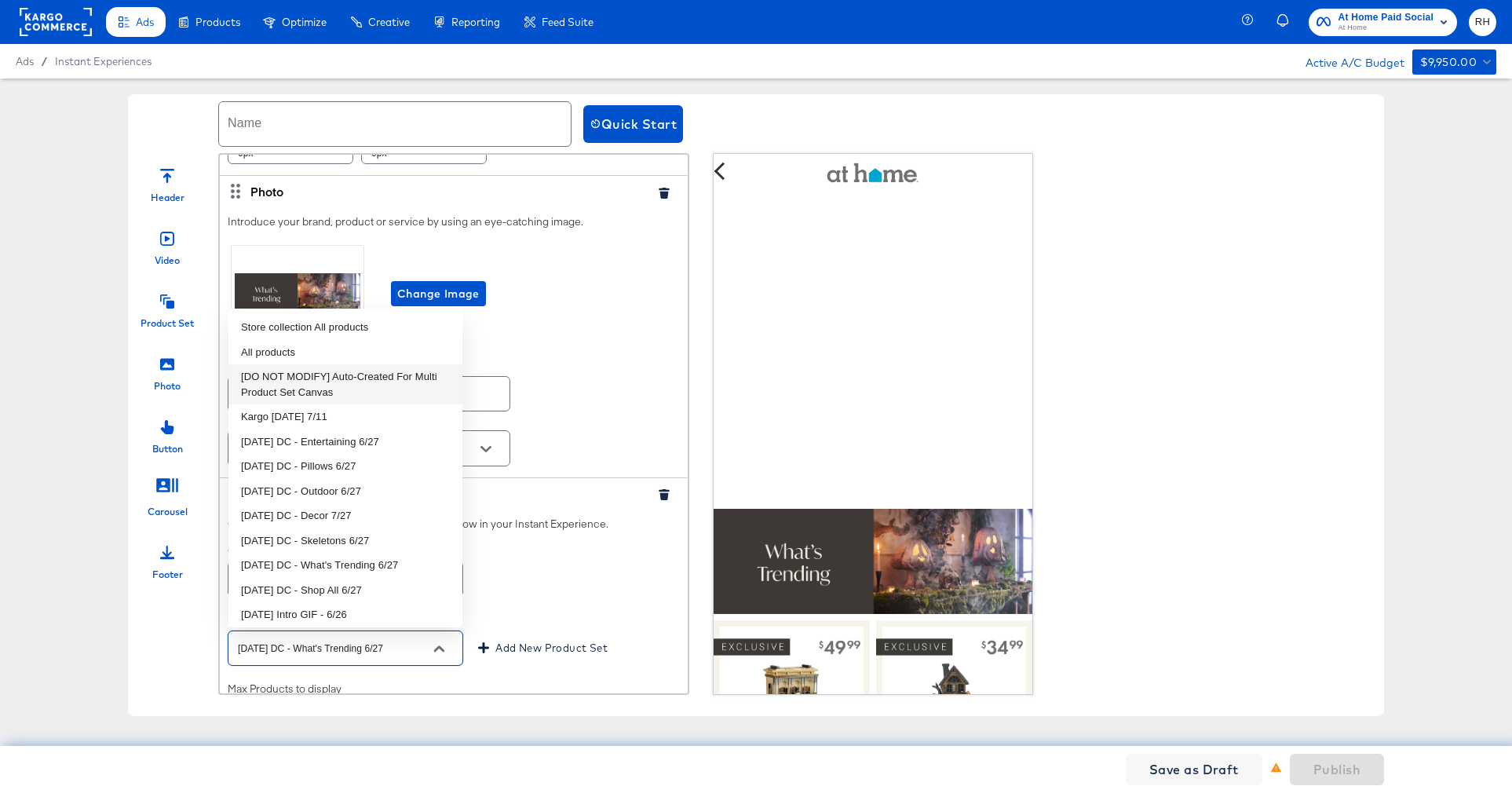 click on "Name   Quick Start Header Video Product Set Photo Button Carousel Footer Header Upload a logo for your Instant Experience. For best results, images should be 882 x 66 pixels. Change Image Video Select a video to play in your Instant Experience. Videos must be a max length of 15 secs, aspect Ratio: 1.91:1 to 1:1 and file type: MP4, MOV or GIF Change Video Top Padding 0px Bottom Padding 0px Photo Introduce your brand, product or service by using an eye-catching image. Change Image Link Link https://www.athome.com/halloween-top-sellers/ Top Padding 0px Bottom Padding 0px Product Set Choose a set of products from your catalog to show in your Instant Experience. Catalog At Home Social Product Set Halloween DC - What's Trending 6/27 Add New Product Set Max Products to display 4 Displaying 10 or less products is recommended to optimize peformance. Product Details You can use template tags such as {{product.name}} or {{product.price}} to dynamically populate this field. Product Headline {{product.name}} Top Padding" at bounding box center (756, 405) 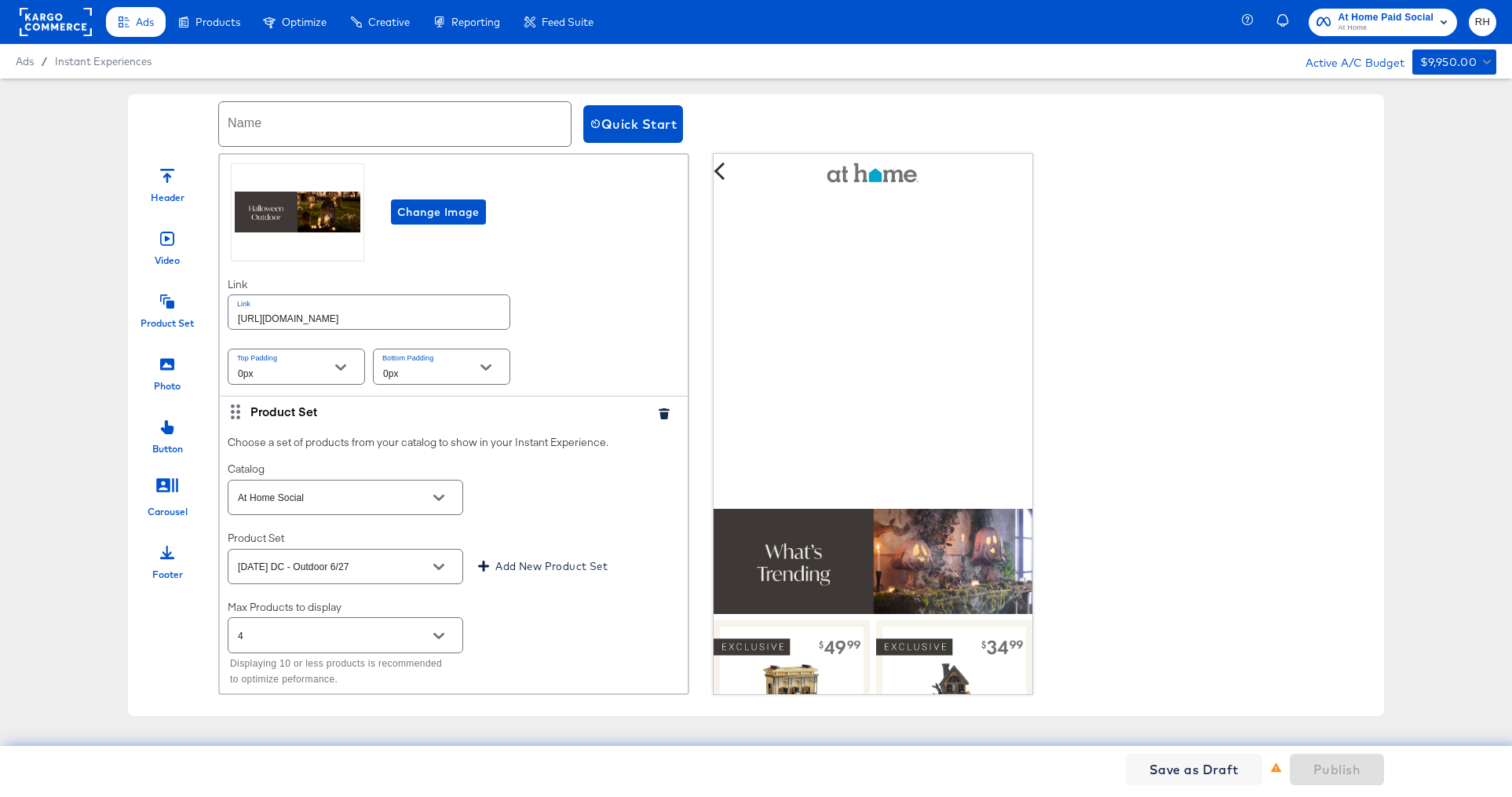 scroll, scrollTop: 2788, scrollLeft: 0, axis: vertical 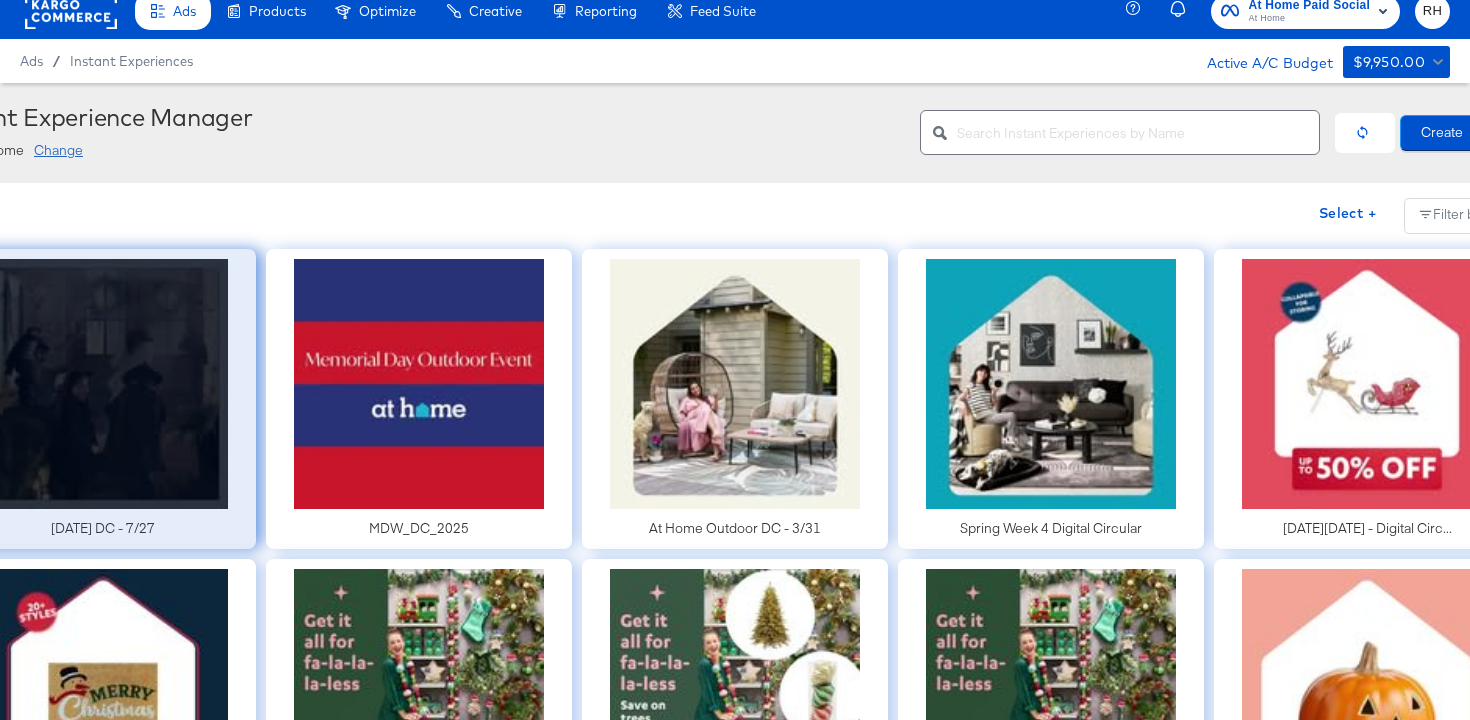 click at bounding box center (103, 399) 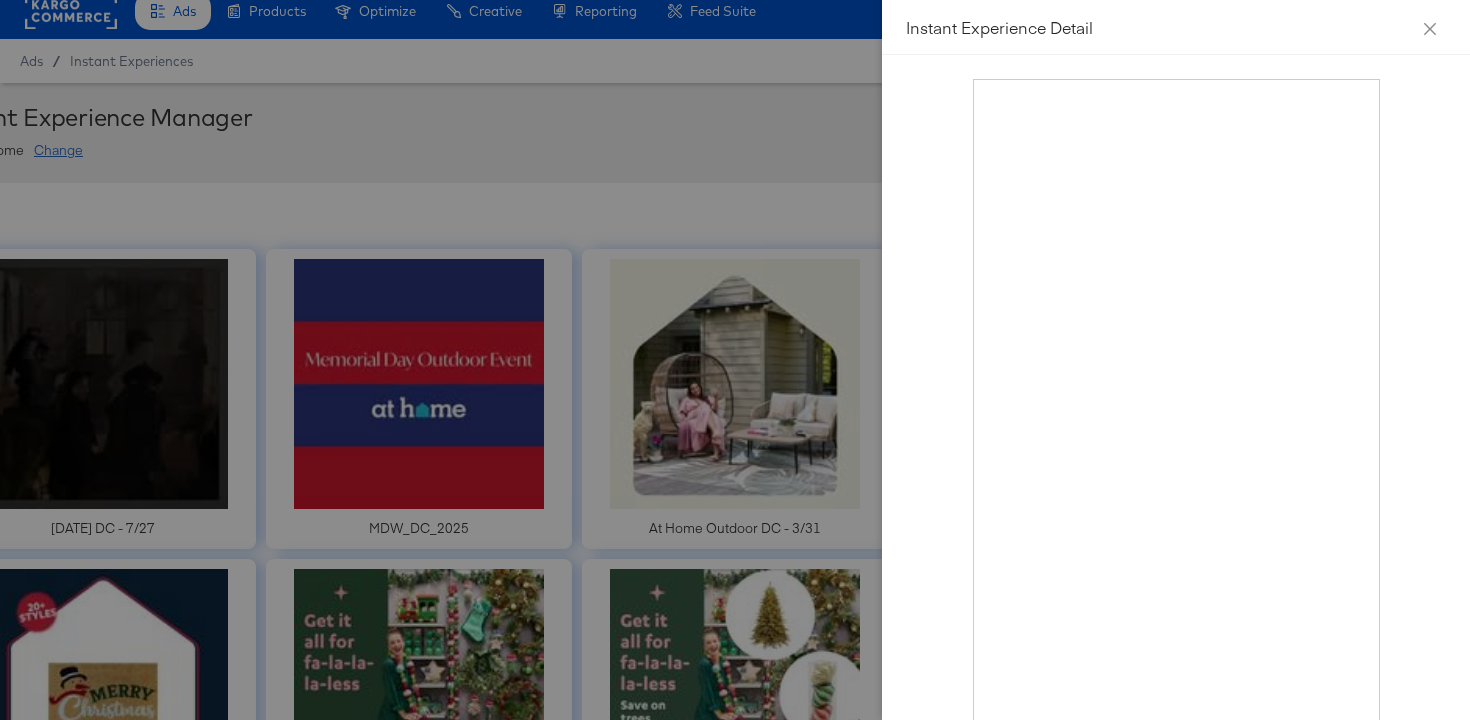 click at bounding box center [735, 360] 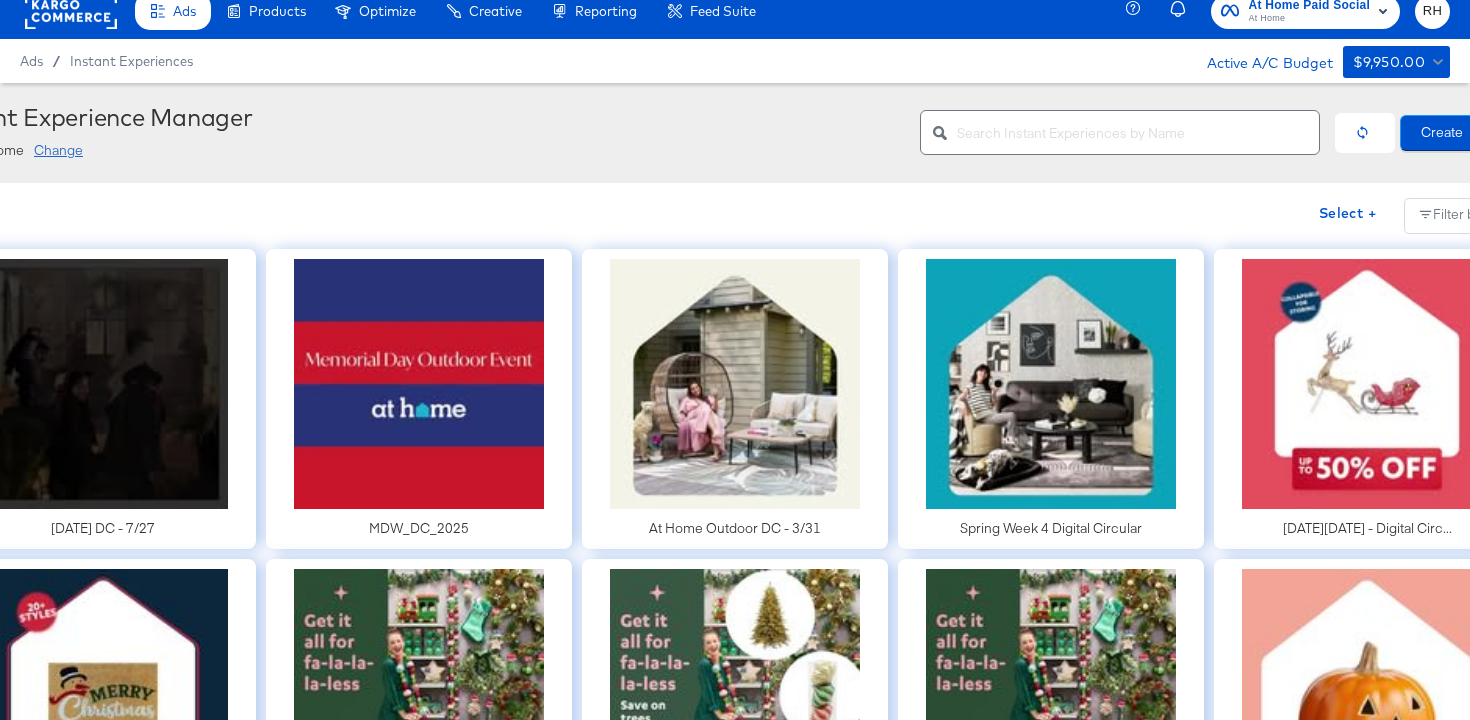 click 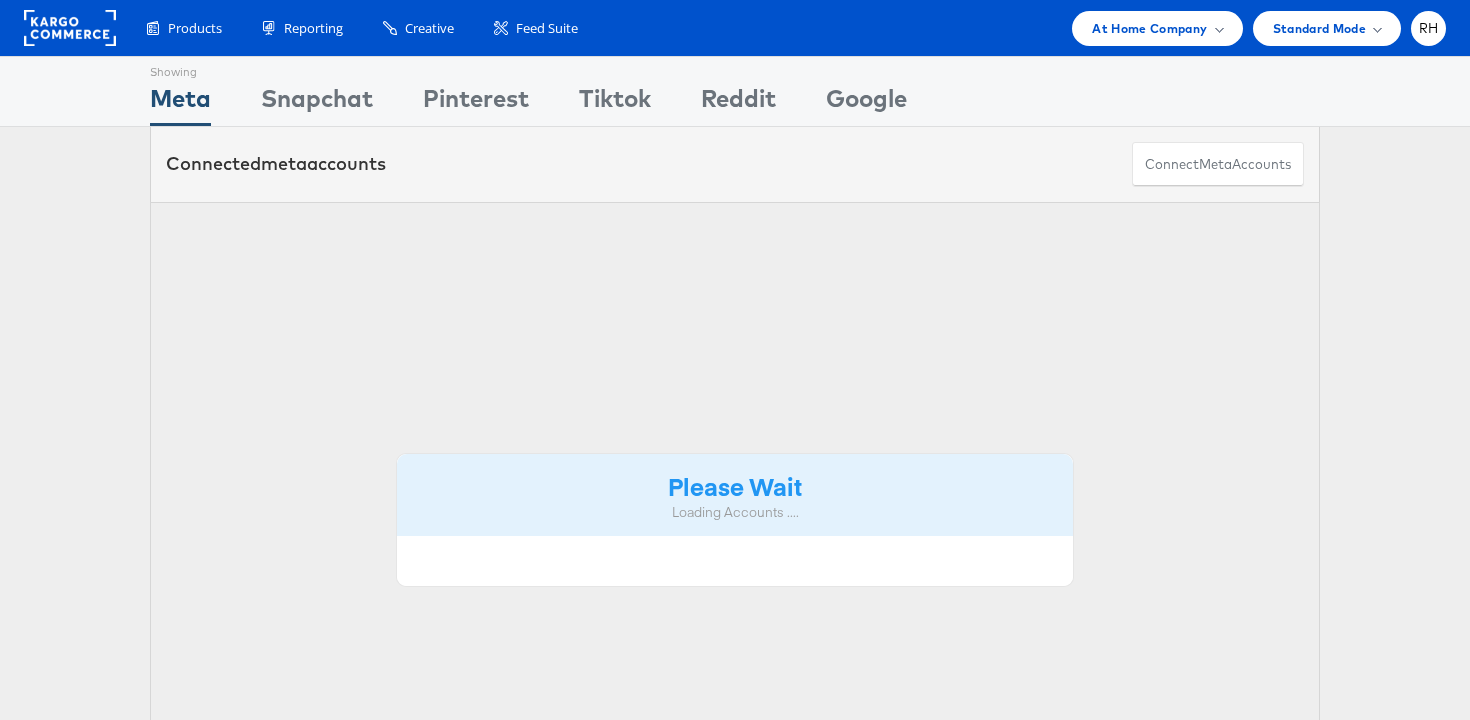scroll, scrollTop: 0, scrollLeft: 0, axis: both 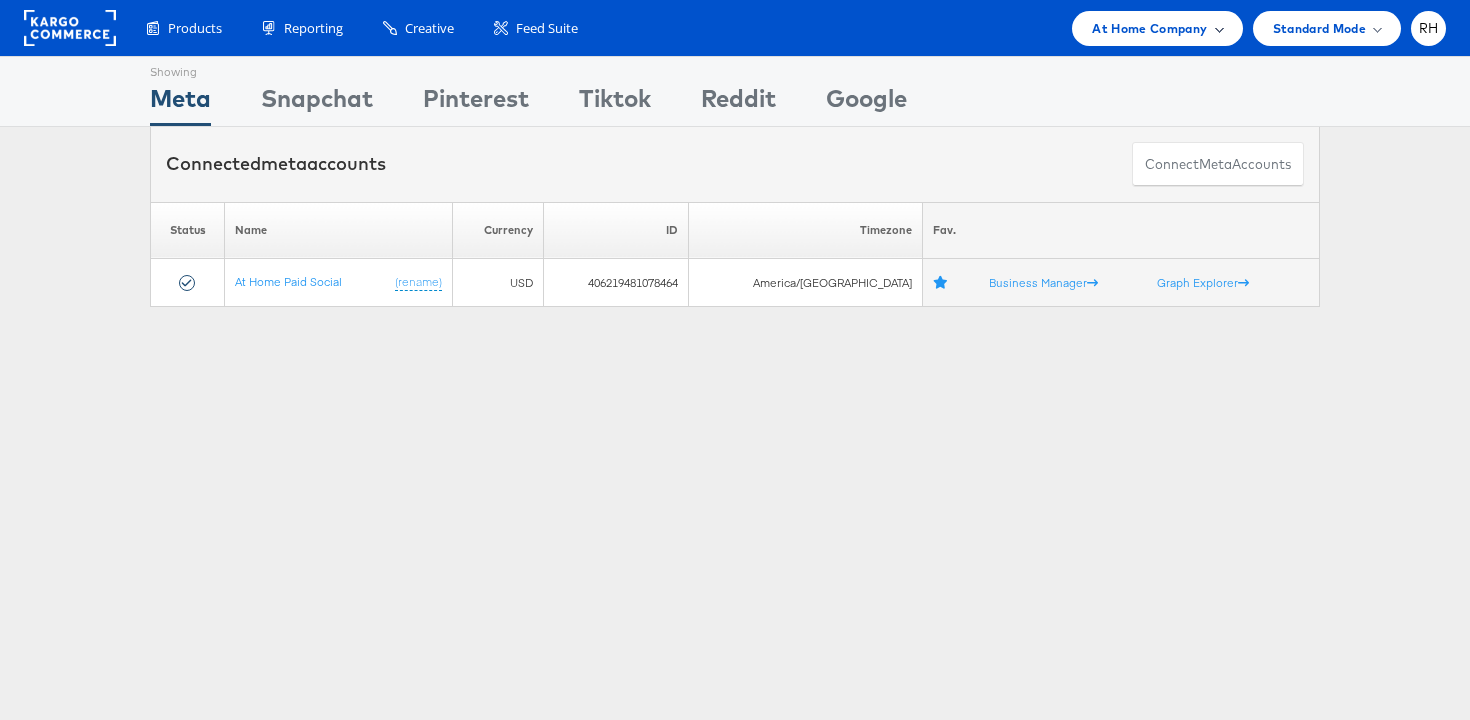 click on "At Home Company" at bounding box center (1149, 28) 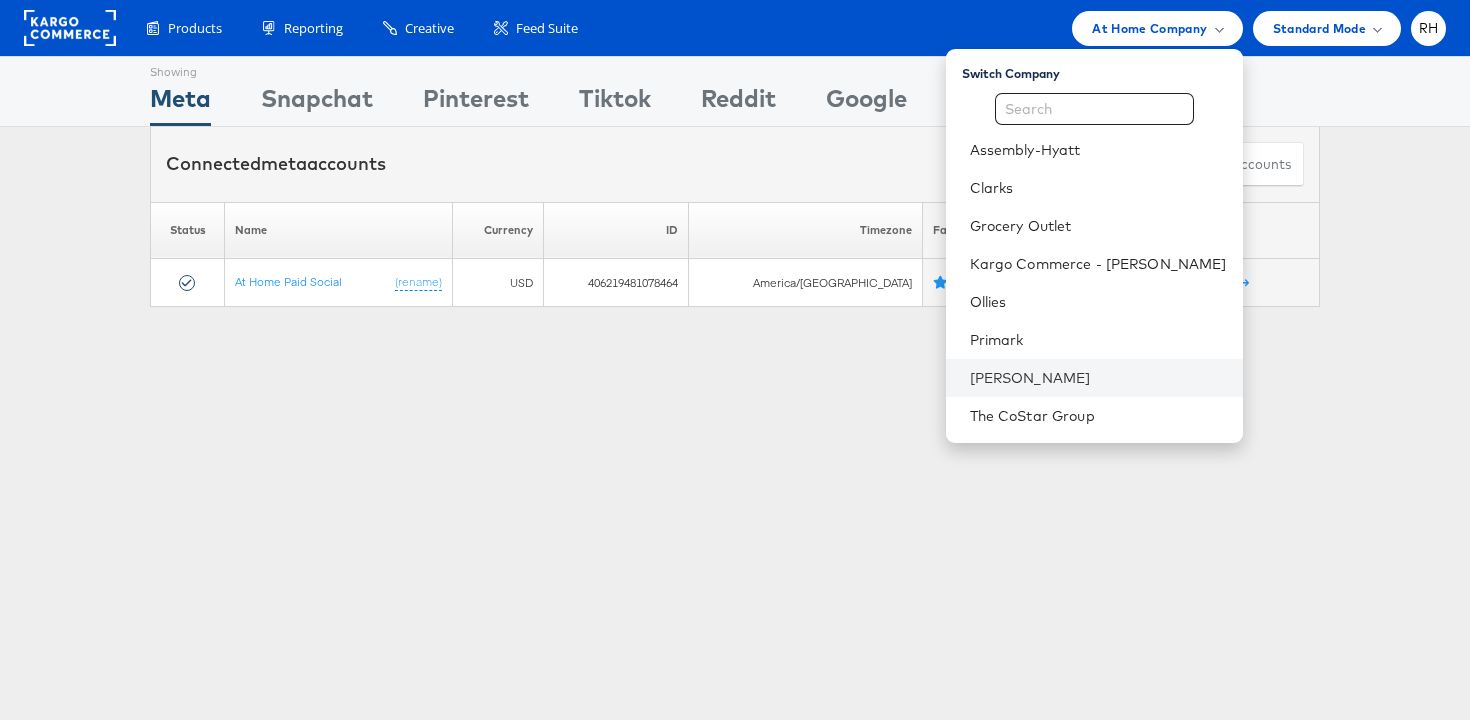click on "[PERSON_NAME]" at bounding box center [1094, 378] 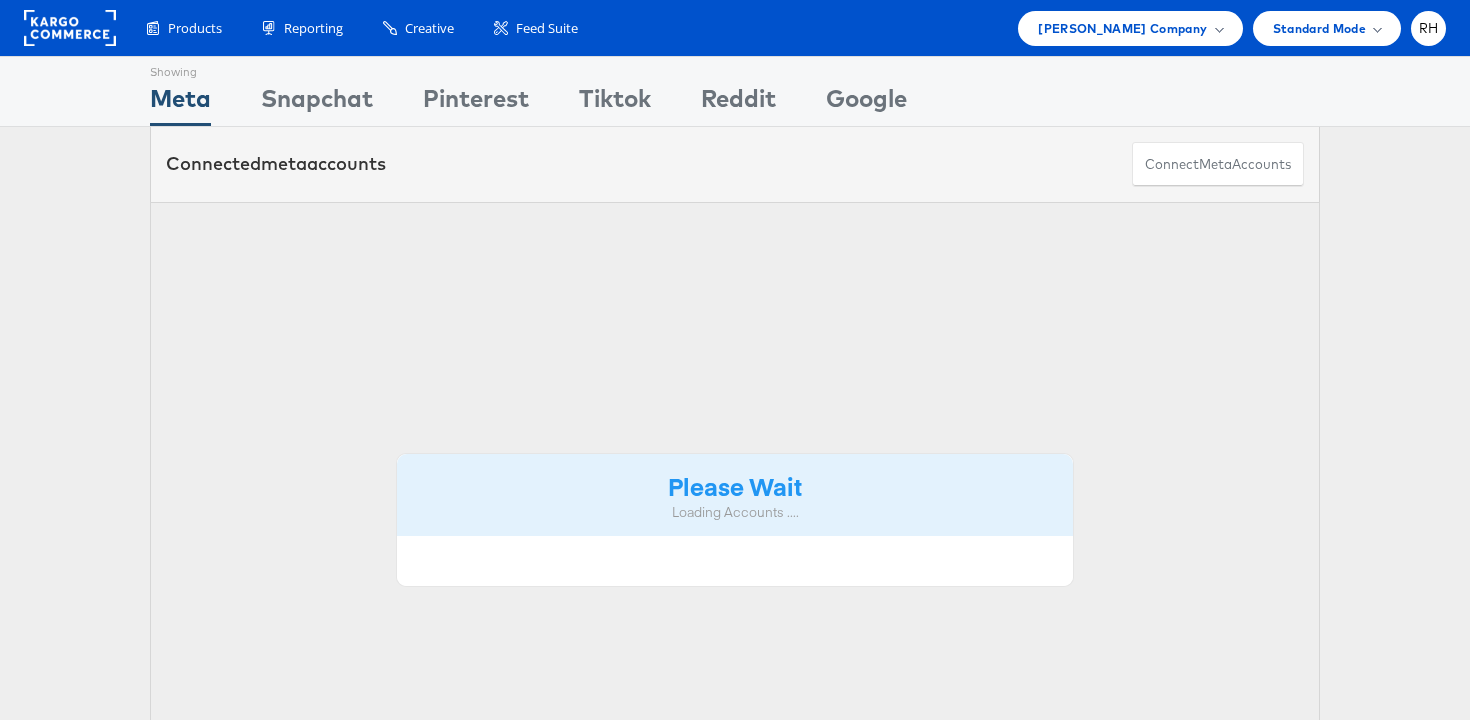 scroll, scrollTop: 0, scrollLeft: 0, axis: both 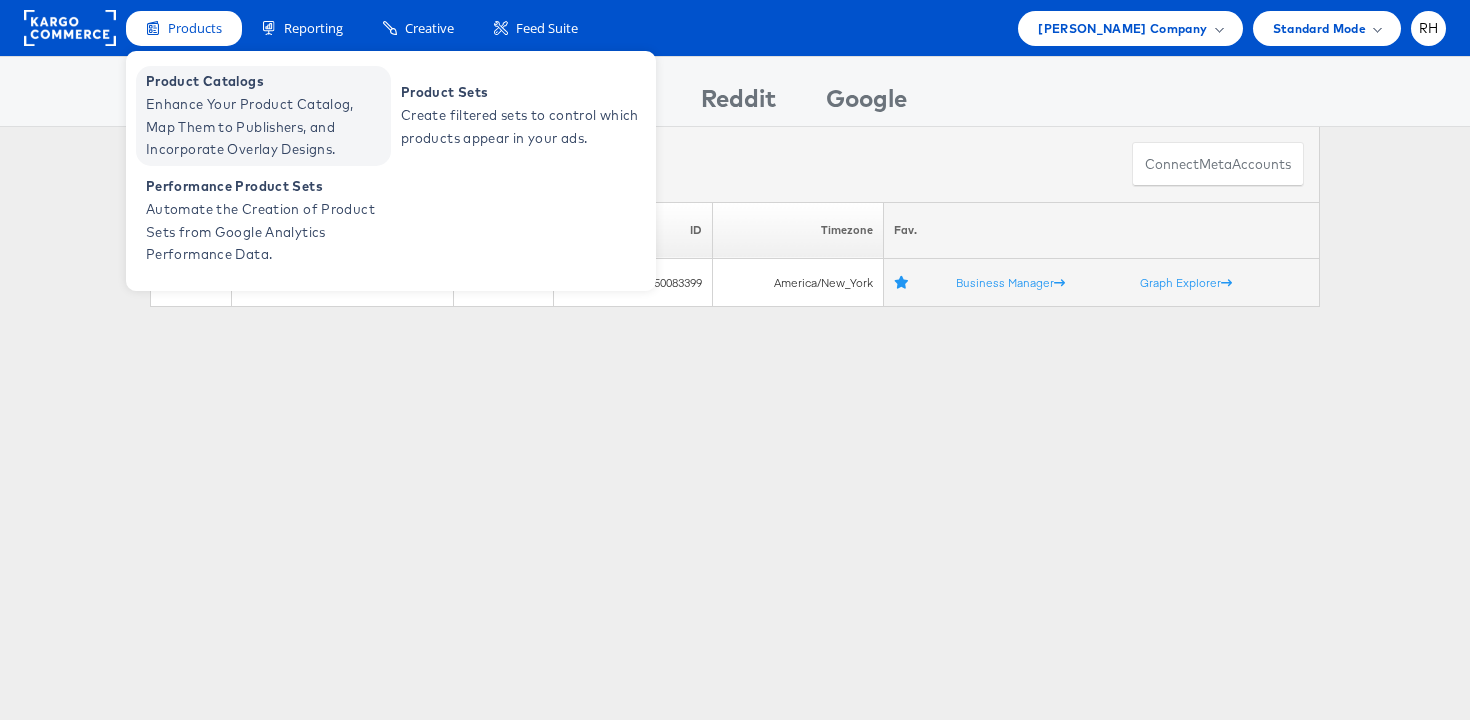 click on "Enhance Your Product Catalog, Map Them to Publishers, and Incorporate Overlay Designs." at bounding box center (266, 127) 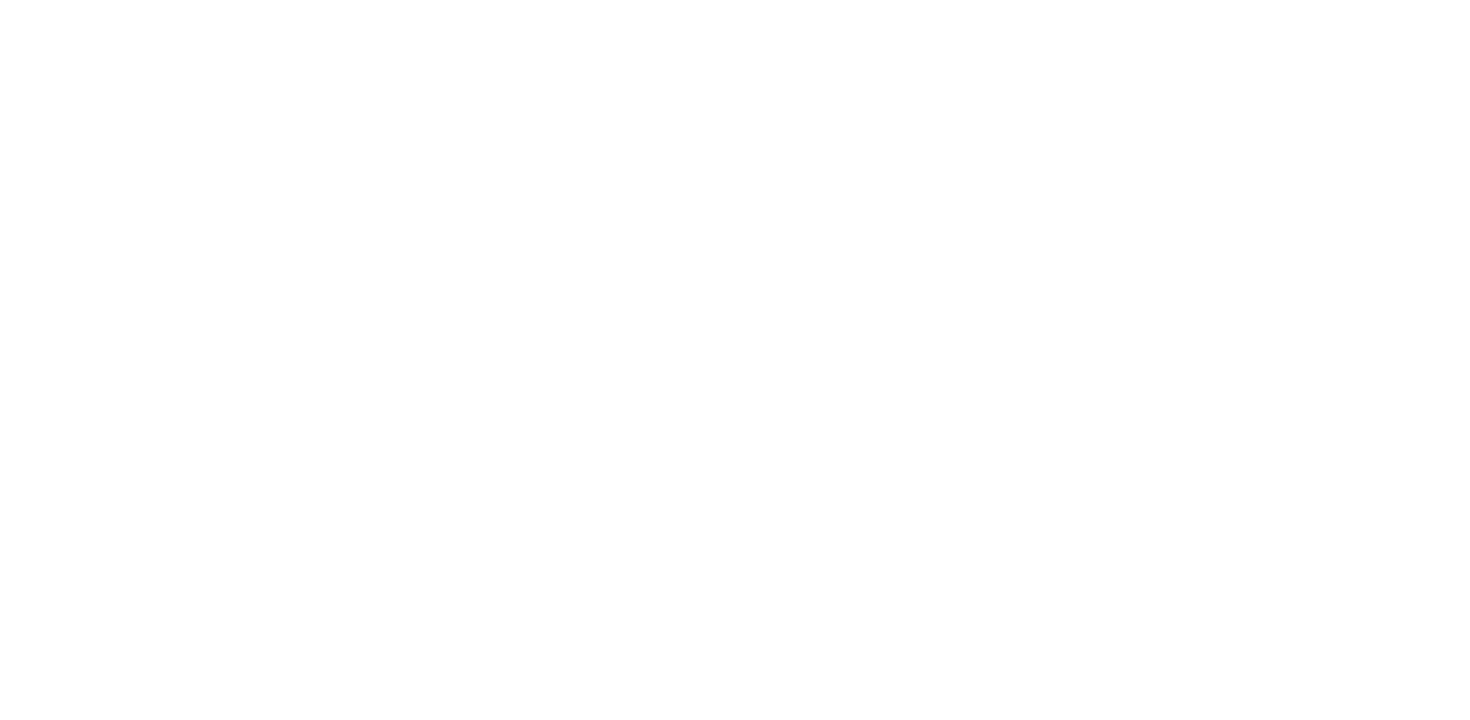 scroll, scrollTop: 0, scrollLeft: 0, axis: both 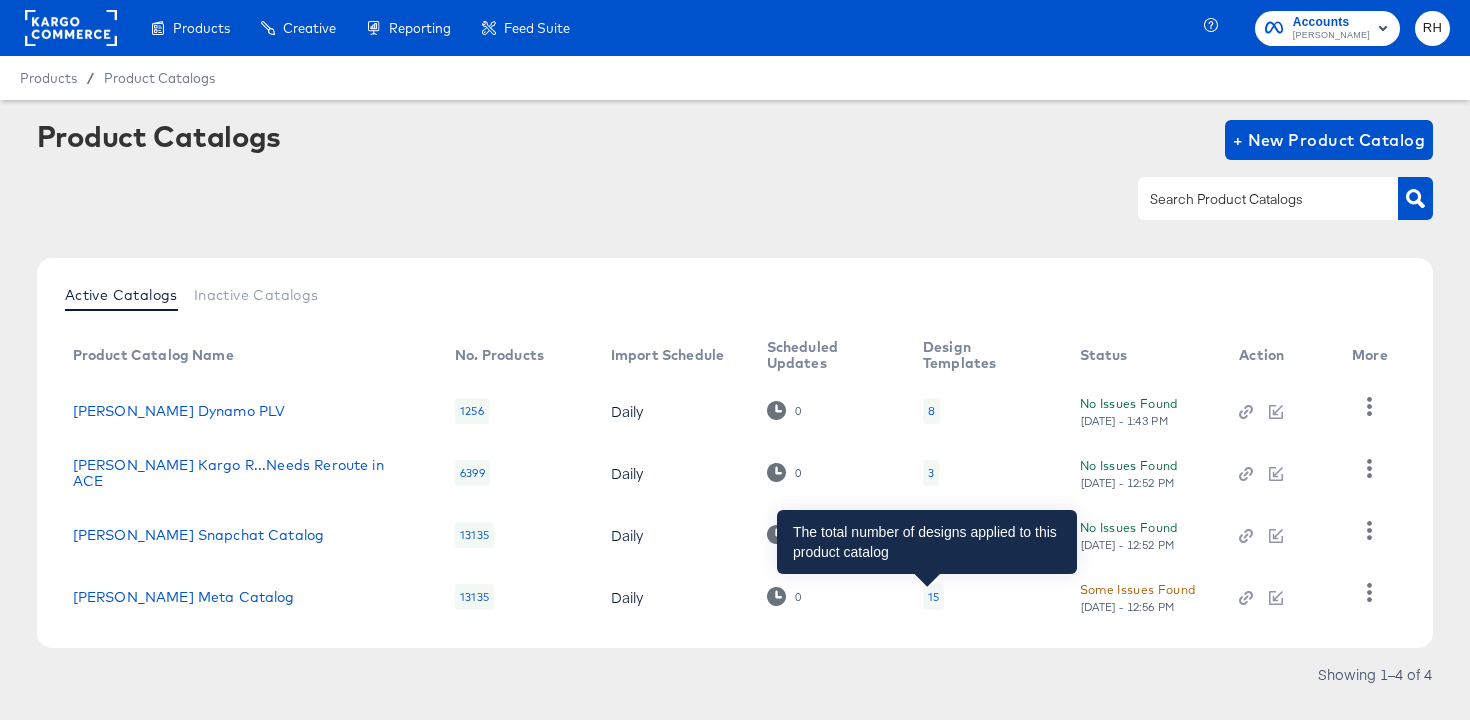 click on "15" at bounding box center (933, 597) 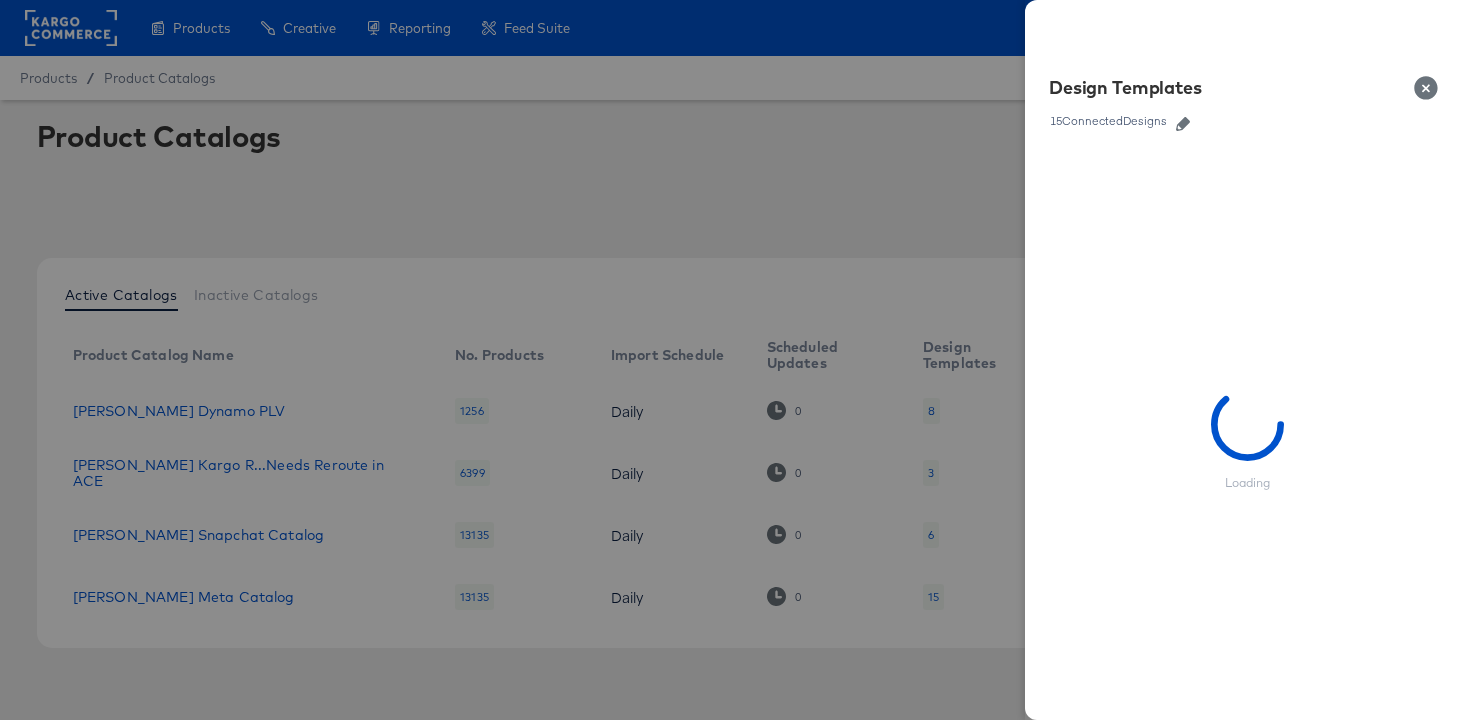 click 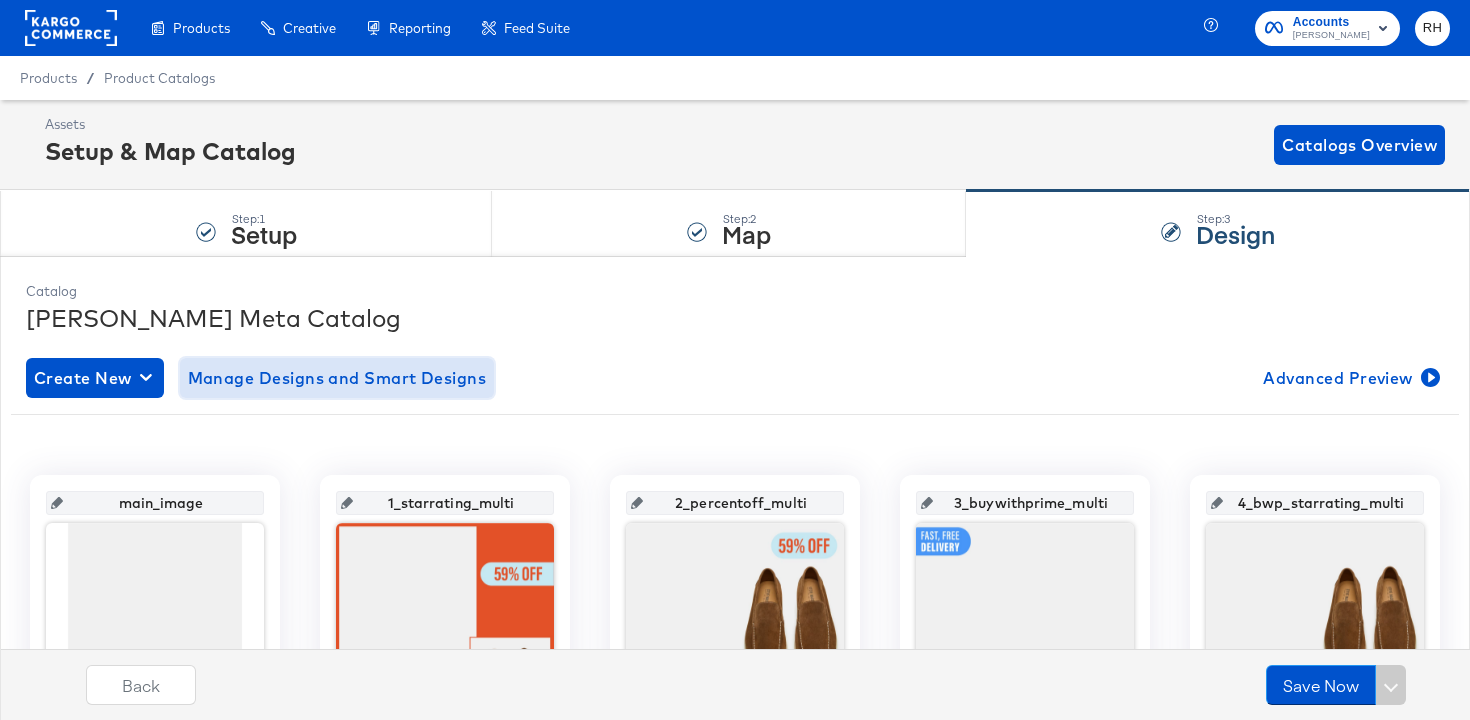 click on "Manage Designs and Smart Designs" at bounding box center (337, 378) 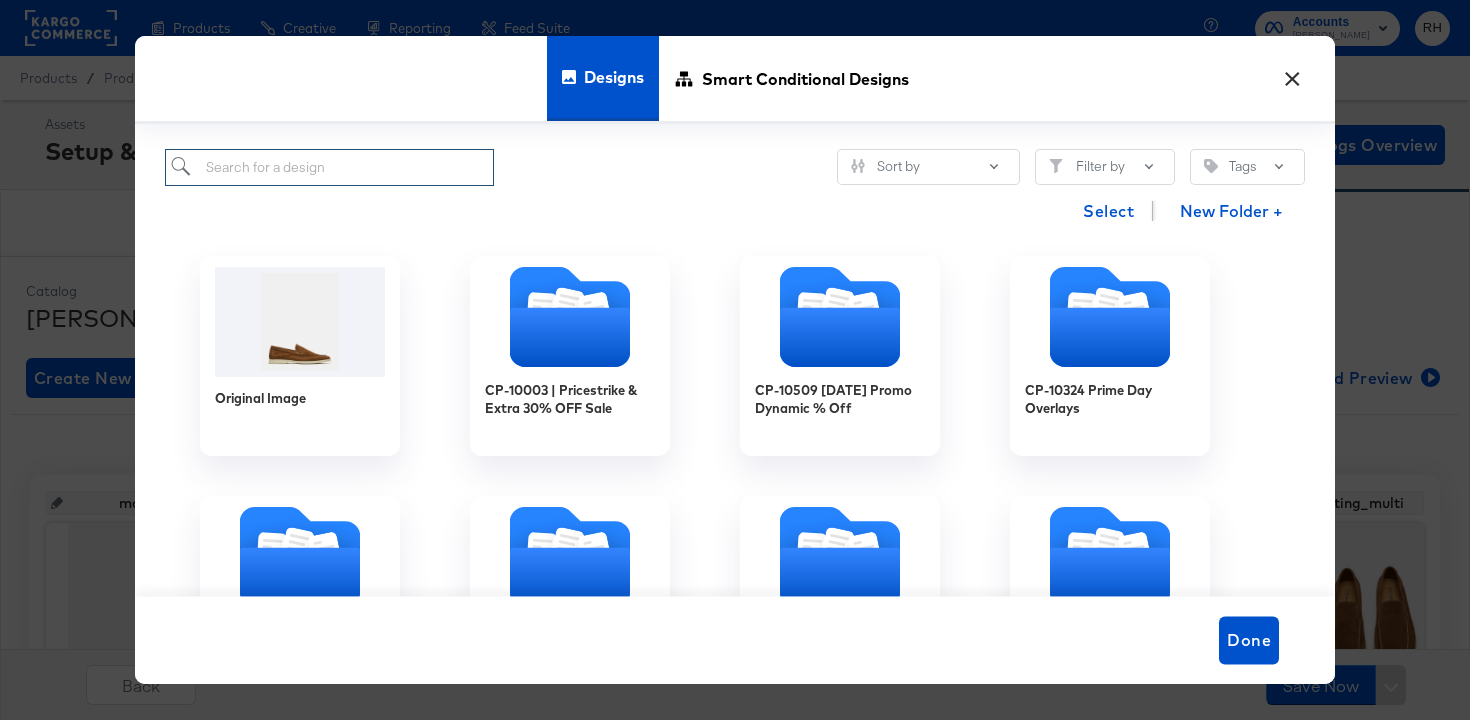 click at bounding box center [329, 167] 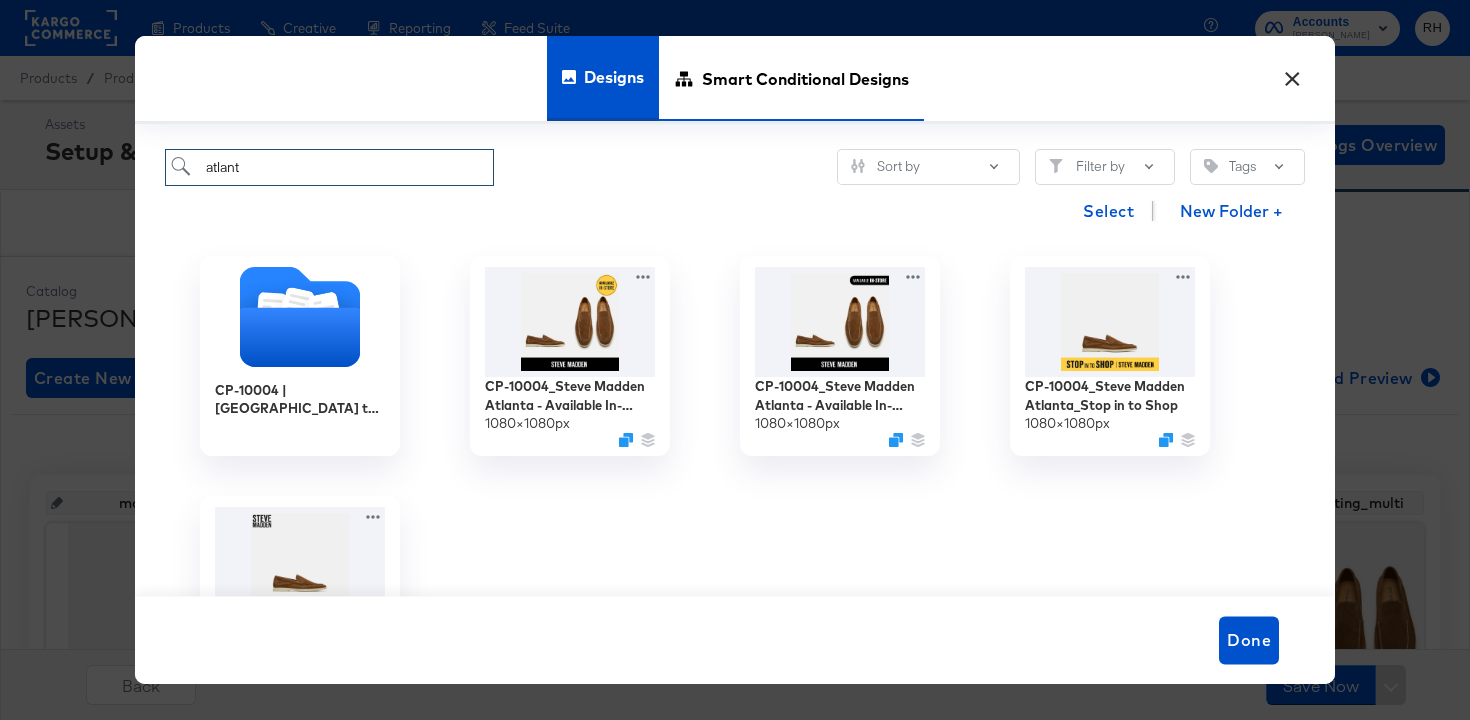 type on "atlant" 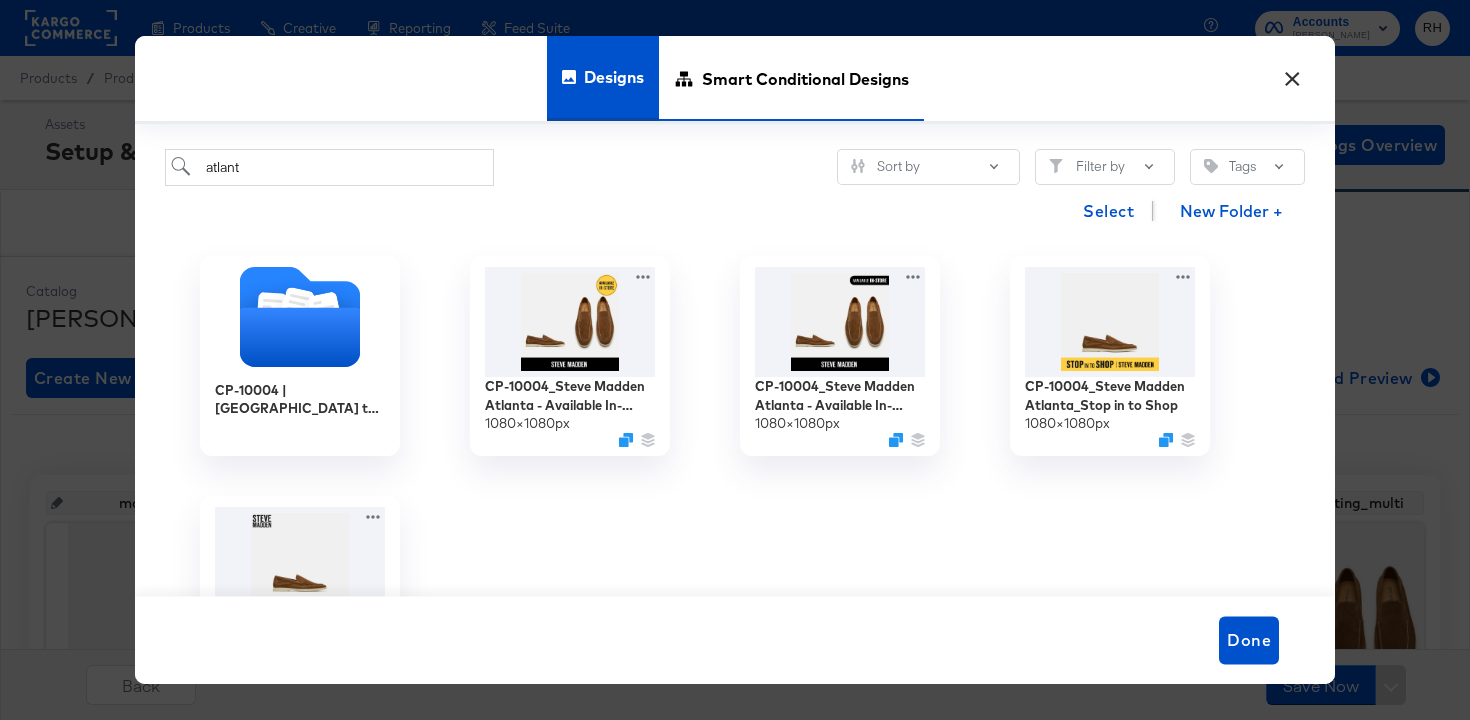 click on "Smart Conditional Designs" at bounding box center [791, 78] 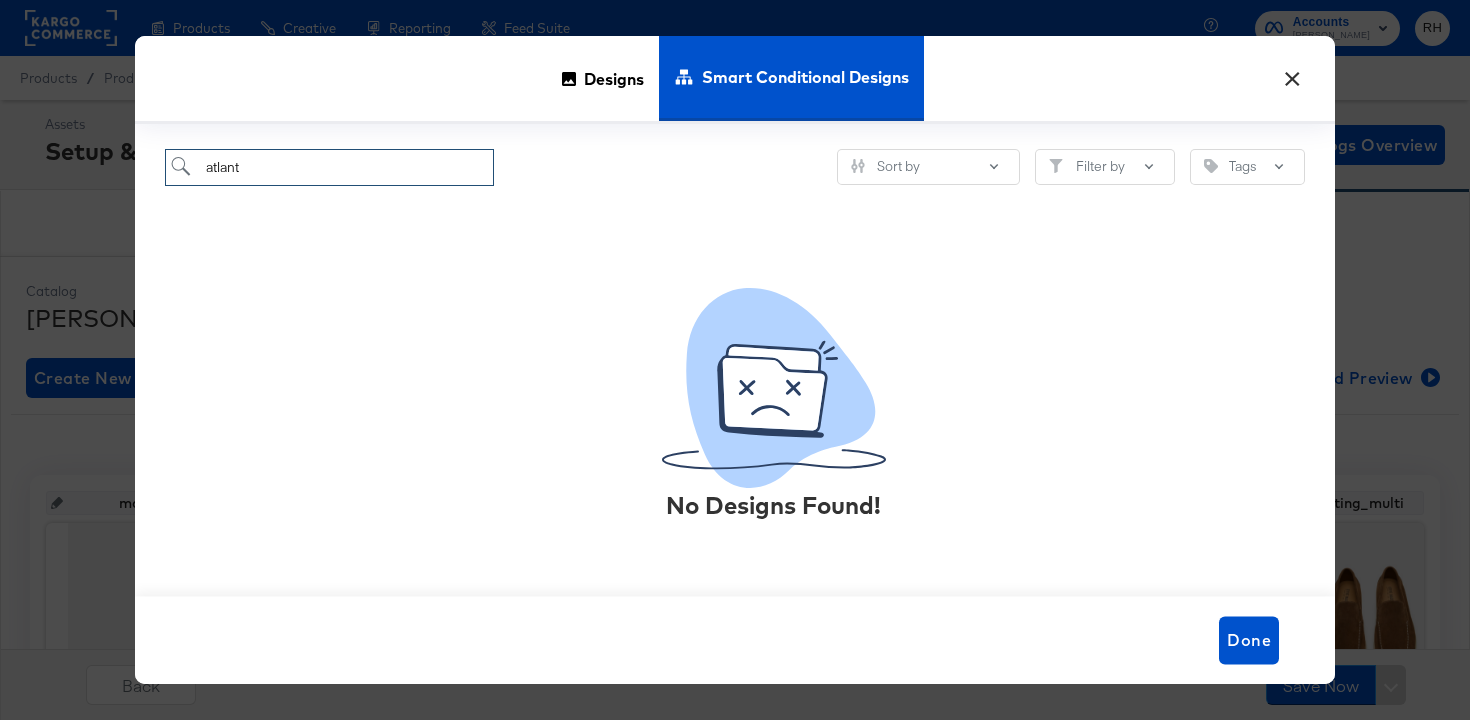 click on "atlant" at bounding box center (329, 167) 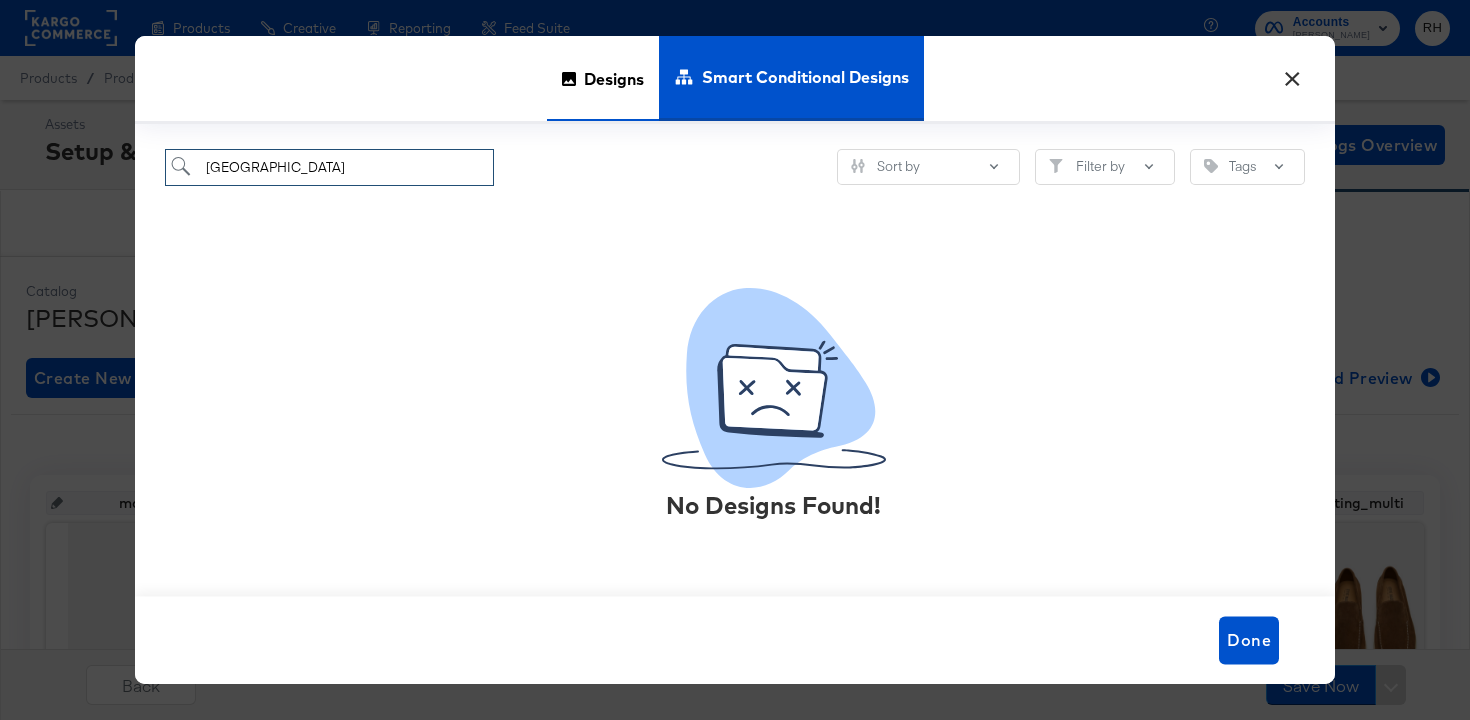 type on "[GEOGRAPHIC_DATA]" 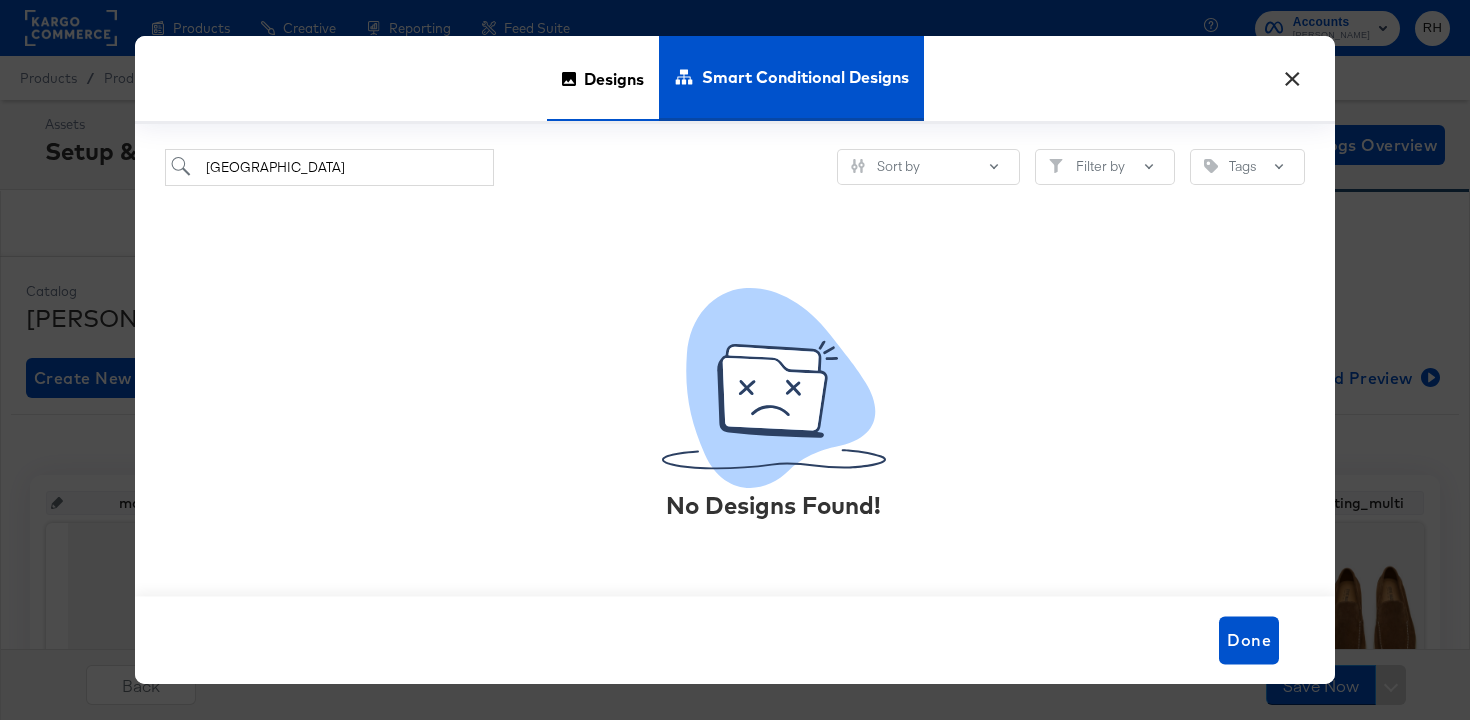 click on "Designs" at bounding box center [614, 79] 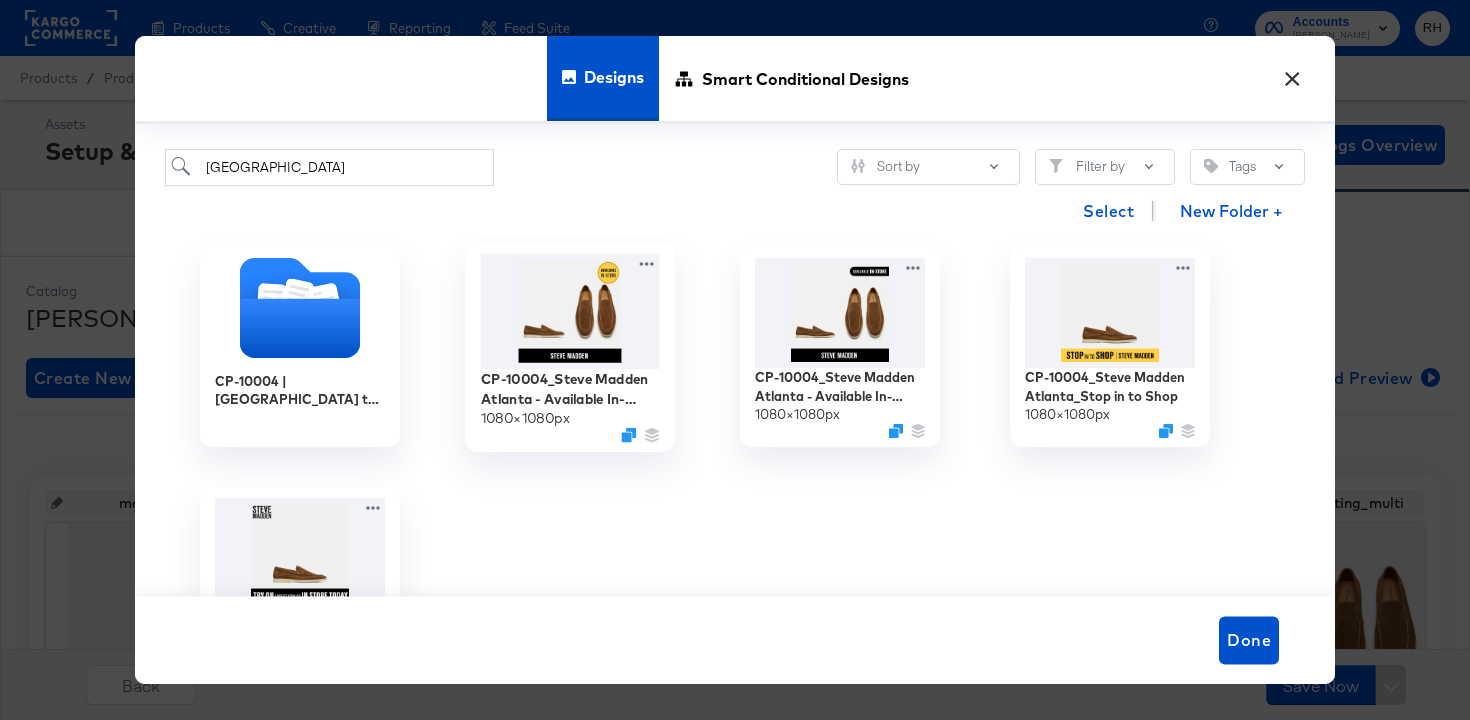 scroll, scrollTop: 3, scrollLeft: 0, axis: vertical 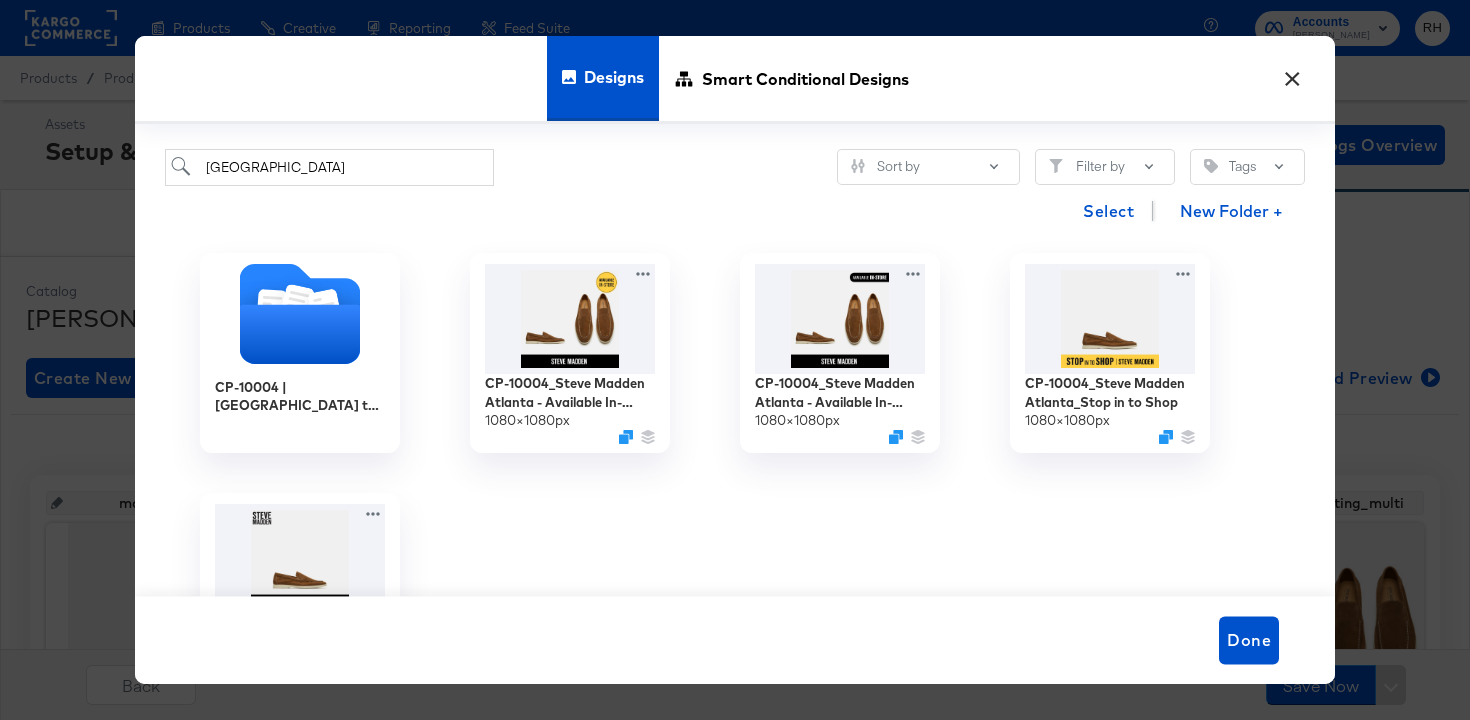 click on "×" at bounding box center (1292, 74) 